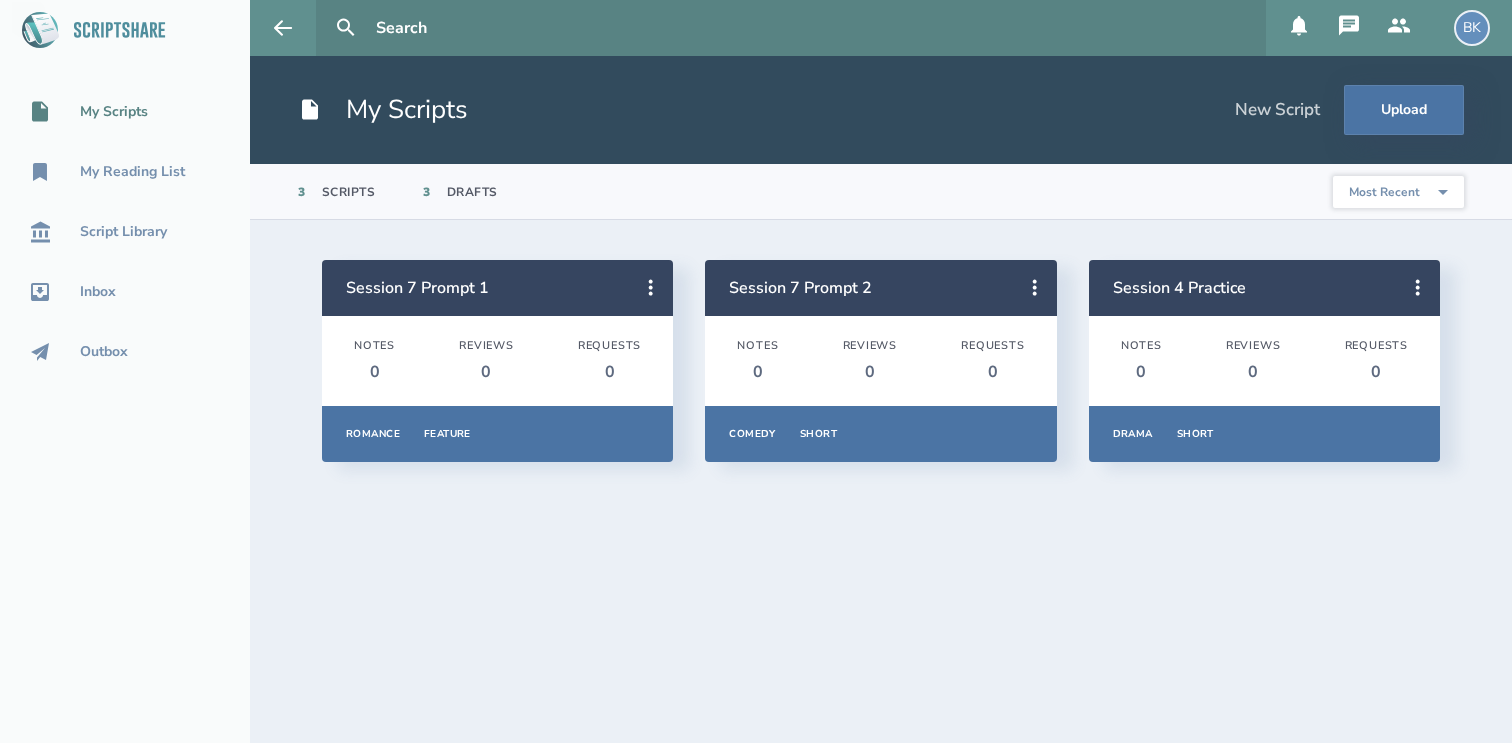 scroll, scrollTop: 0, scrollLeft: 0, axis: both 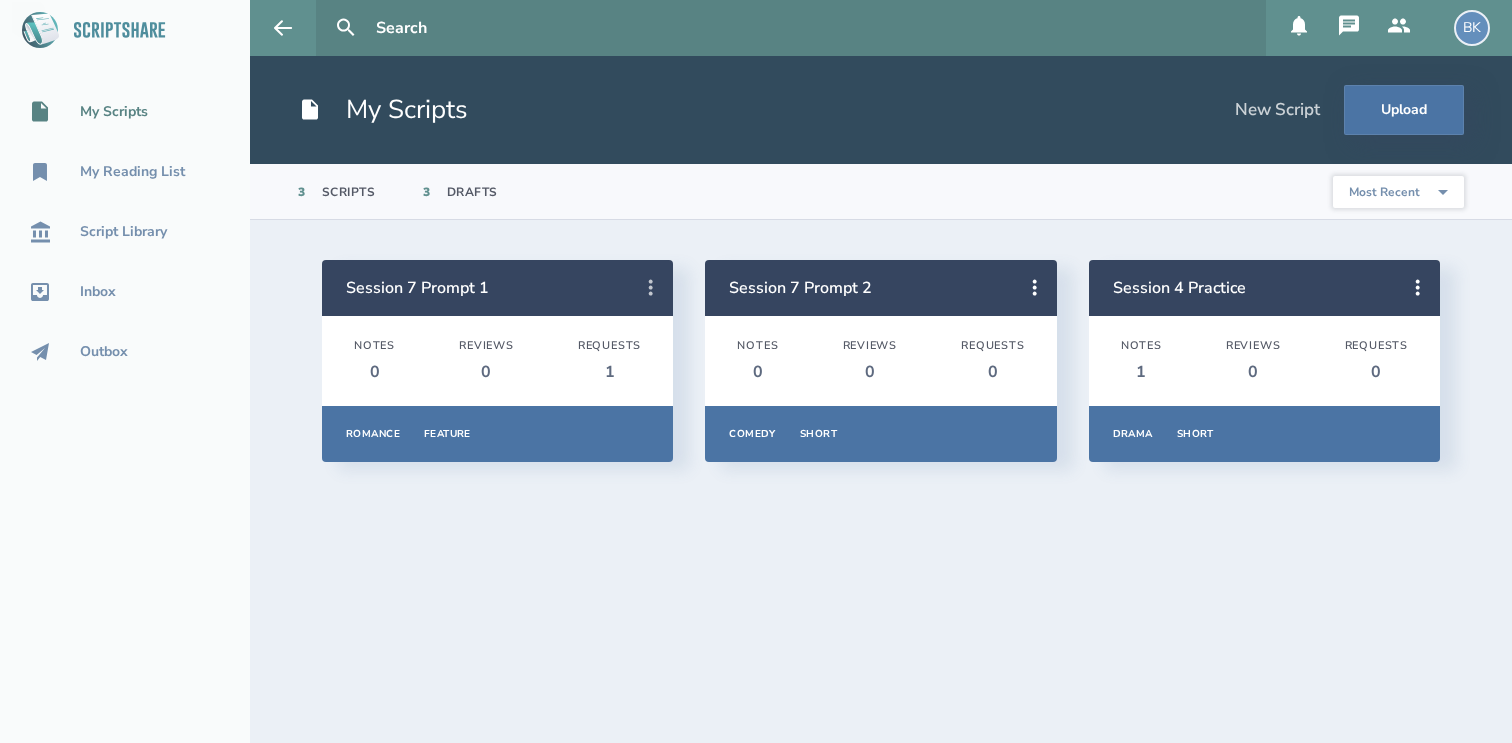 click 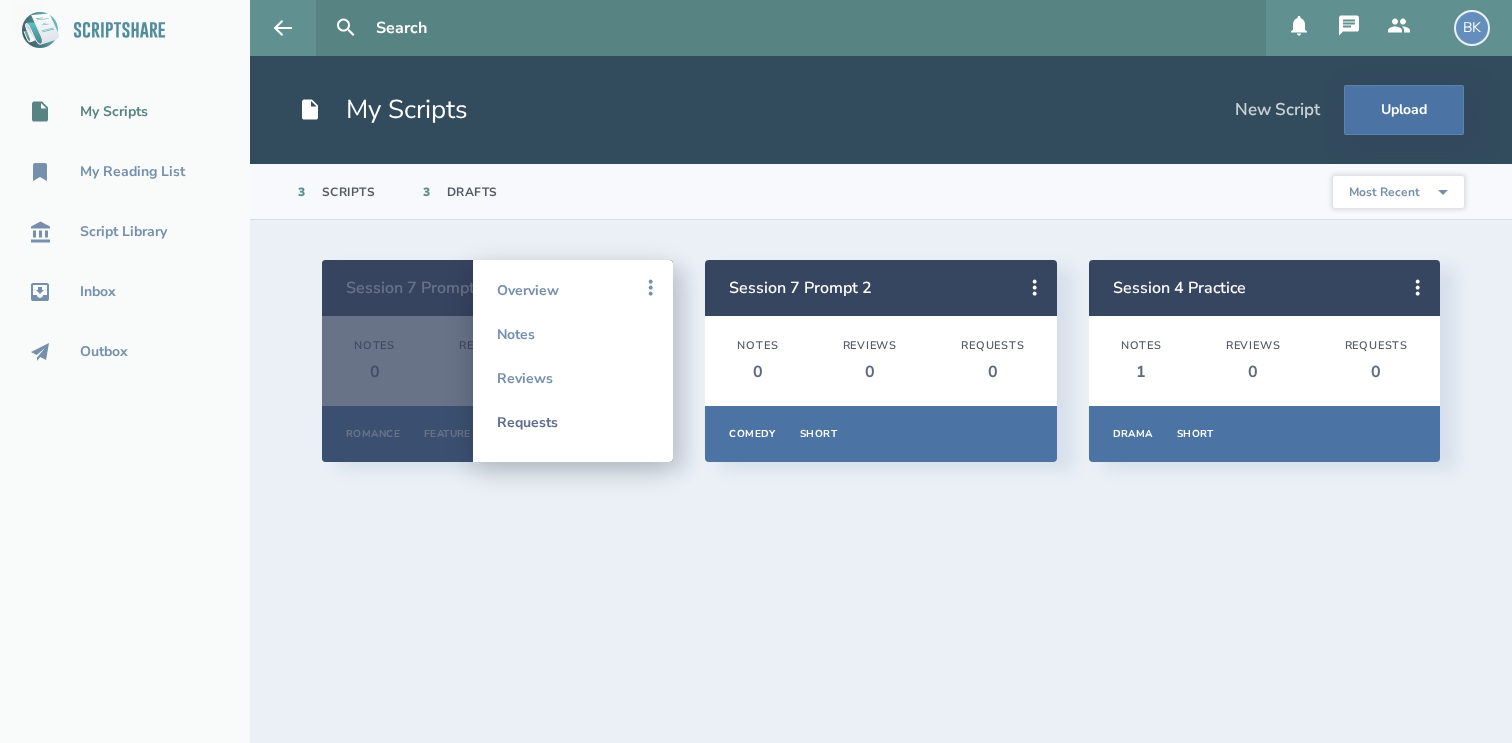 click on "Requests" at bounding box center (573, 422) 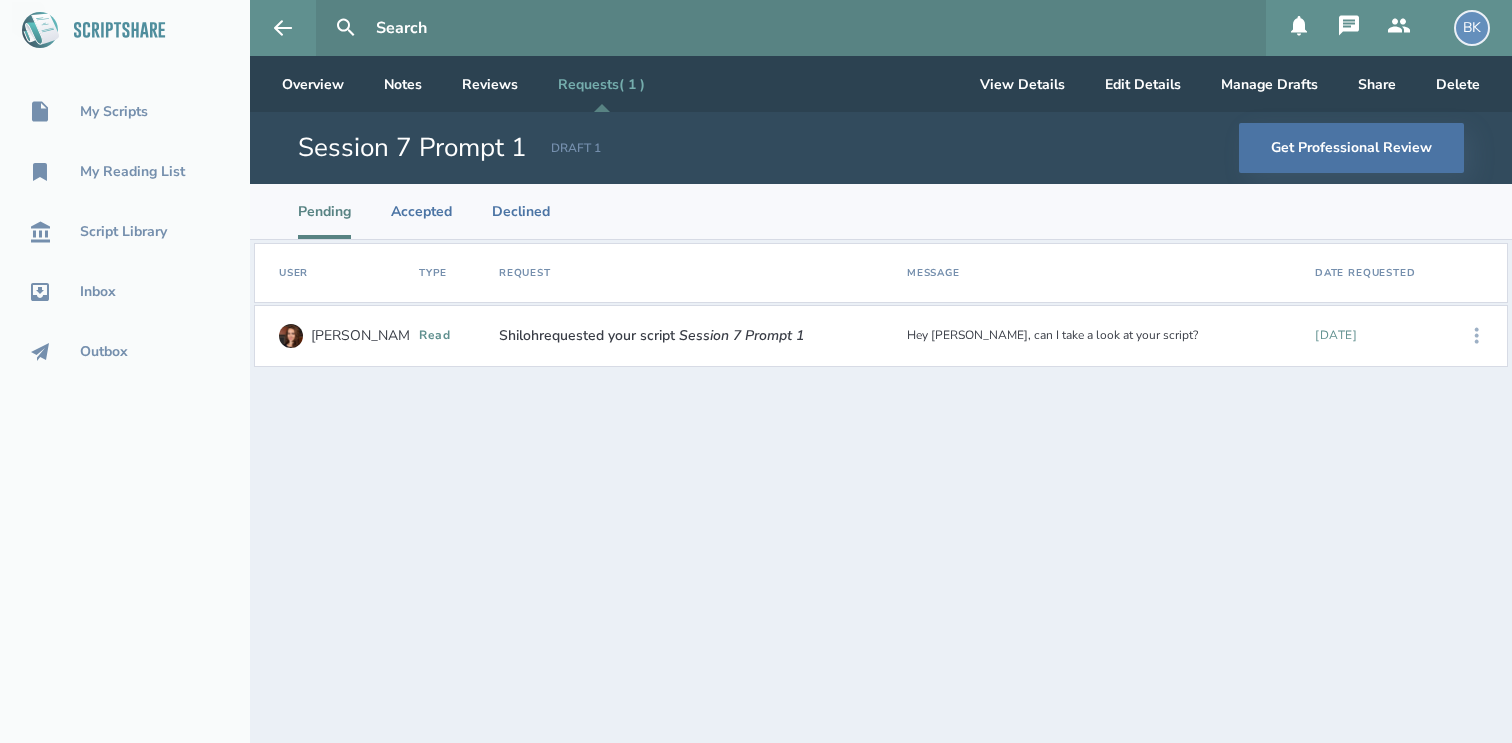 click 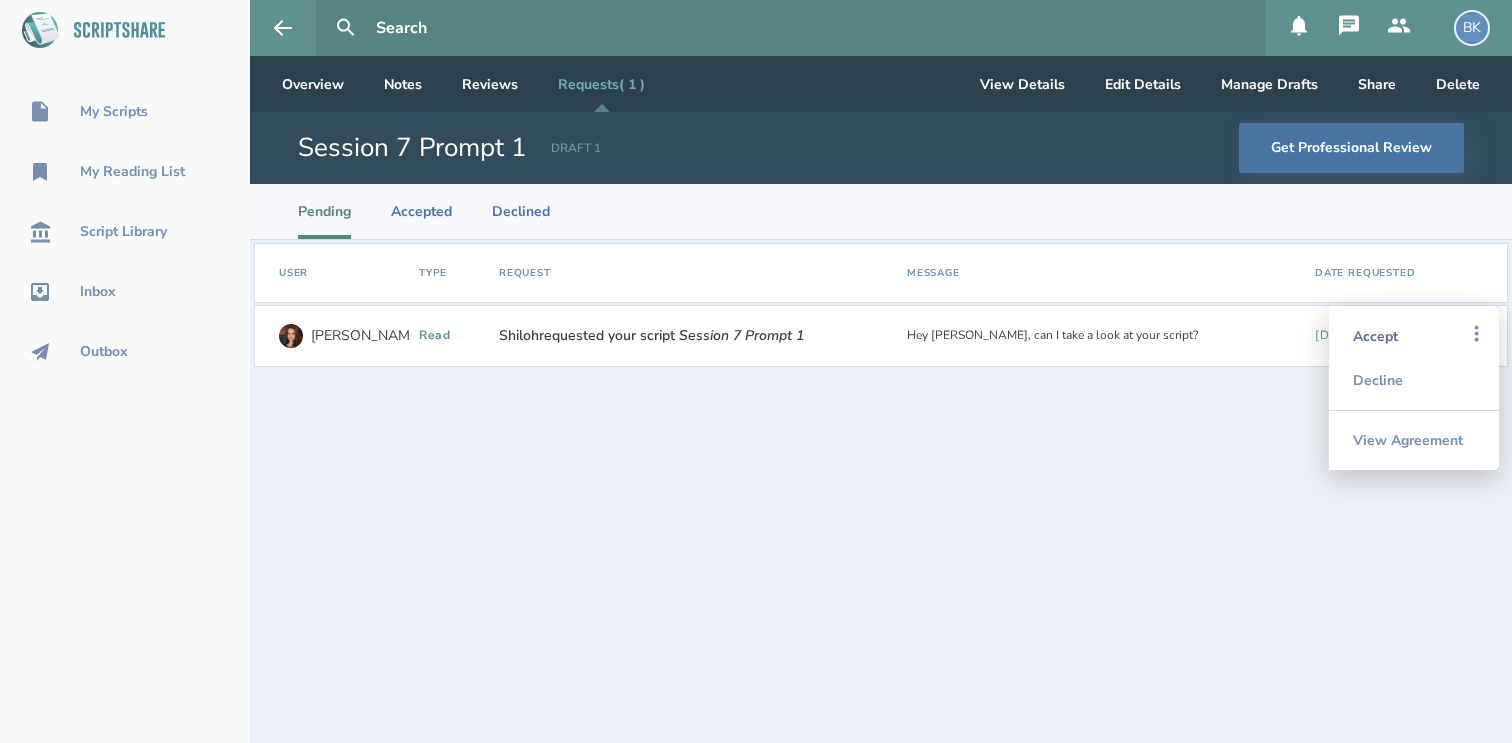 click on "Accept" at bounding box center [1414, 336] 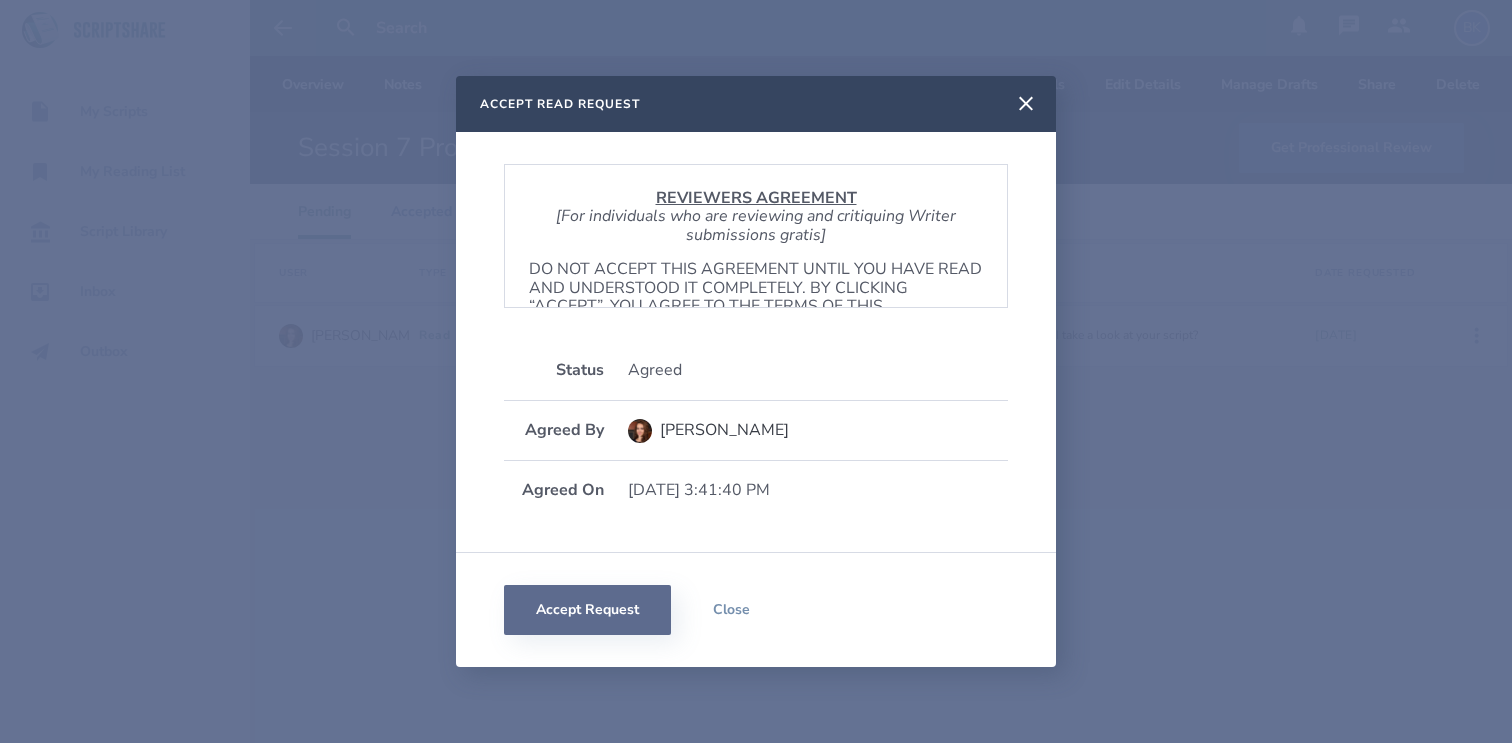 click on "Accept Request" at bounding box center (587, 610) 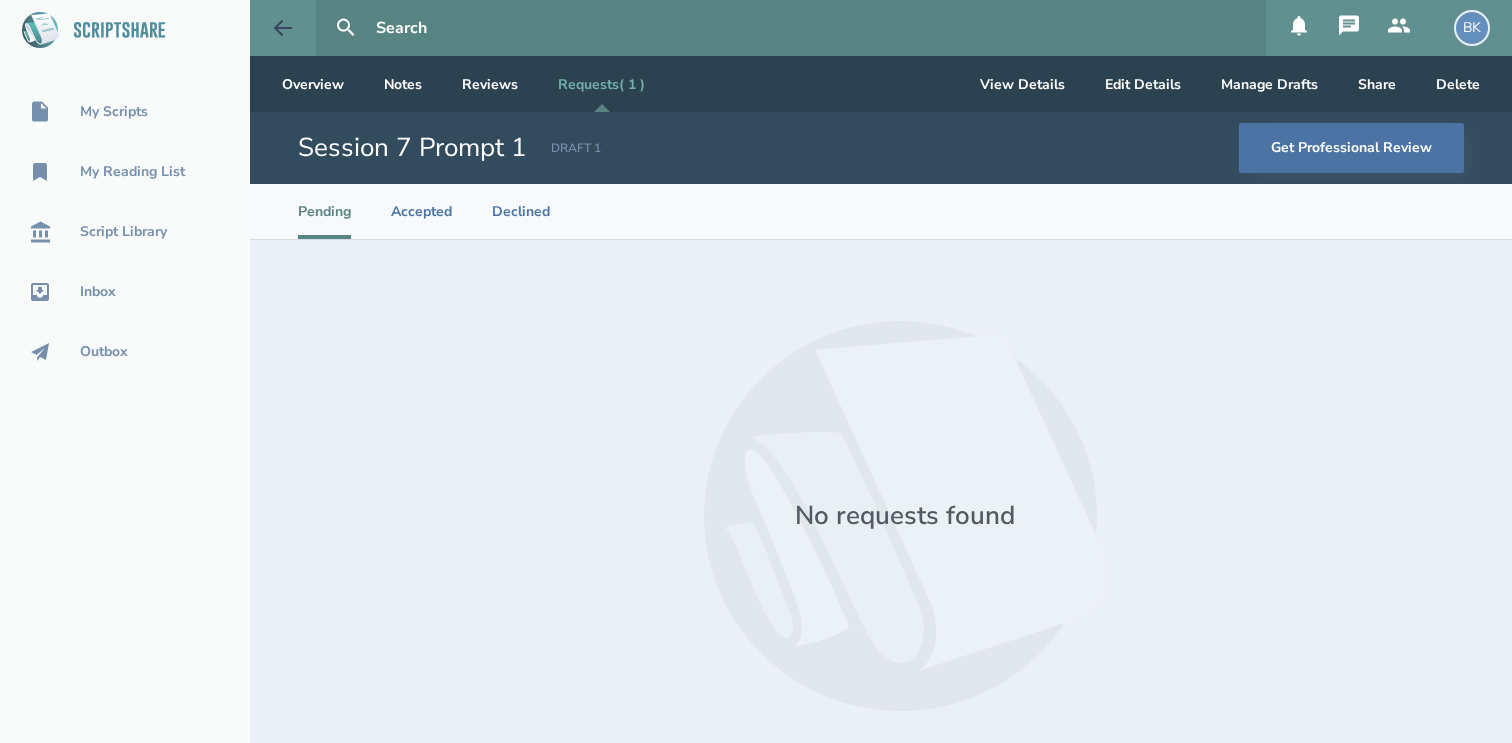 click at bounding box center (283, 28) 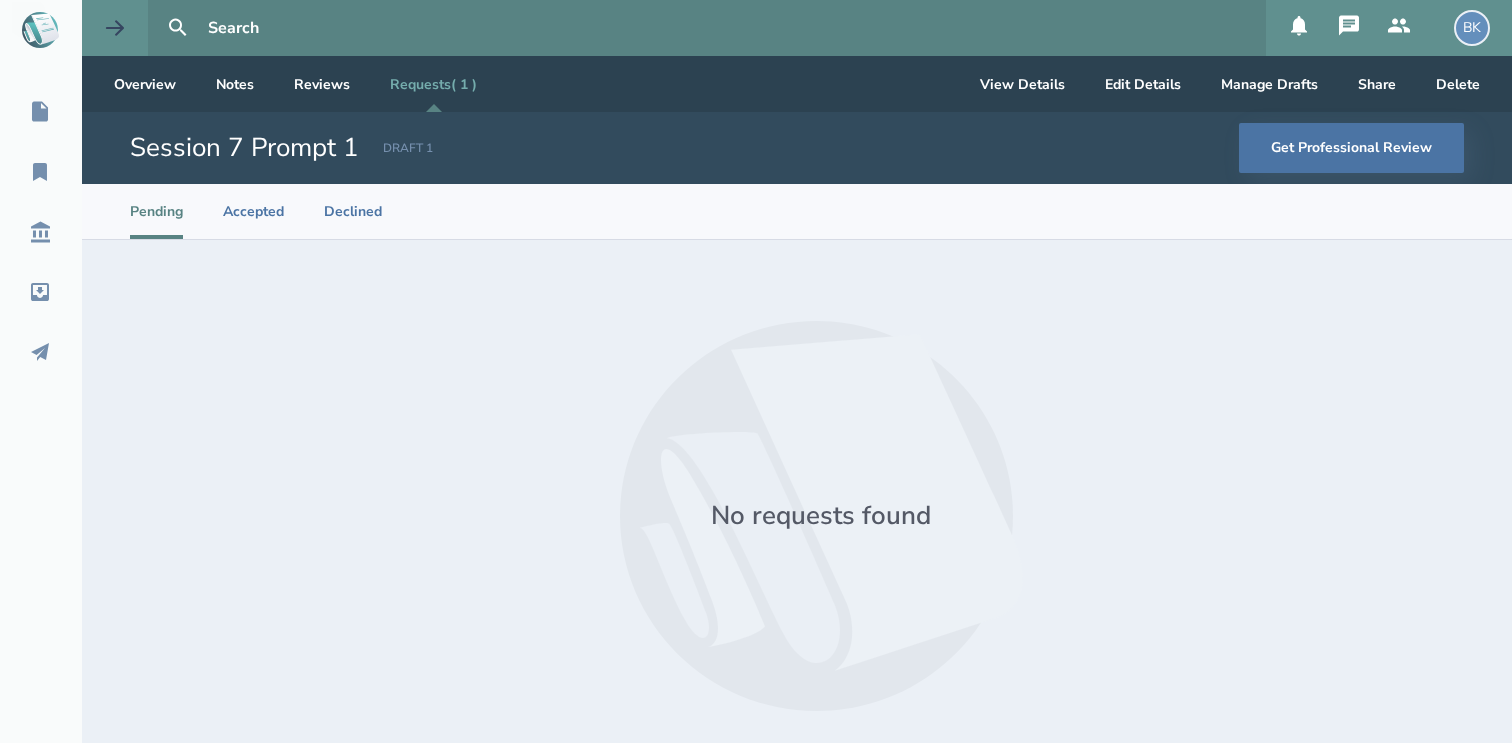 click 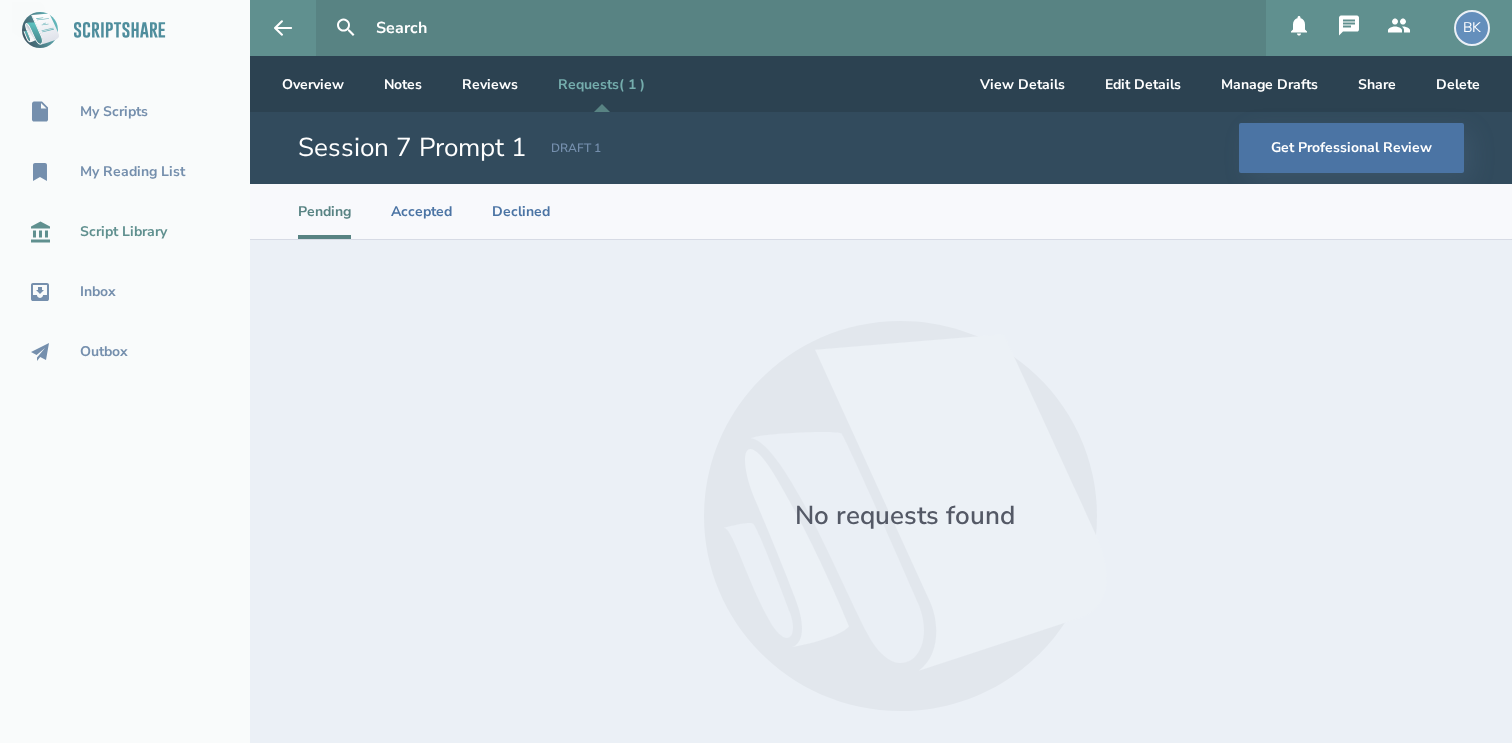 click on "Script Library" at bounding box center (123, 232) 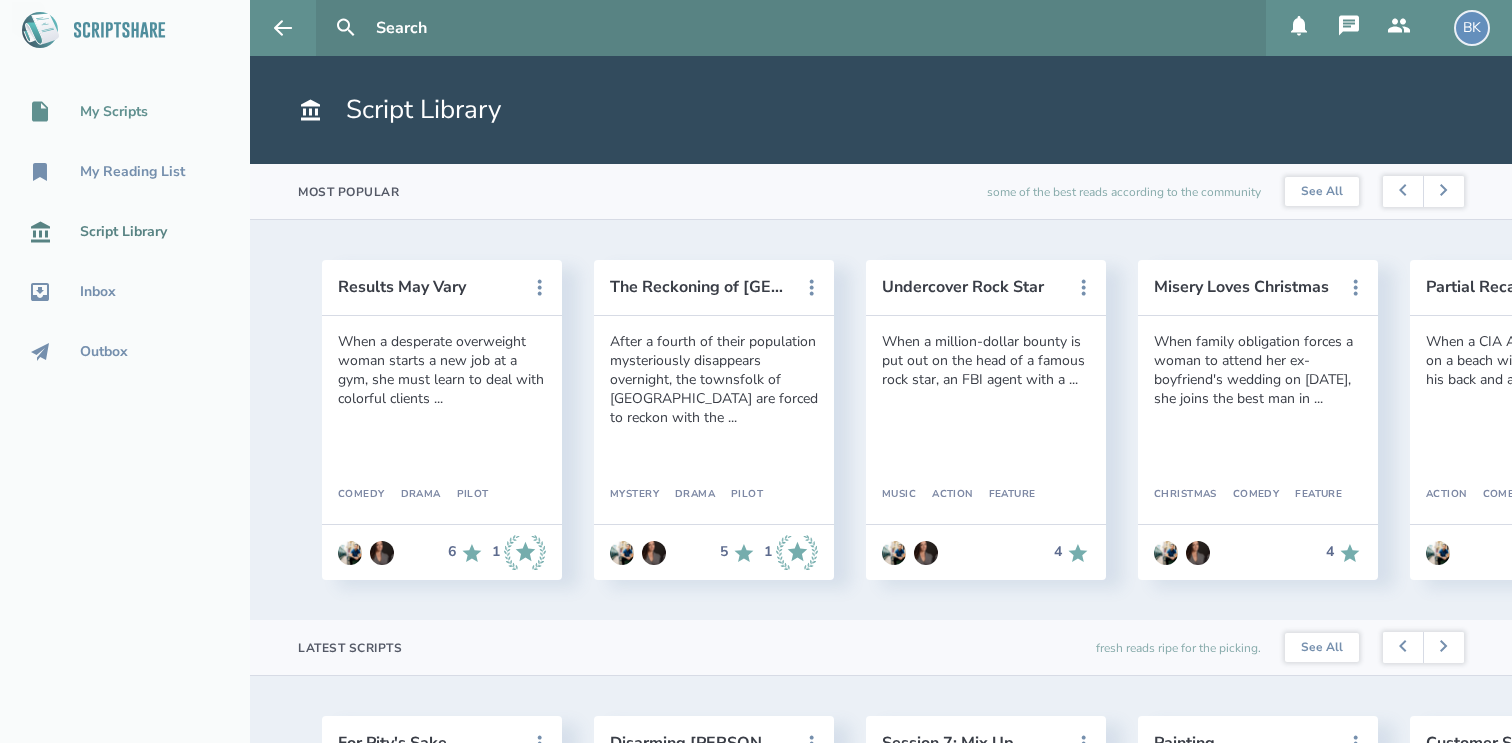 click on "My Scripts" at bounding box center (114, 112) 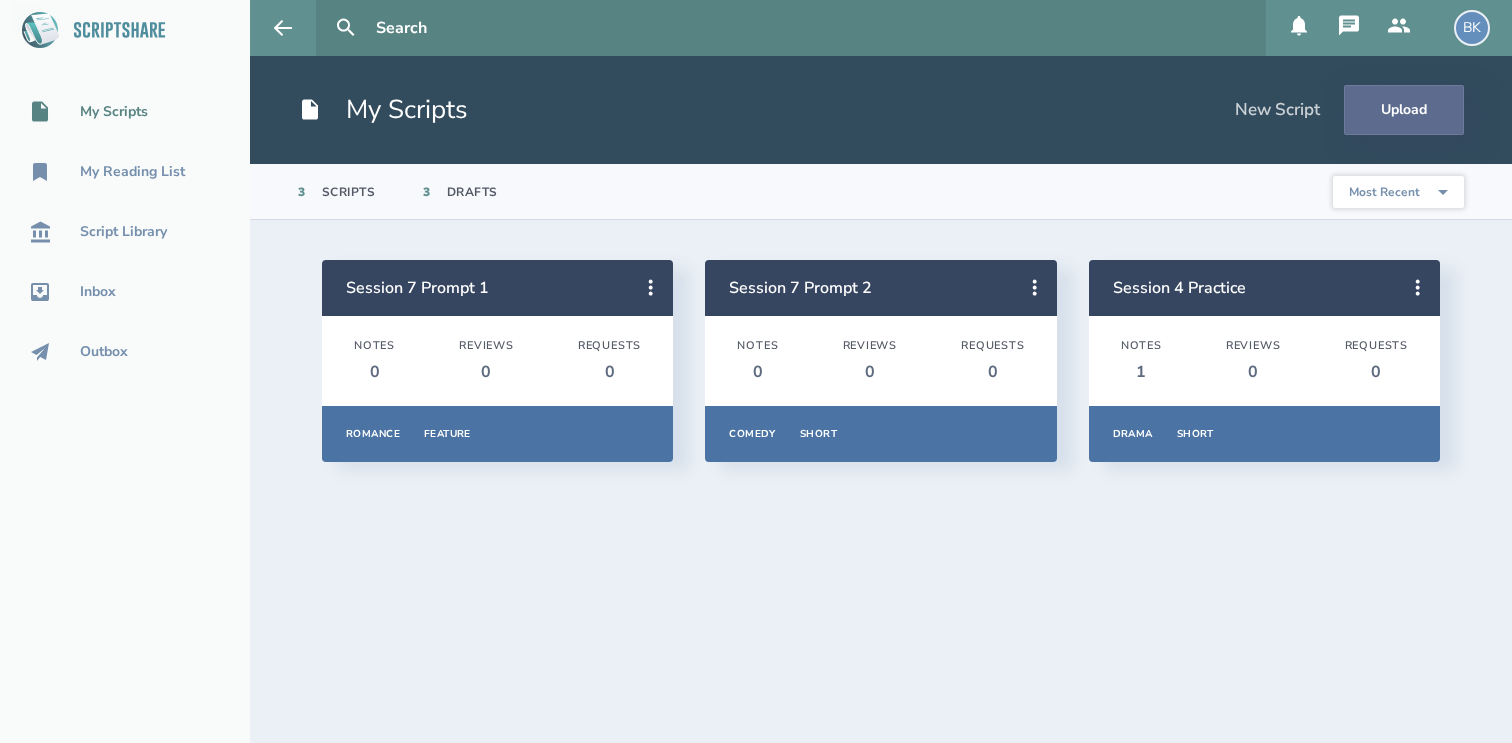 click on "Upload" at bounding box center [1404, 110] 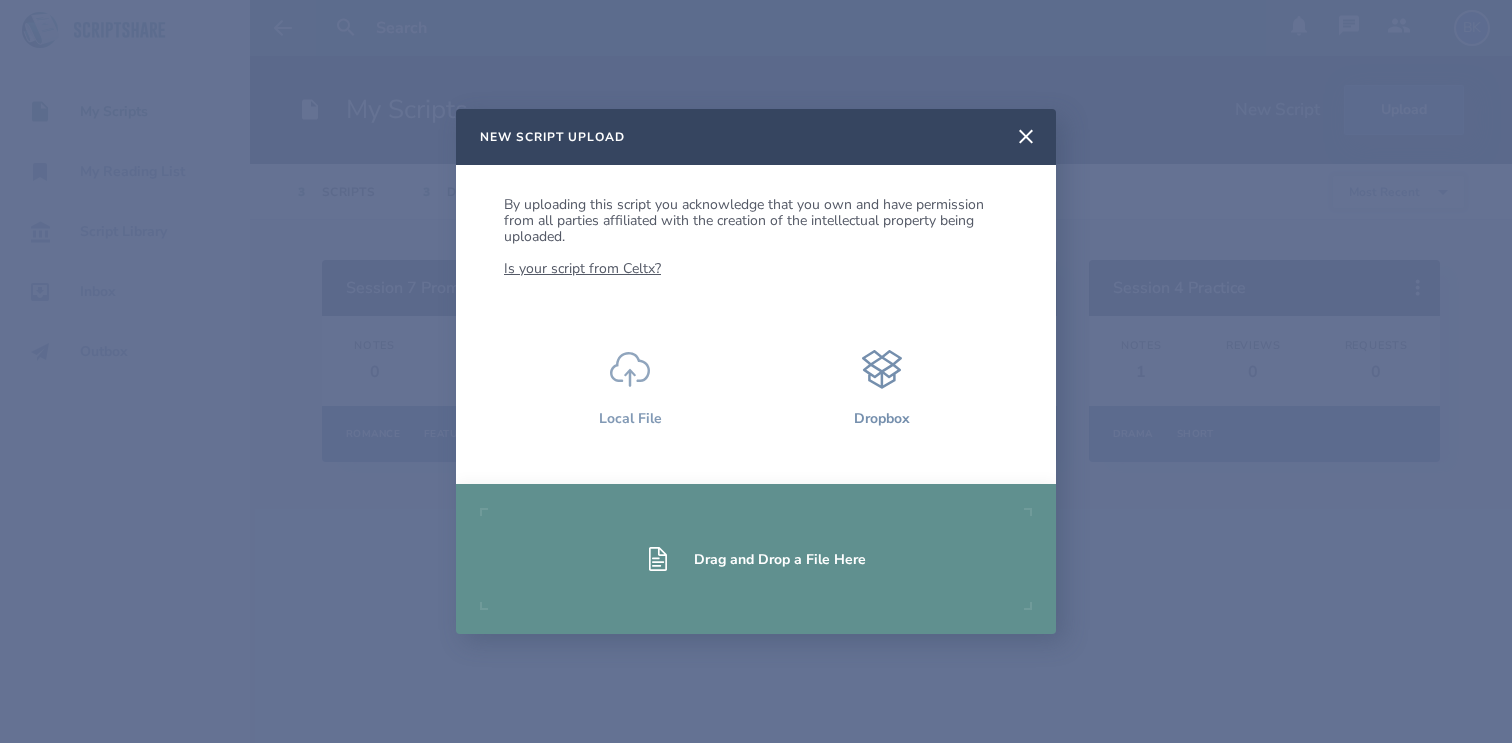 click 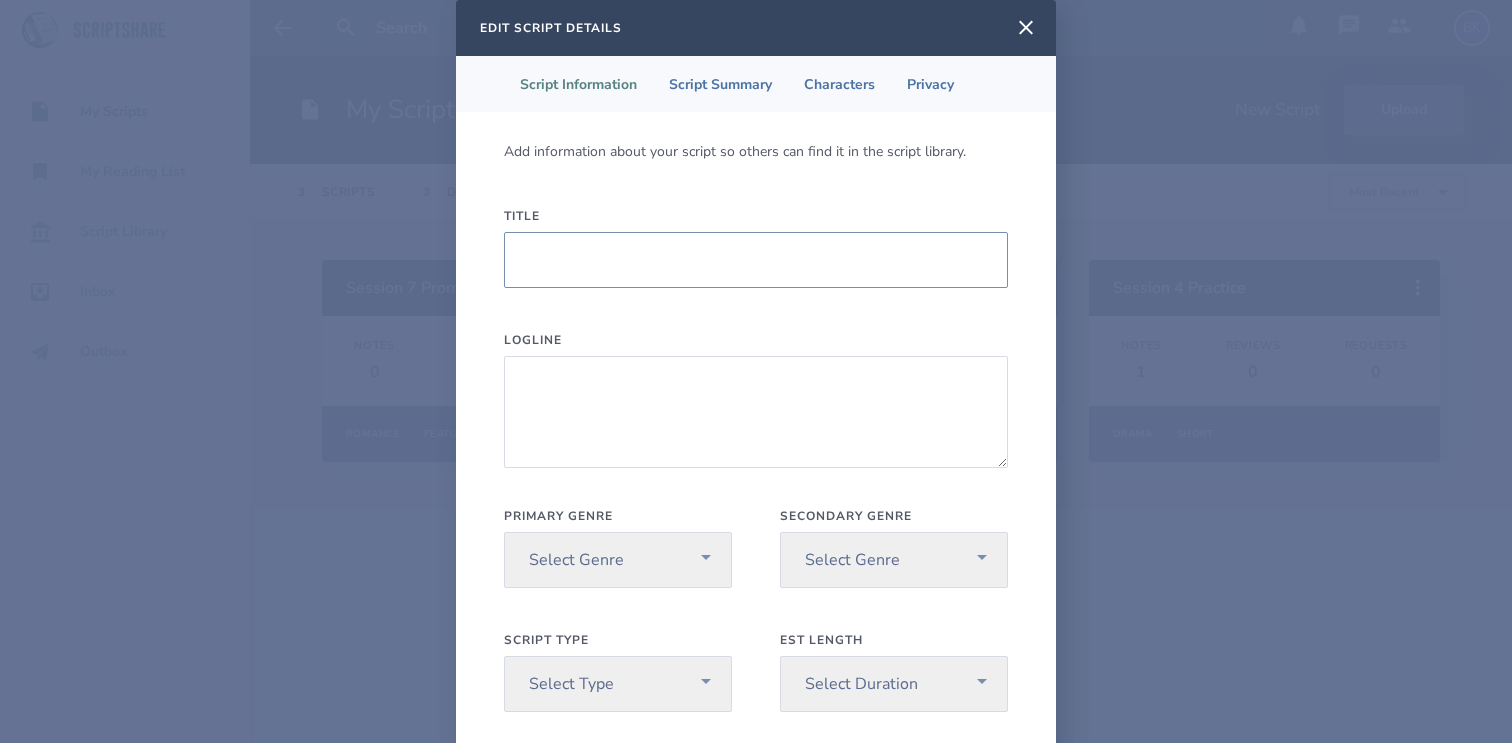 click on "Title" at bounding box center [756, 260] 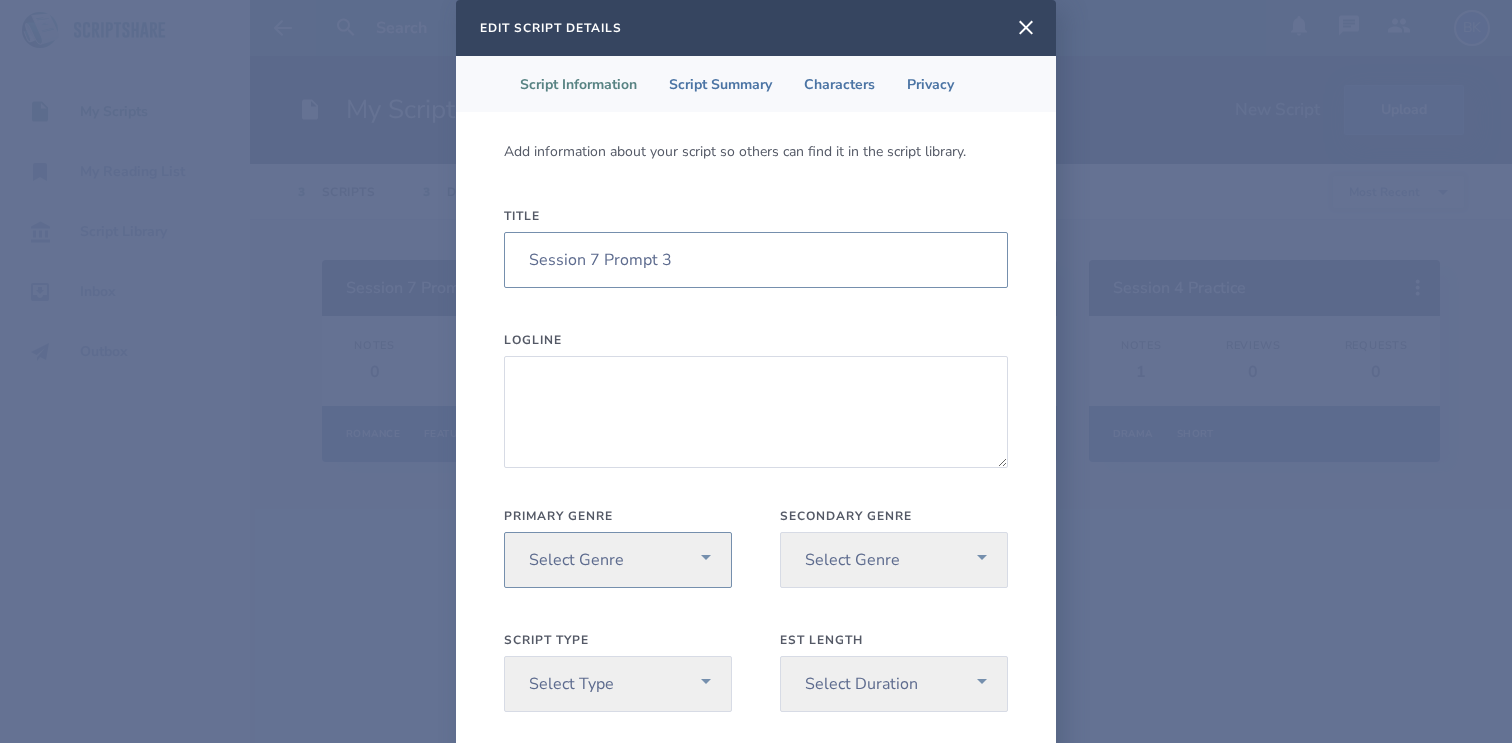 type on "Session 7 Prompt 3" 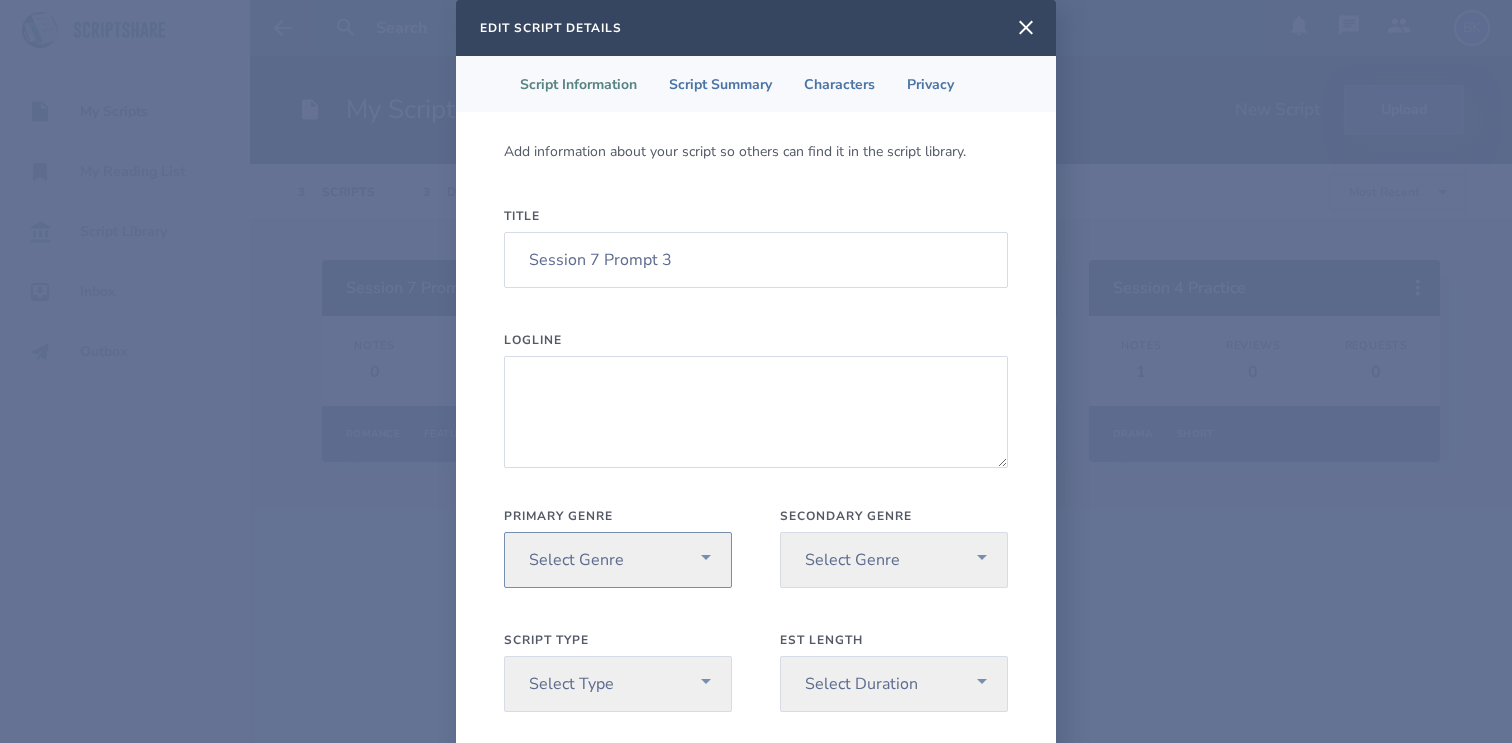 click on "Select Genre Action Adventure Animation Biography Christmas Comedy Crime Drama Faith Family Fantasy Film-Noir History Holiday Horror Music Musical Mystery Romance Sci-Fi Sport Thriller War Western" at bounding box center [618, 560] 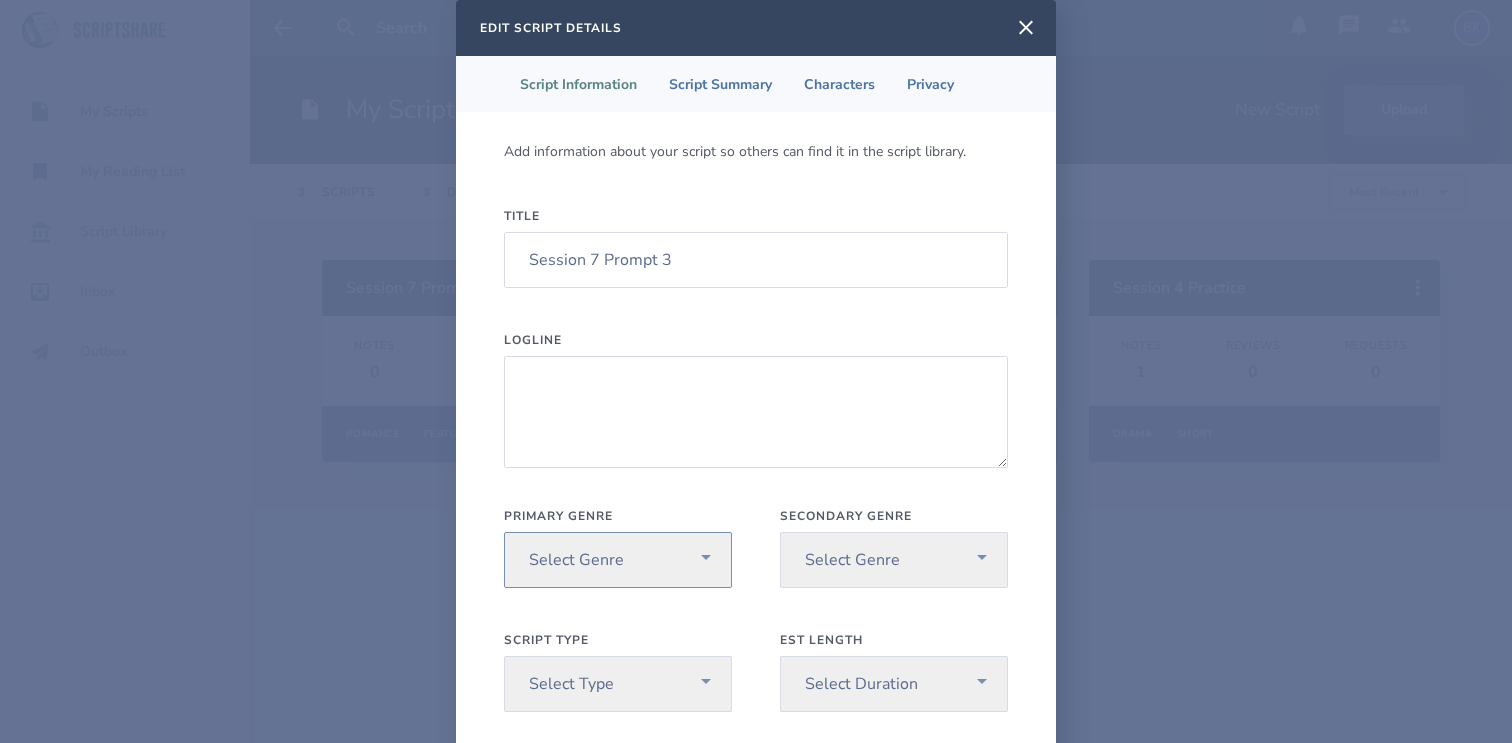 select on "9" 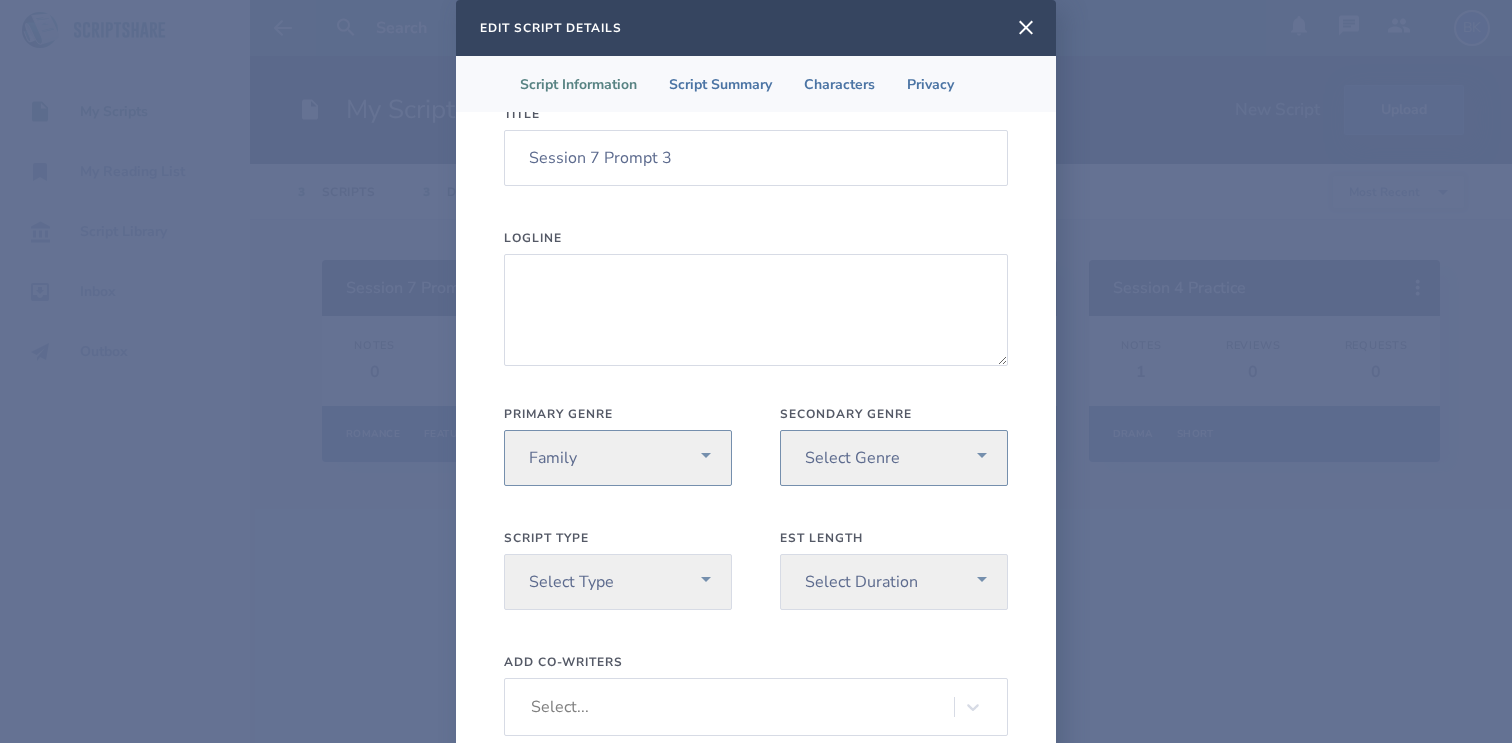 scroll, scrollTop: 146, scrollLeft: 0, axis: vertical 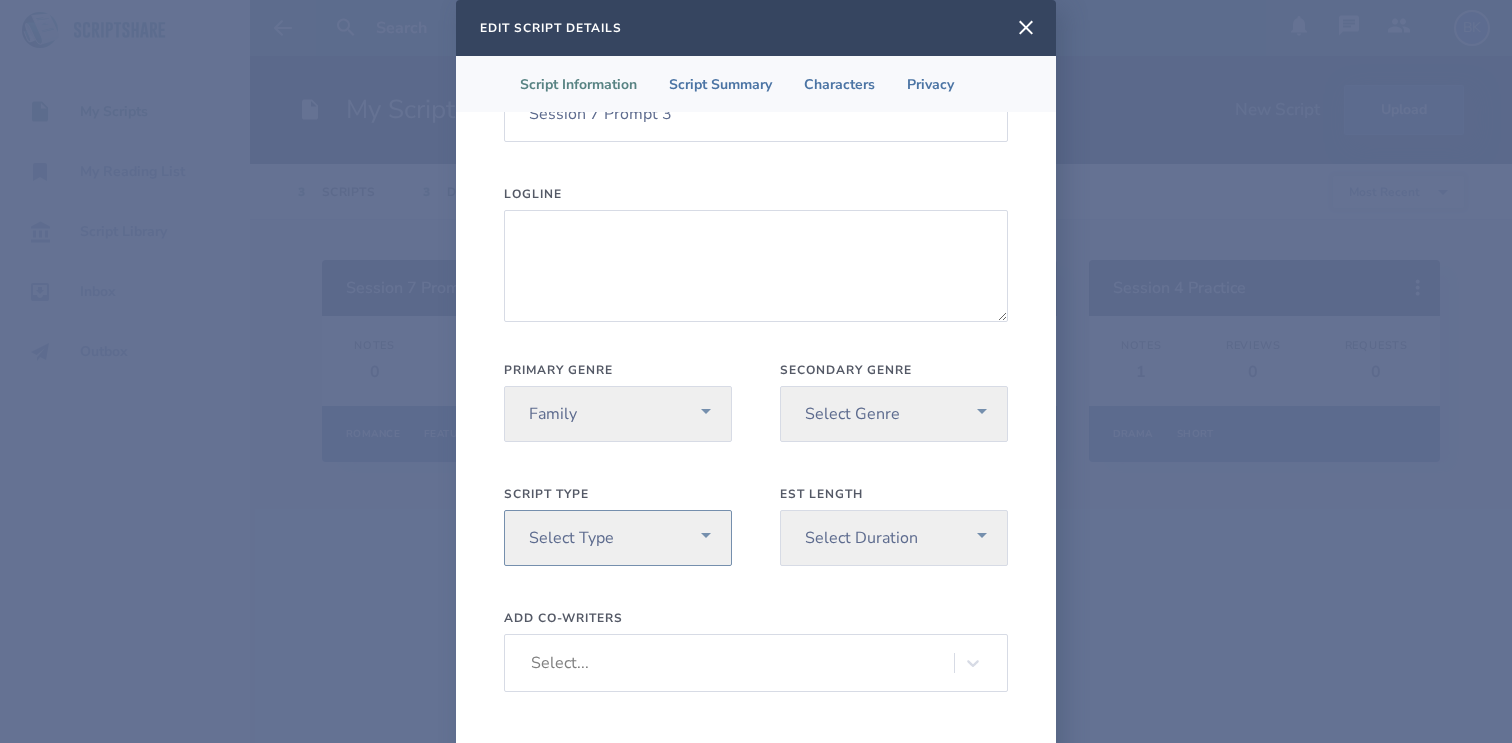 click on "Select Type Pilot Short Feature" at bounding box center (618, 538) 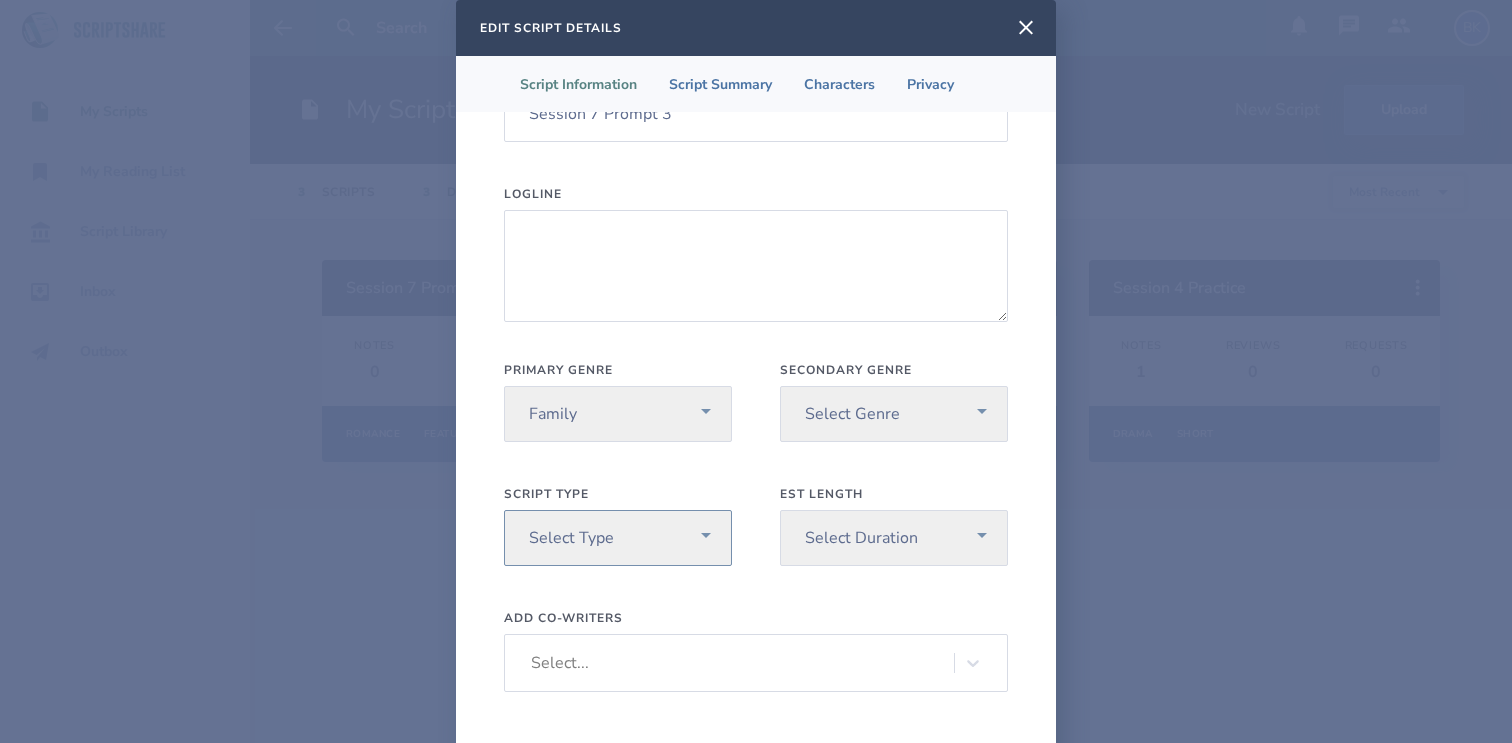 select on "2" 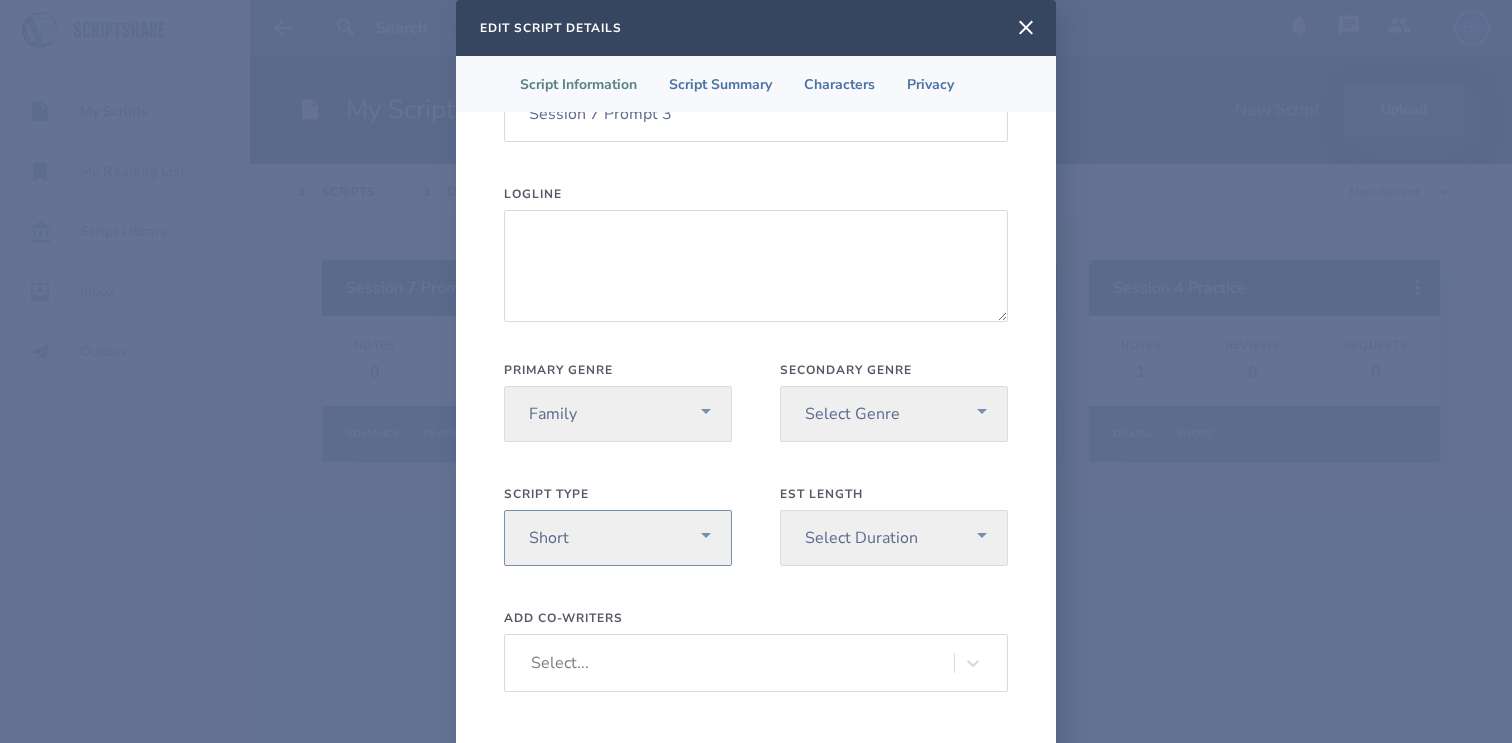 scroll, scrollTop: 138, scrollLeft: 0, axis: vertical 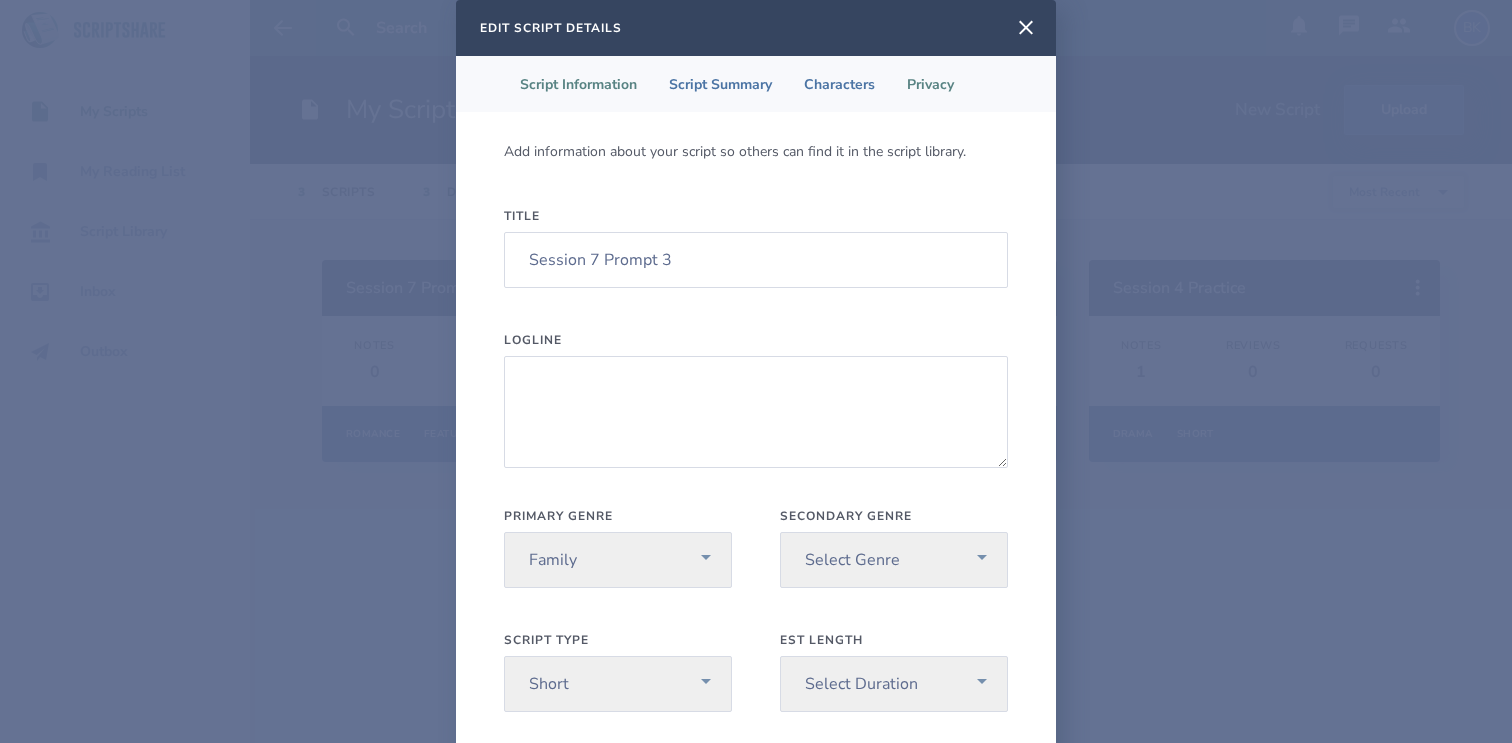 click on "Privacy" at bounding box center [930, 84] 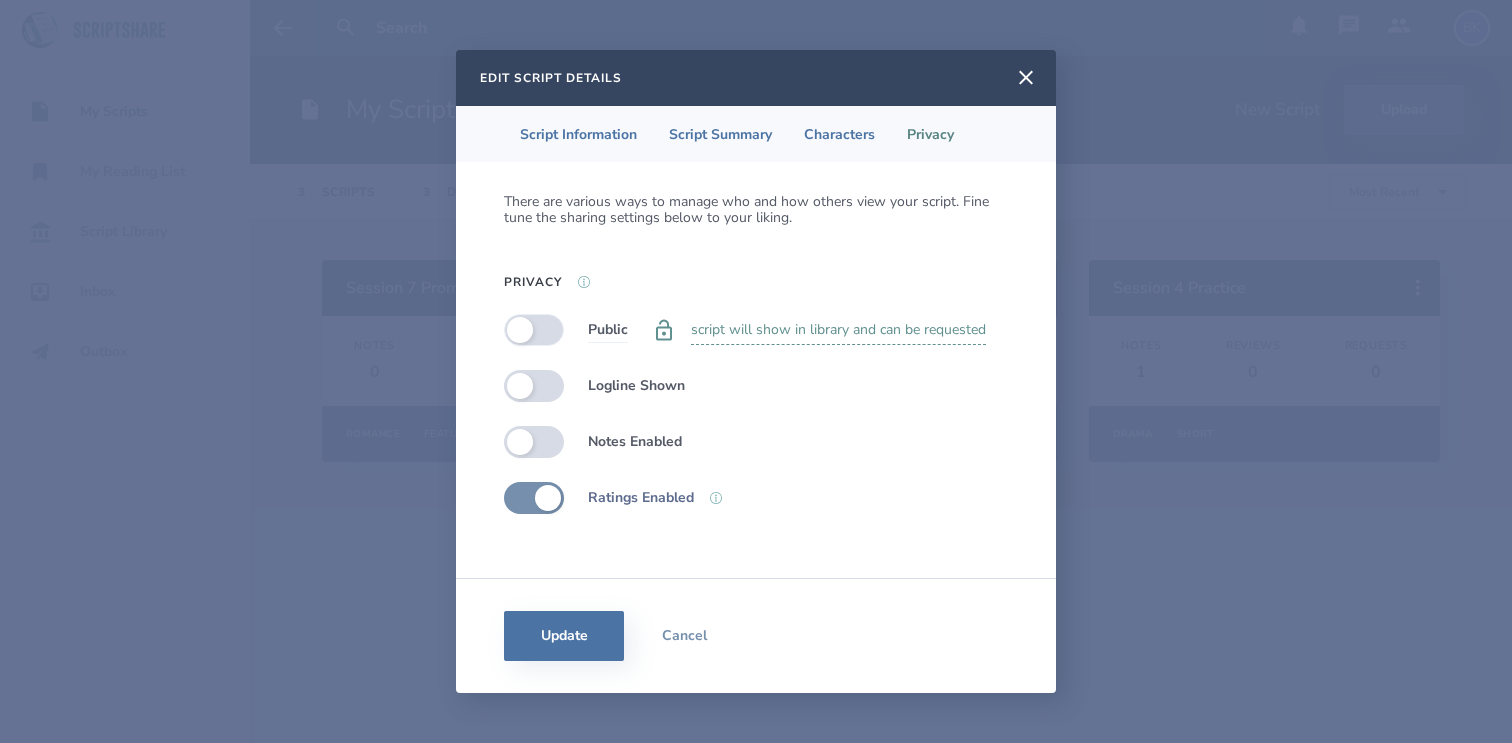 click at bounding box center (534, 330) 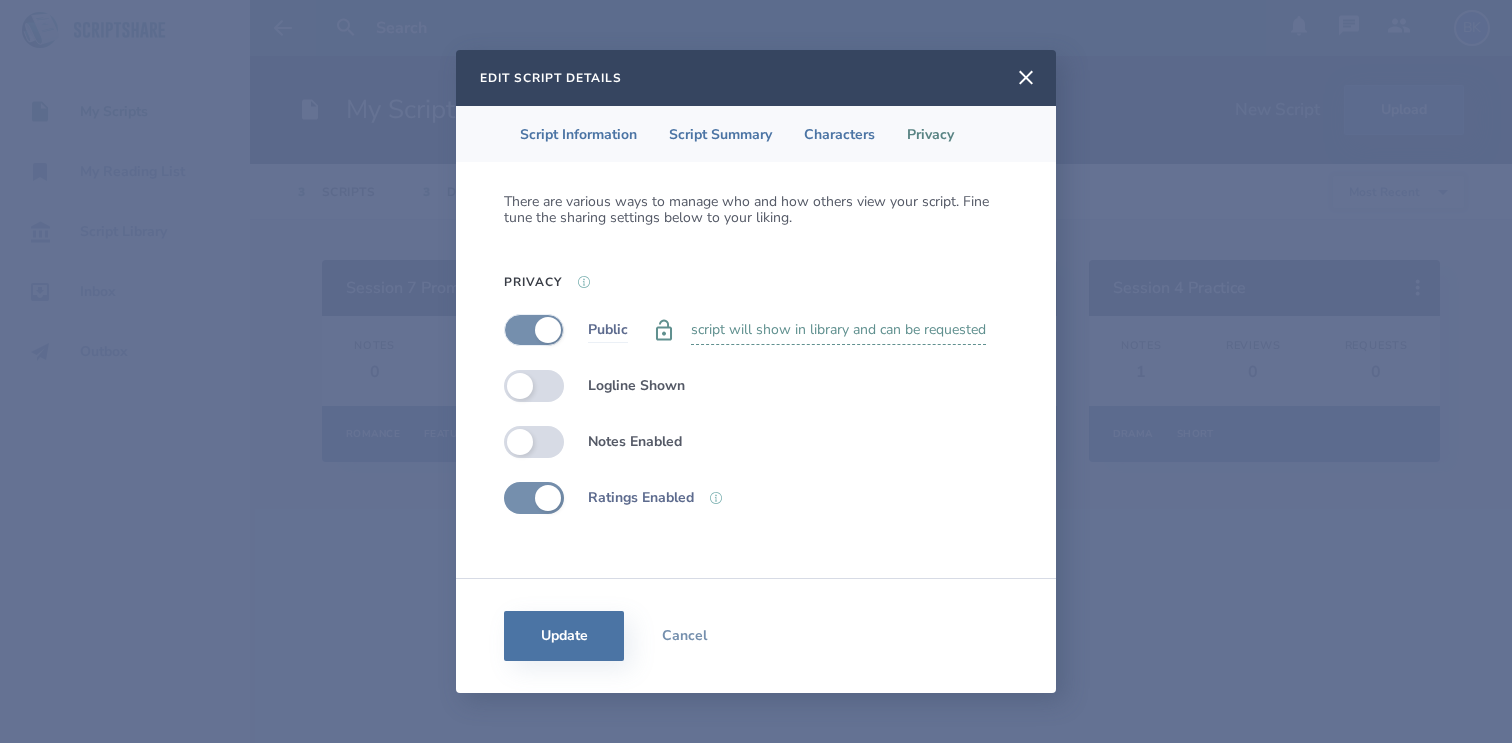 checkbox on "true" 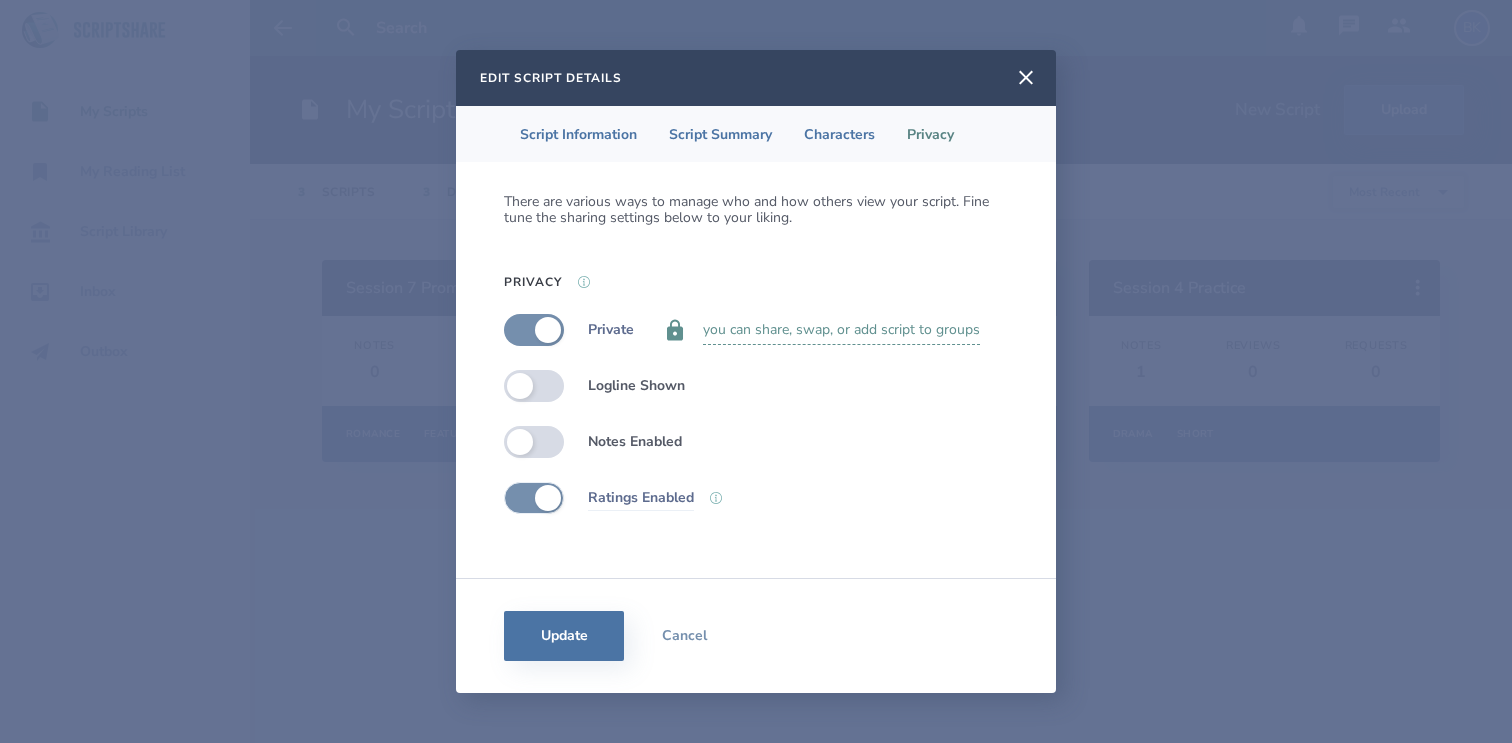 click at bounding box center [534, 498] 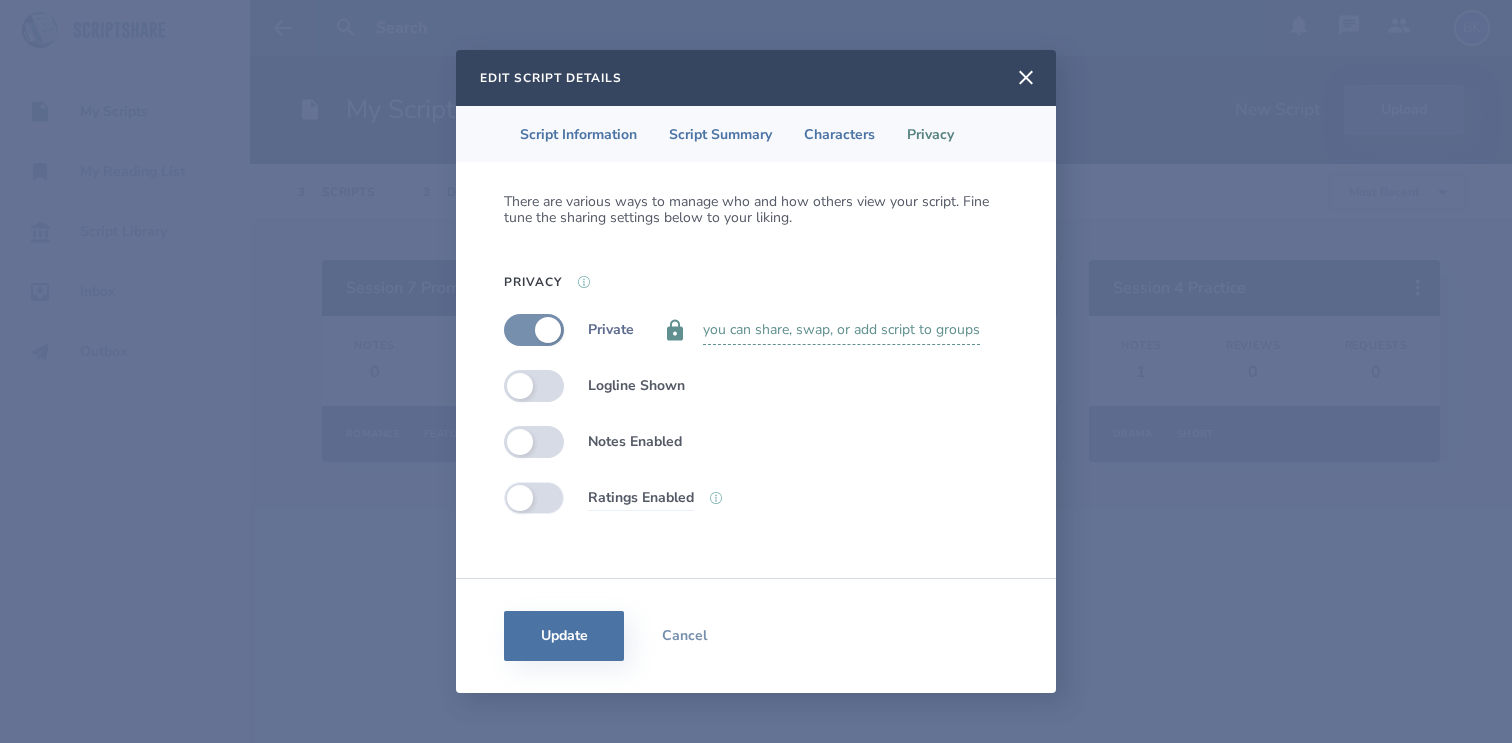 checkbox on "false" 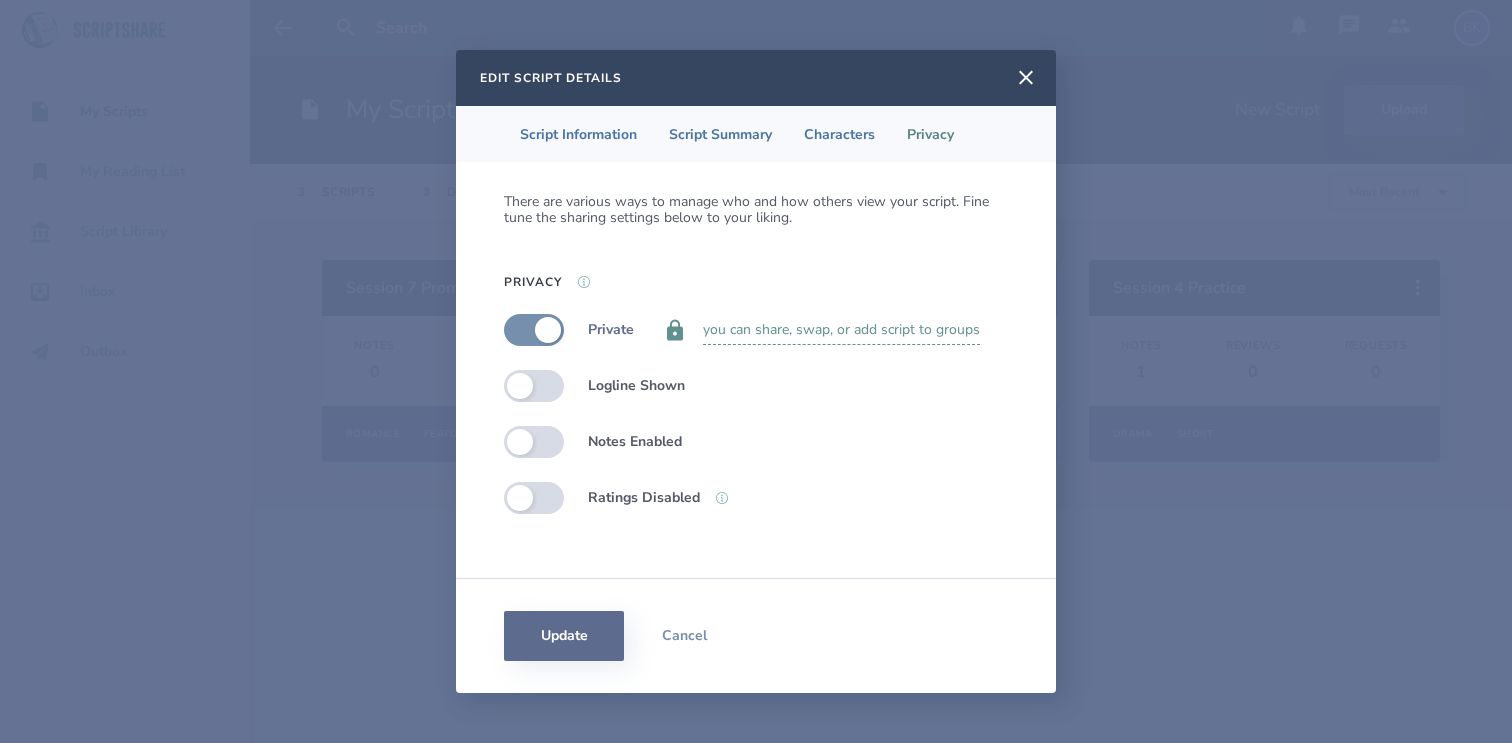 click on "Update" at bounding box center (564, 636) 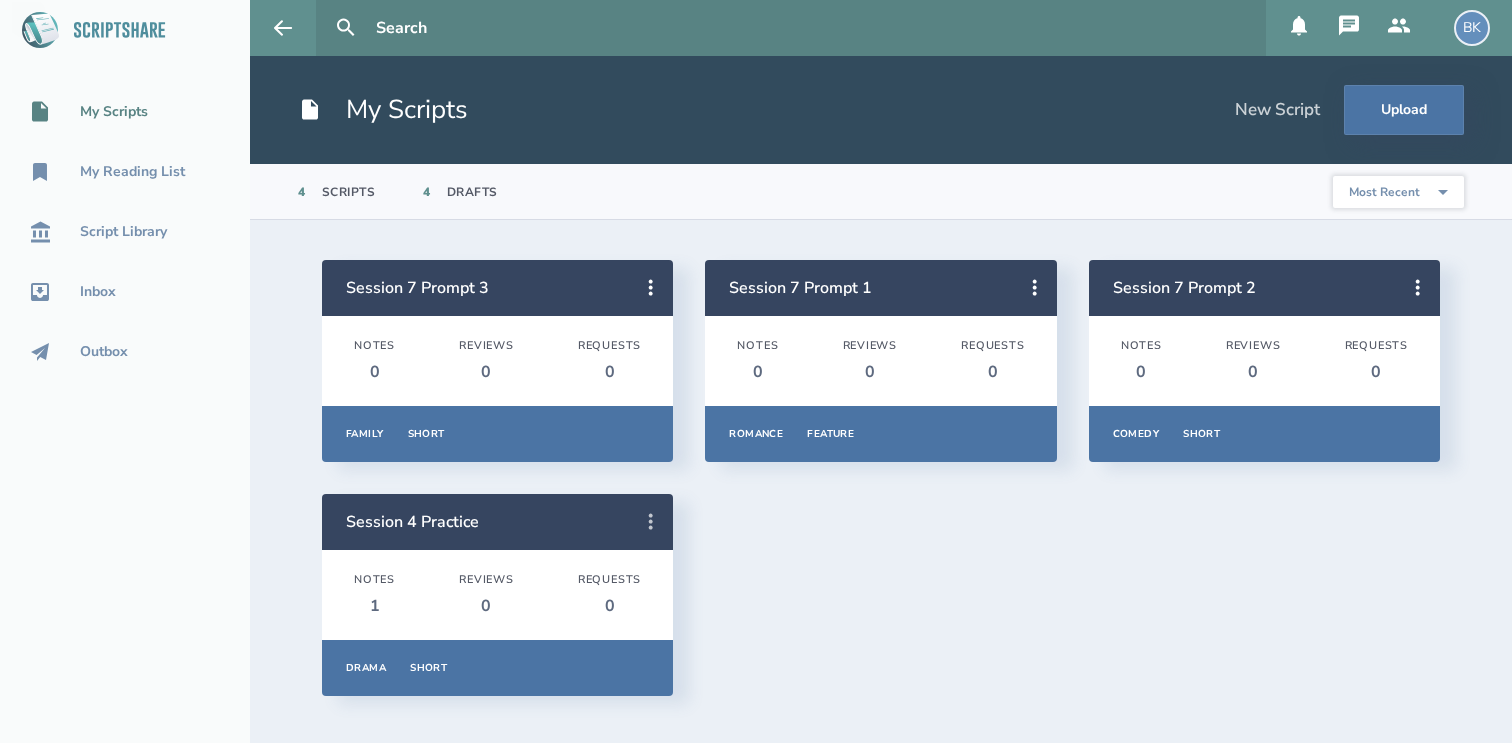 click 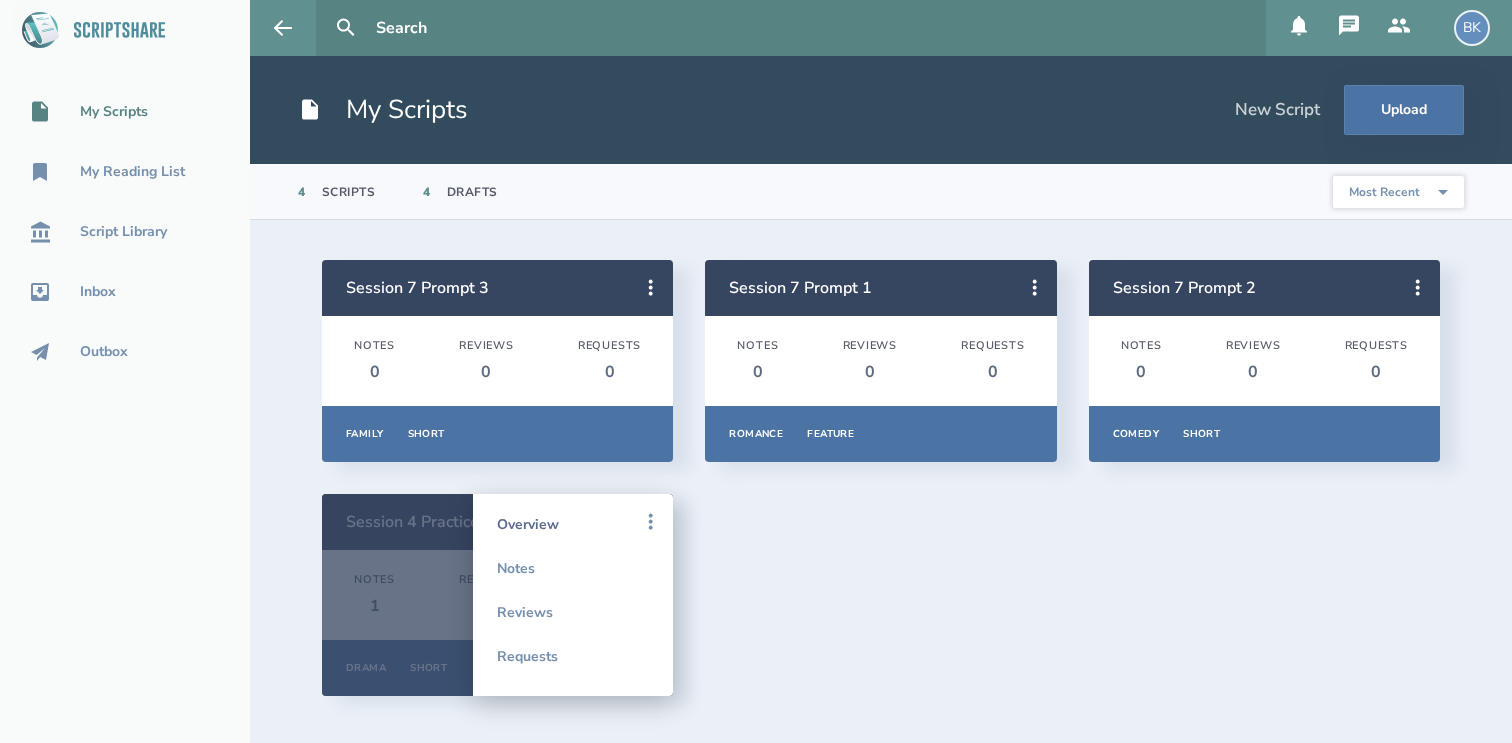 click on "Overview" at bounding box center [573, 524] 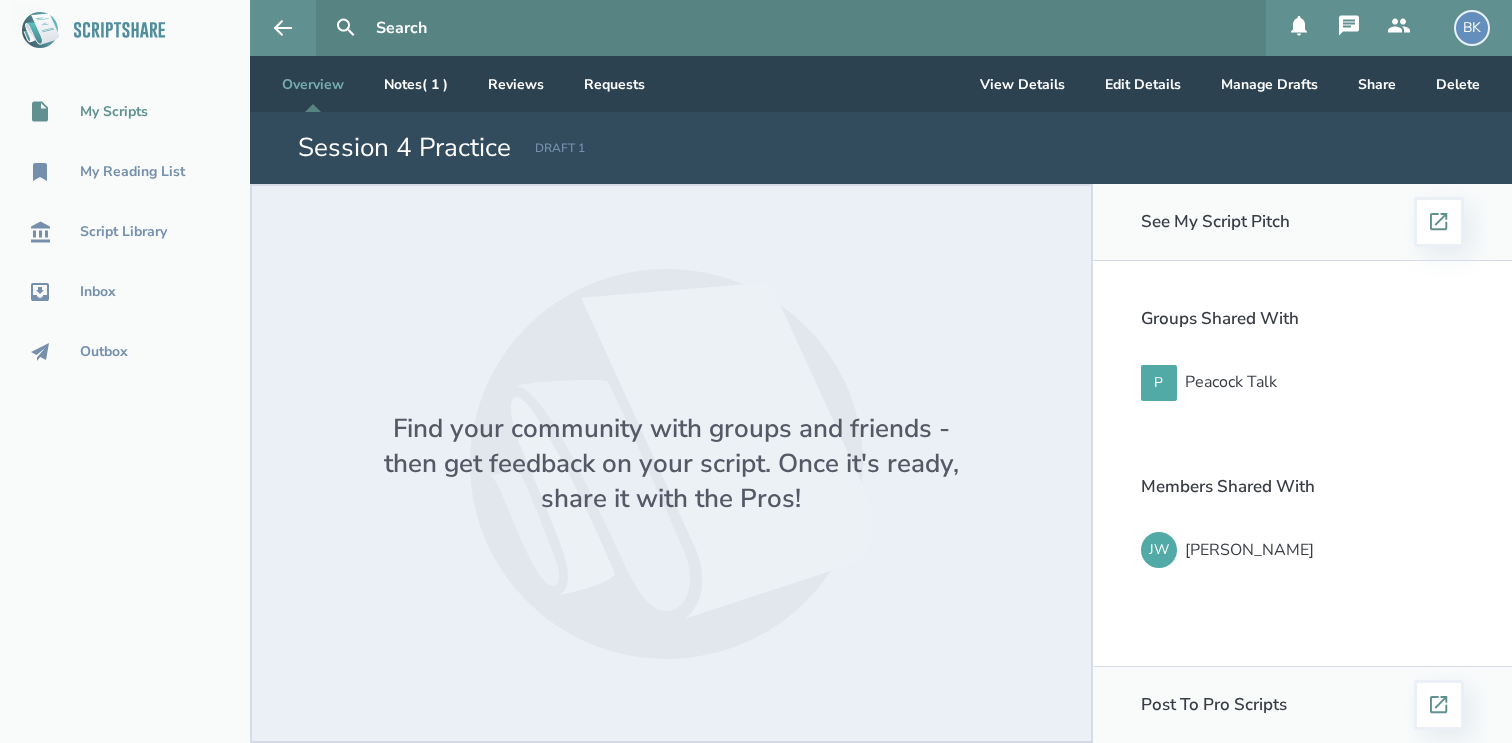 click on "My Scripts" at bounding box center [125, 112] 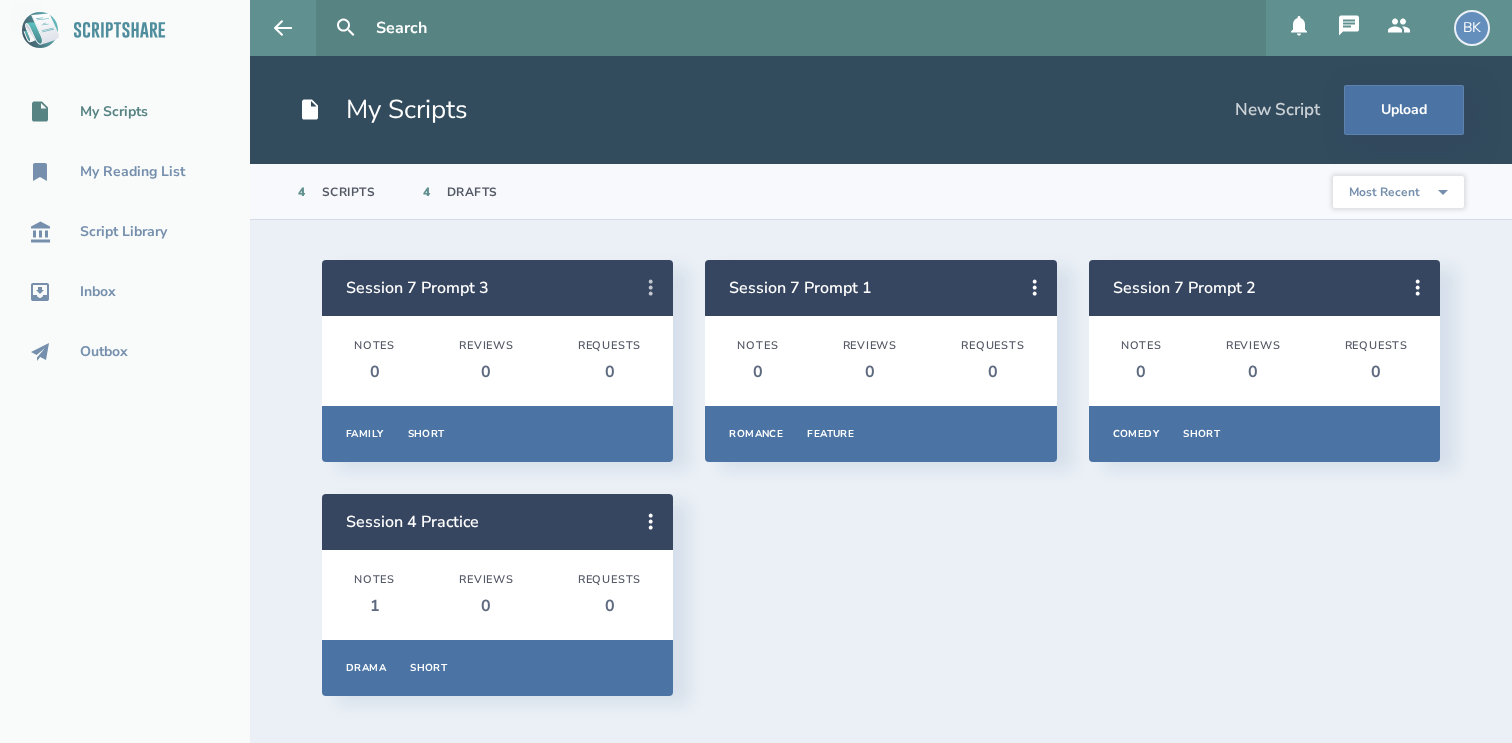 click 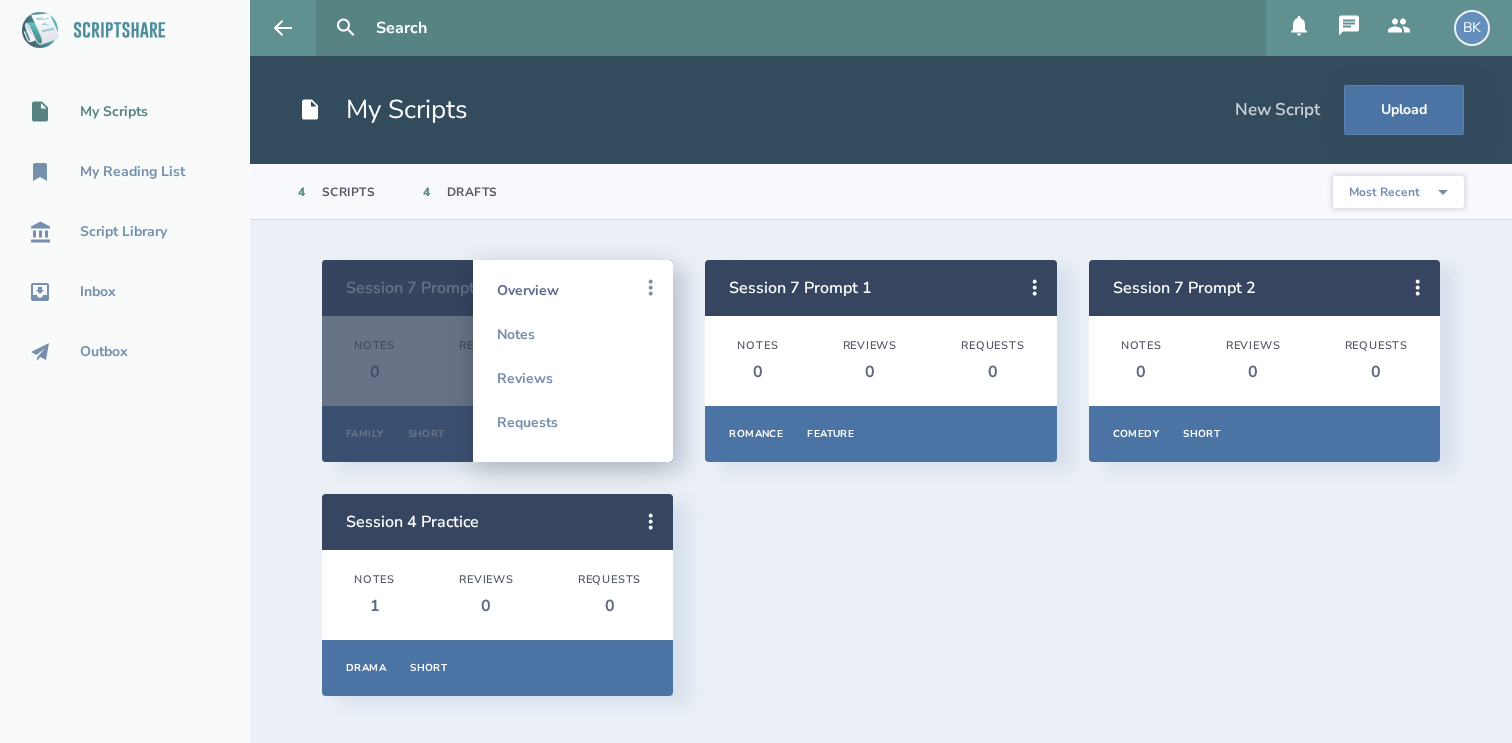 click on "Overview" at bounding box center [573, 290] 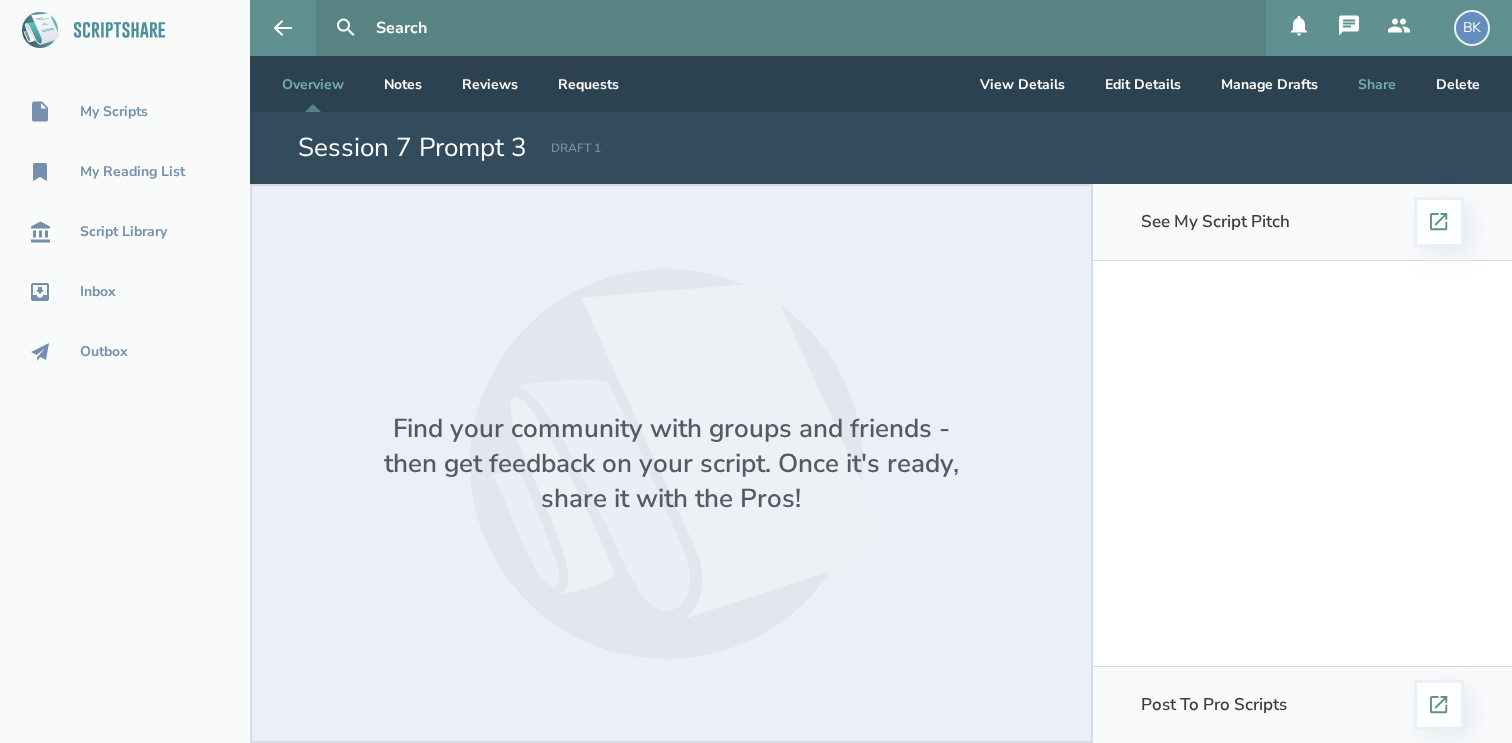 click on "Share" at bounding box center [1377, 84] 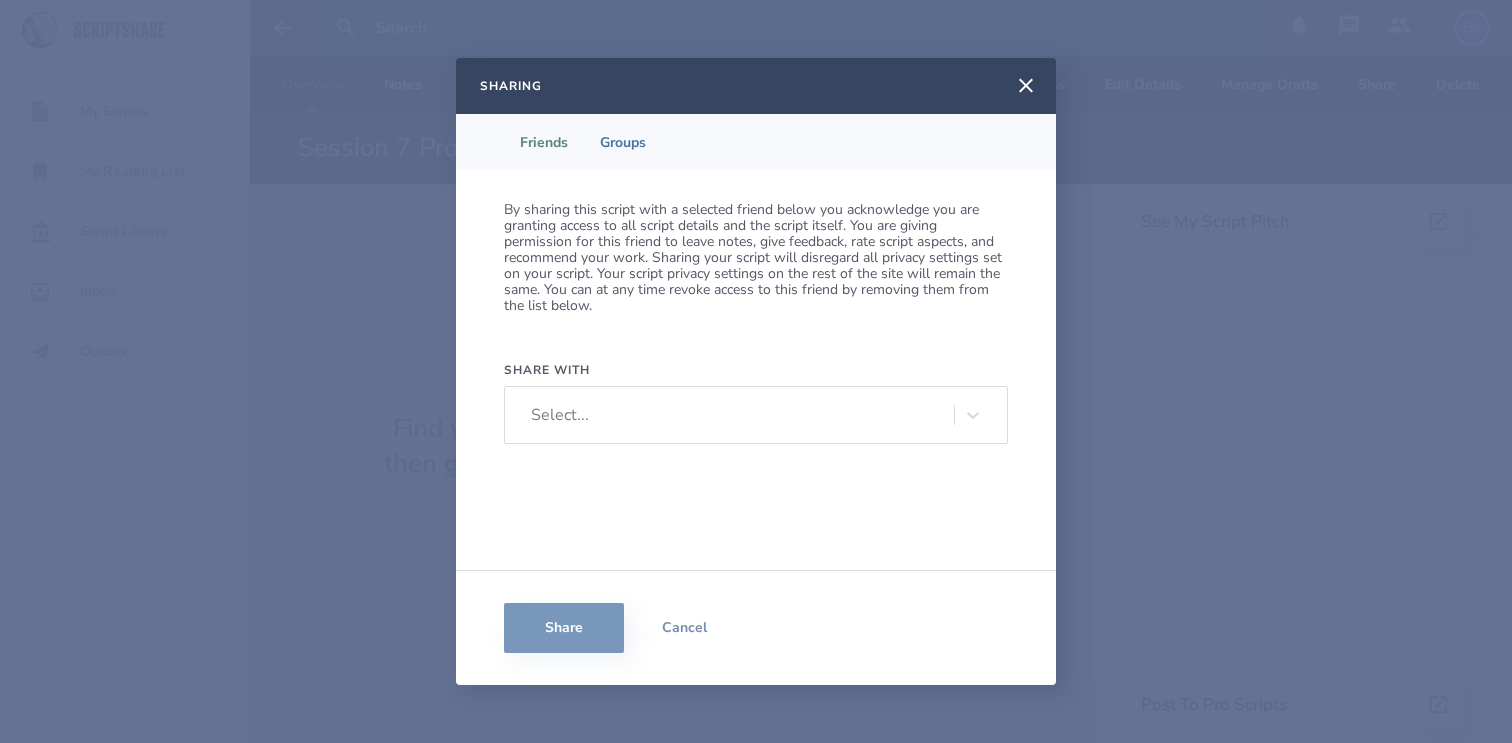 click on "Select..." at bounding box center [560, 415] 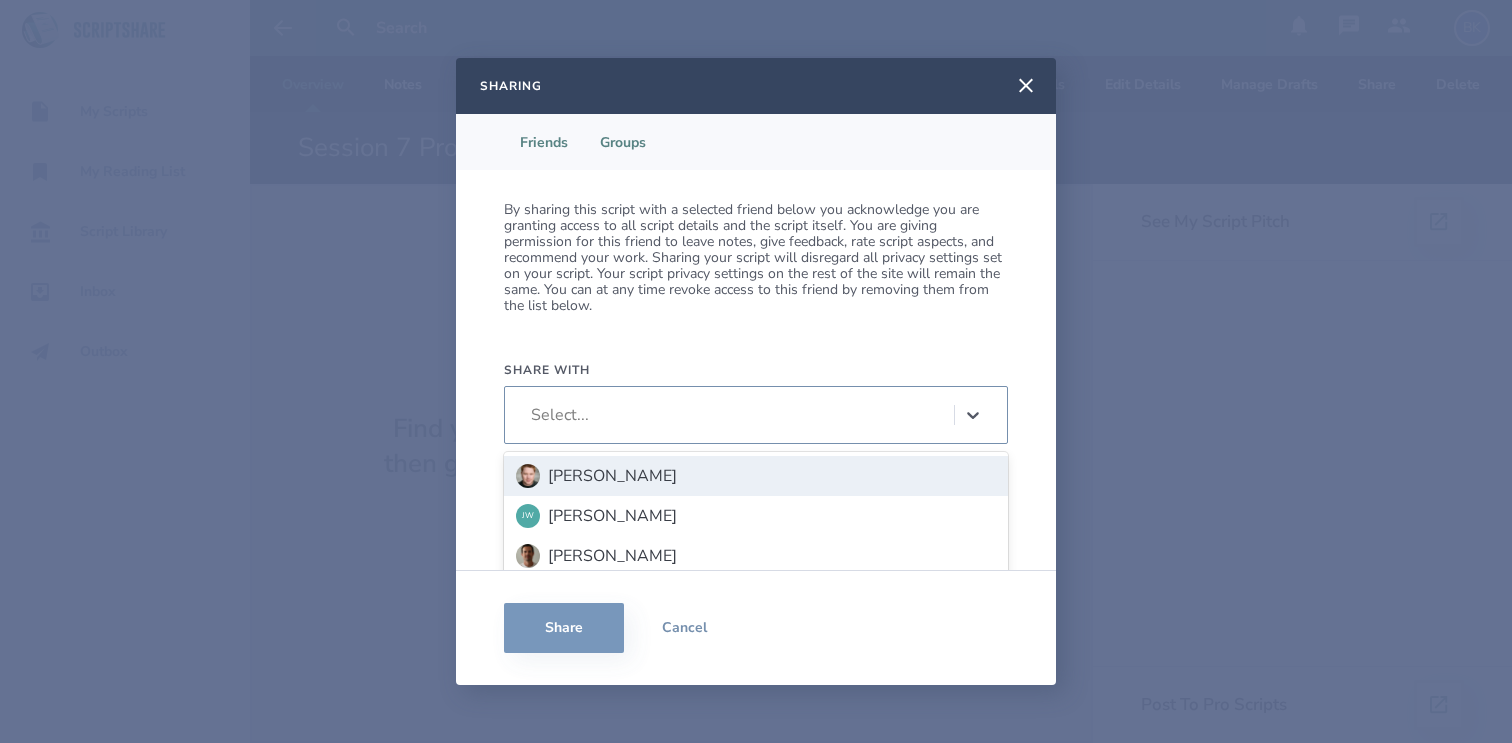 click on "Groups" at bounding box center (623, 142) 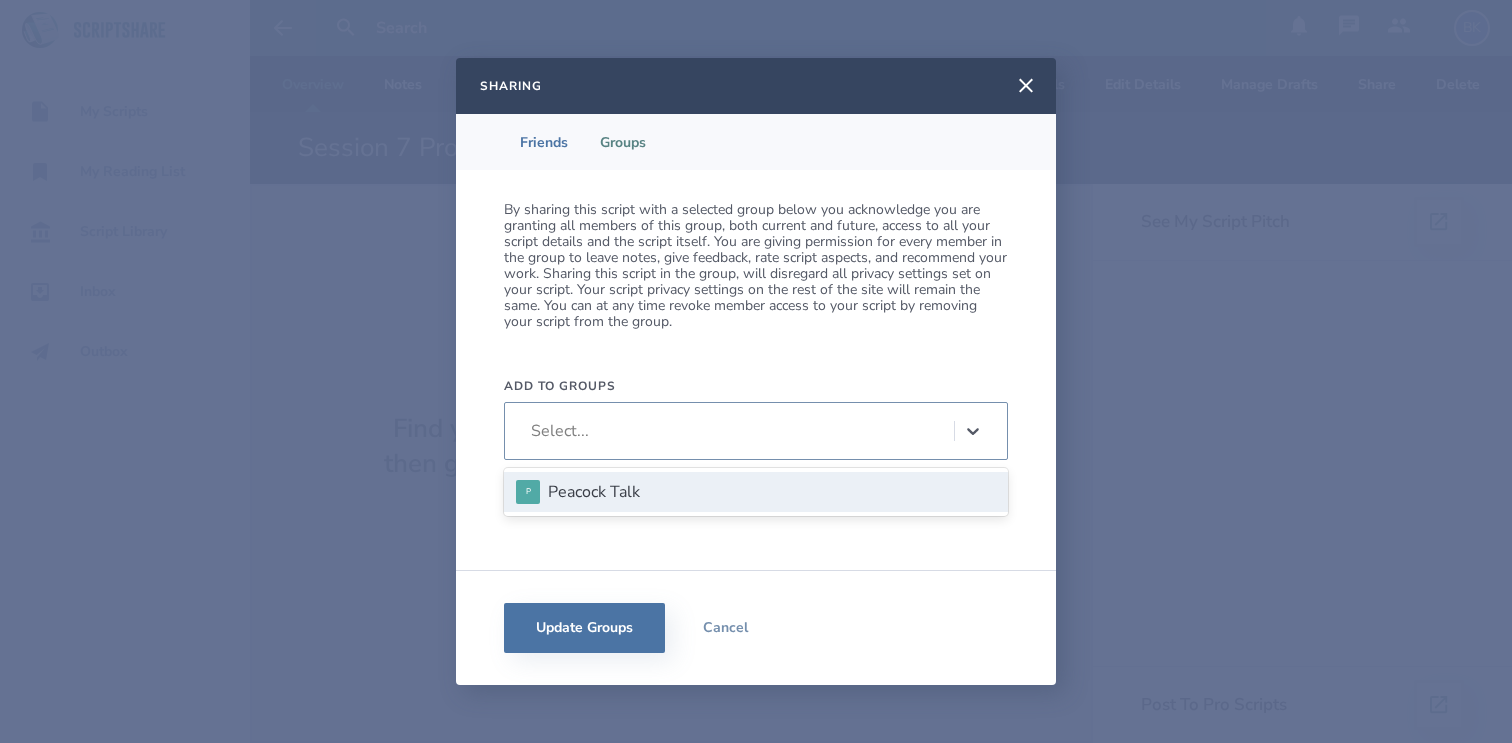 click on "Select..." at bounding box center [737, 431] 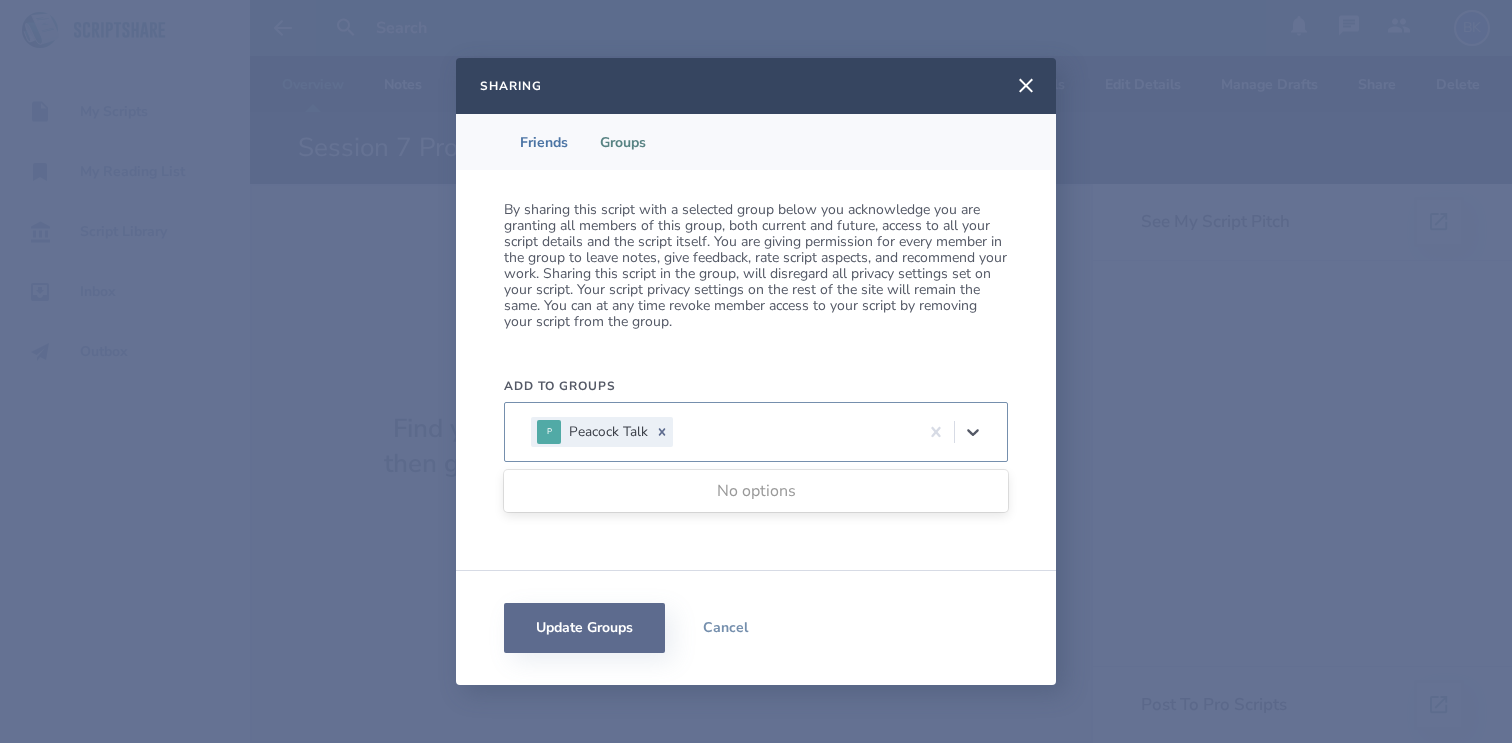 click on "Update Groups" at bounding box center (584, 628) 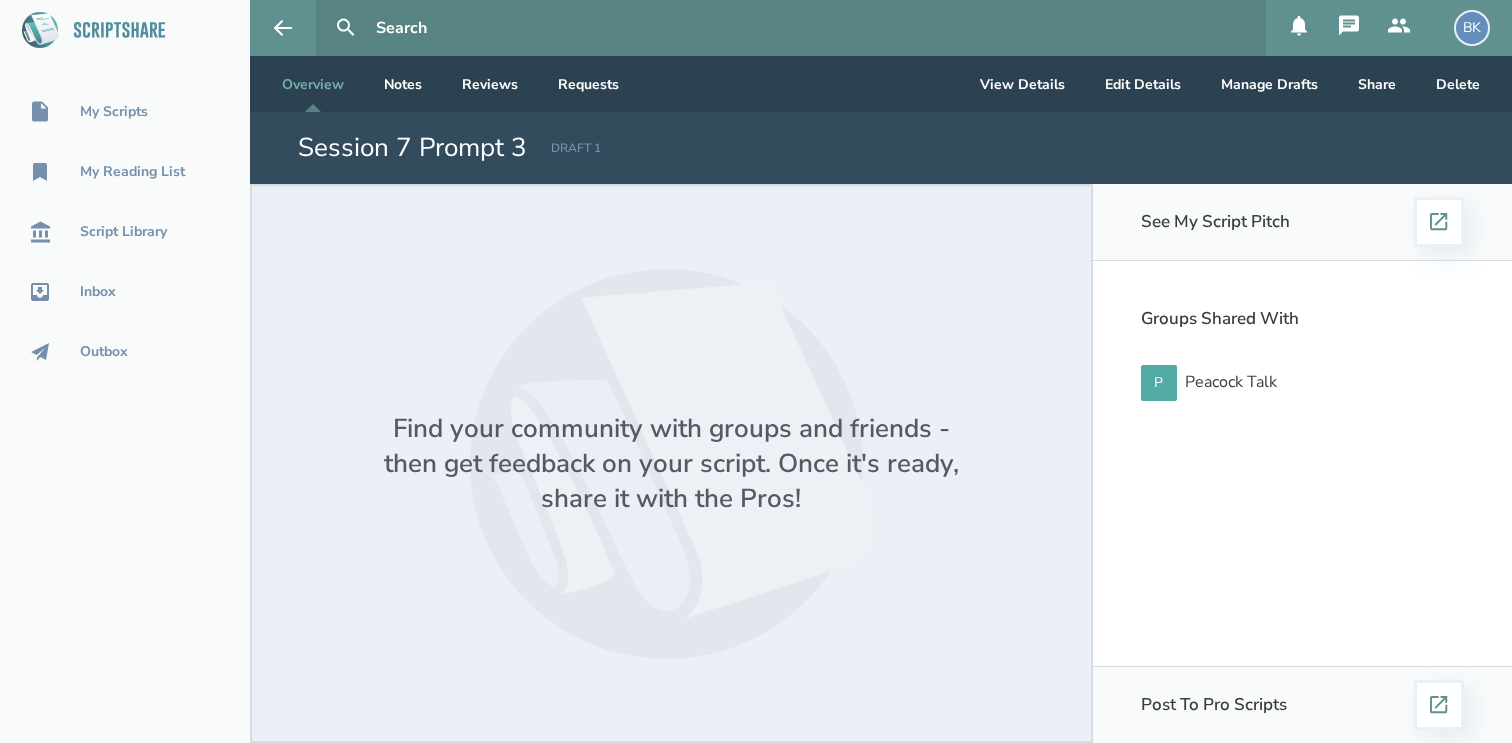 click at bounding box center (1399, 28) 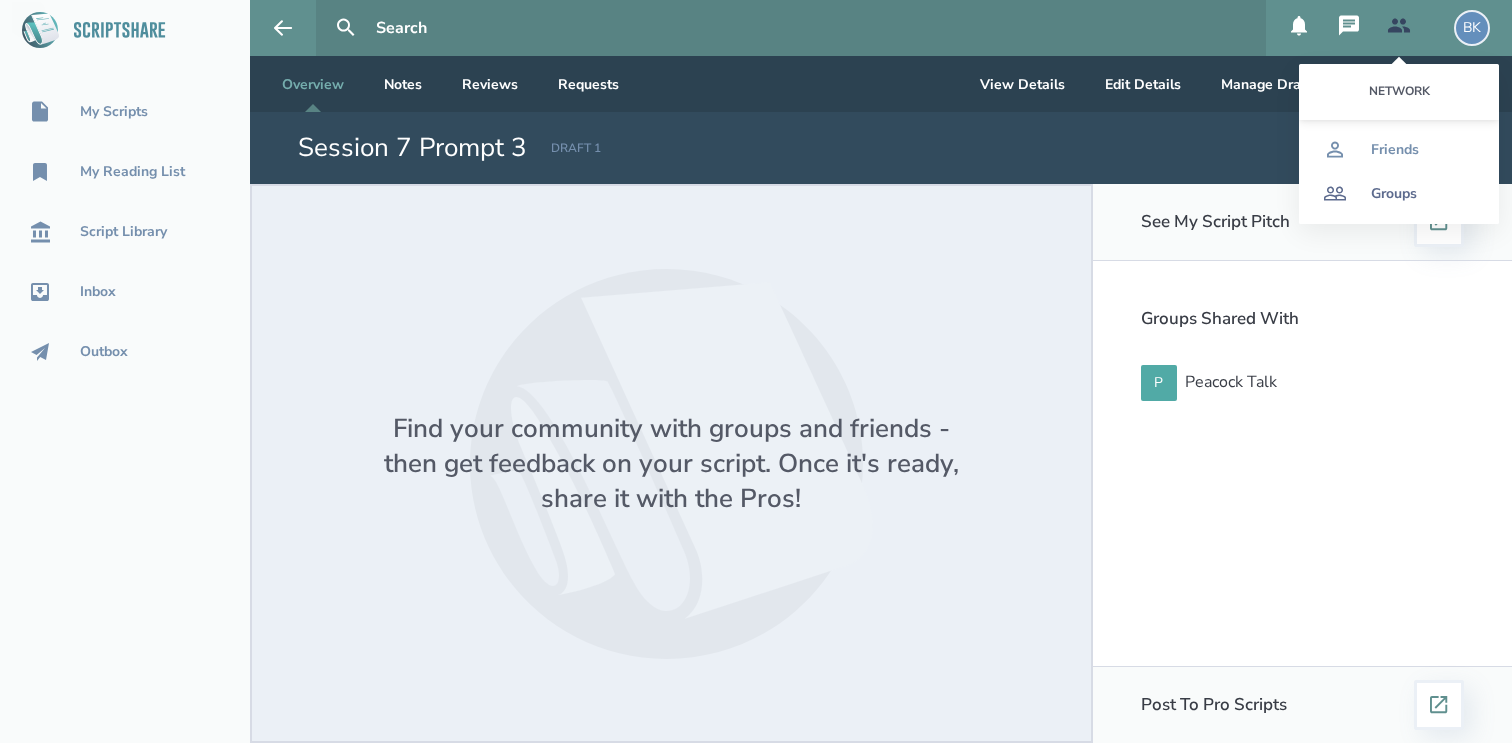 click on "Groups" at bounding box center [1399, 194] 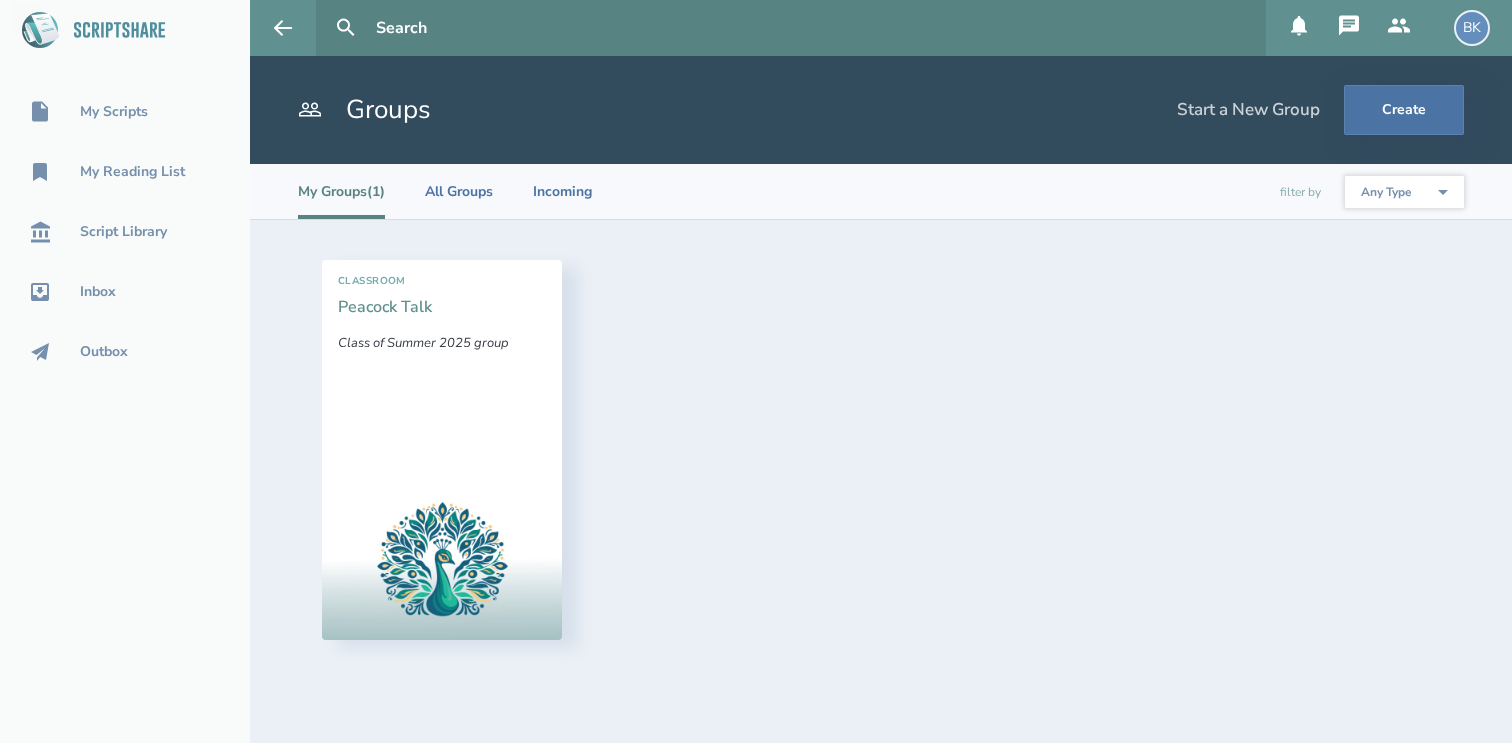 click on "Peacock Talk" at bounding box center [385, 307] 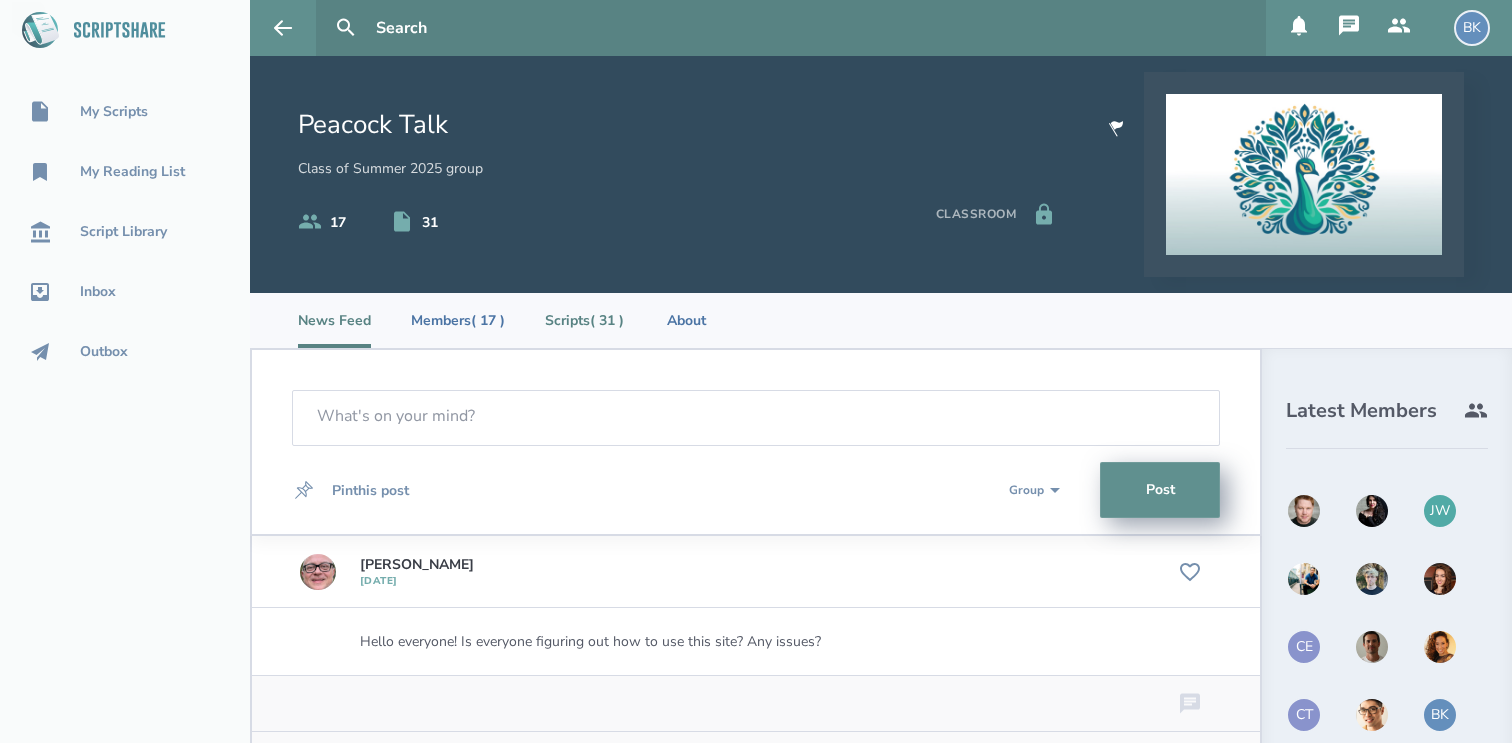 click on "Scripts  ( 31 )" at bounding box center (584, 320) 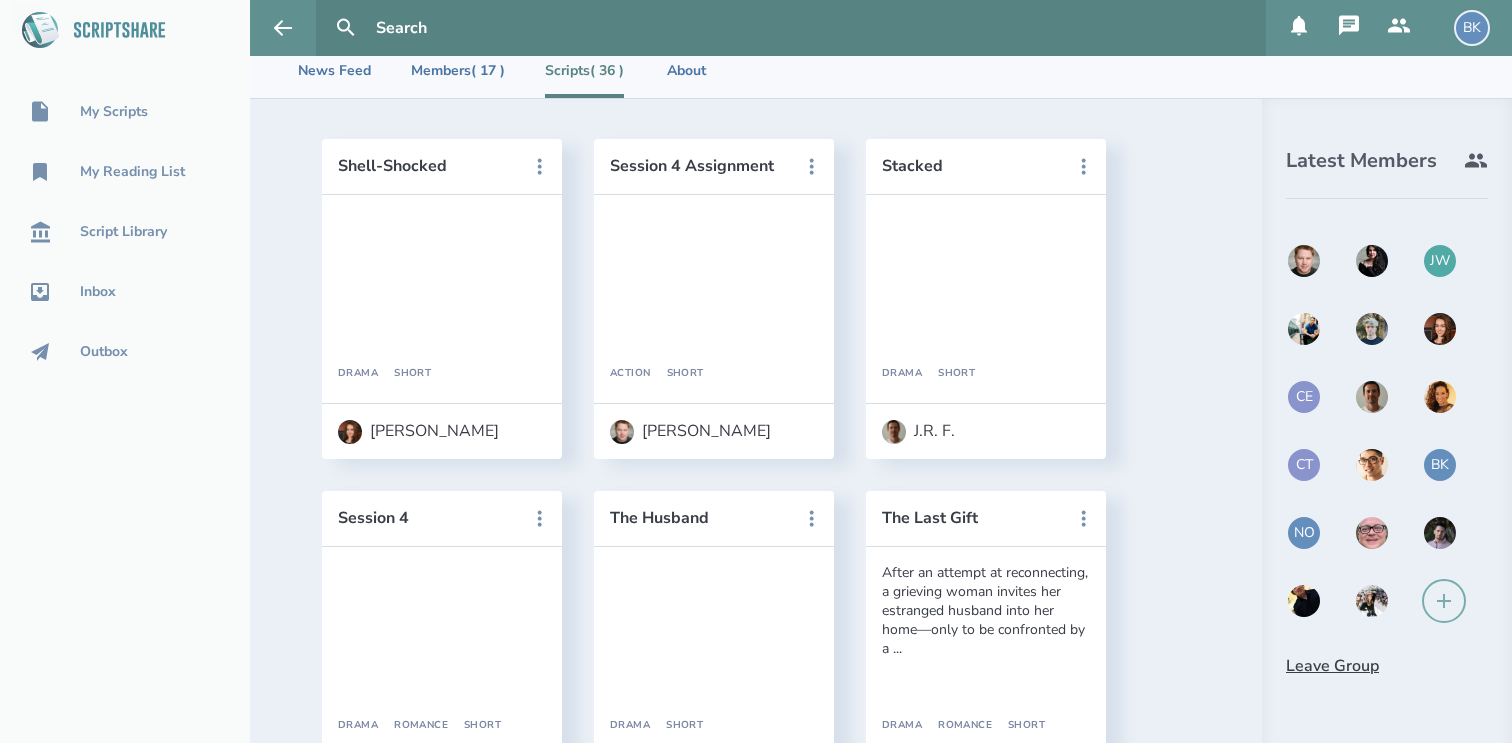 scroll, scrollTop: 212, scrollLeft: 0, axis: vertical 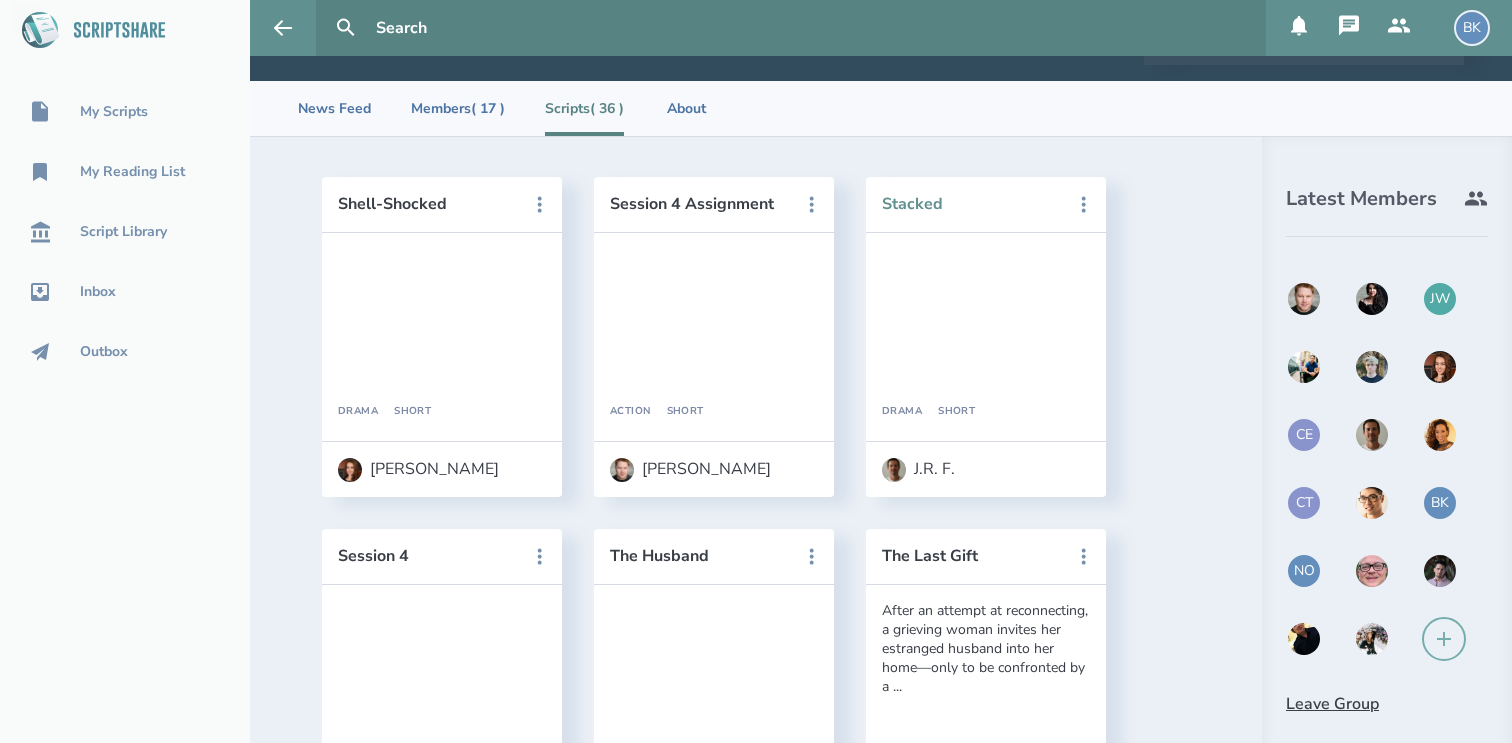 click on "Stacked" at bounding box center [972, 204] 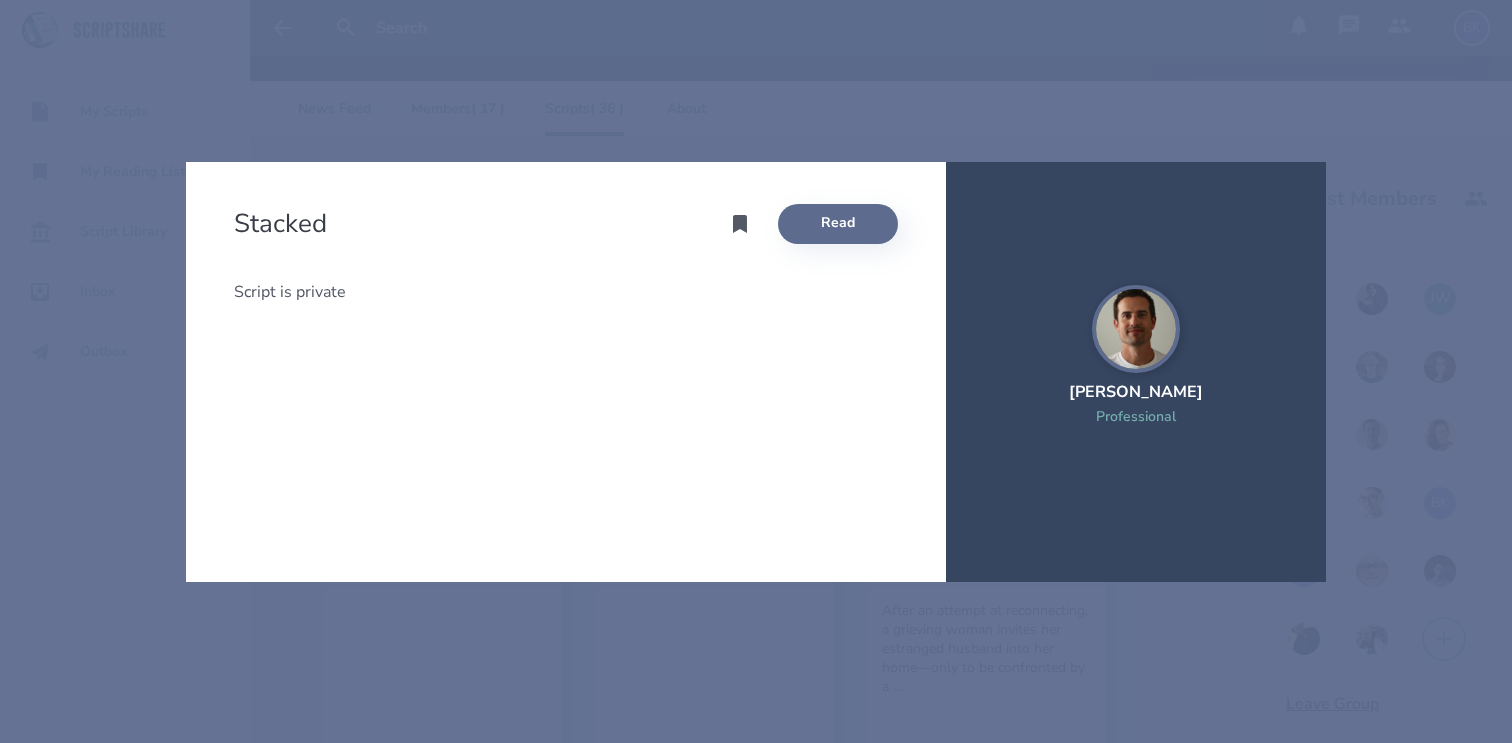 click on "Read" at bounding box center (838, 224) 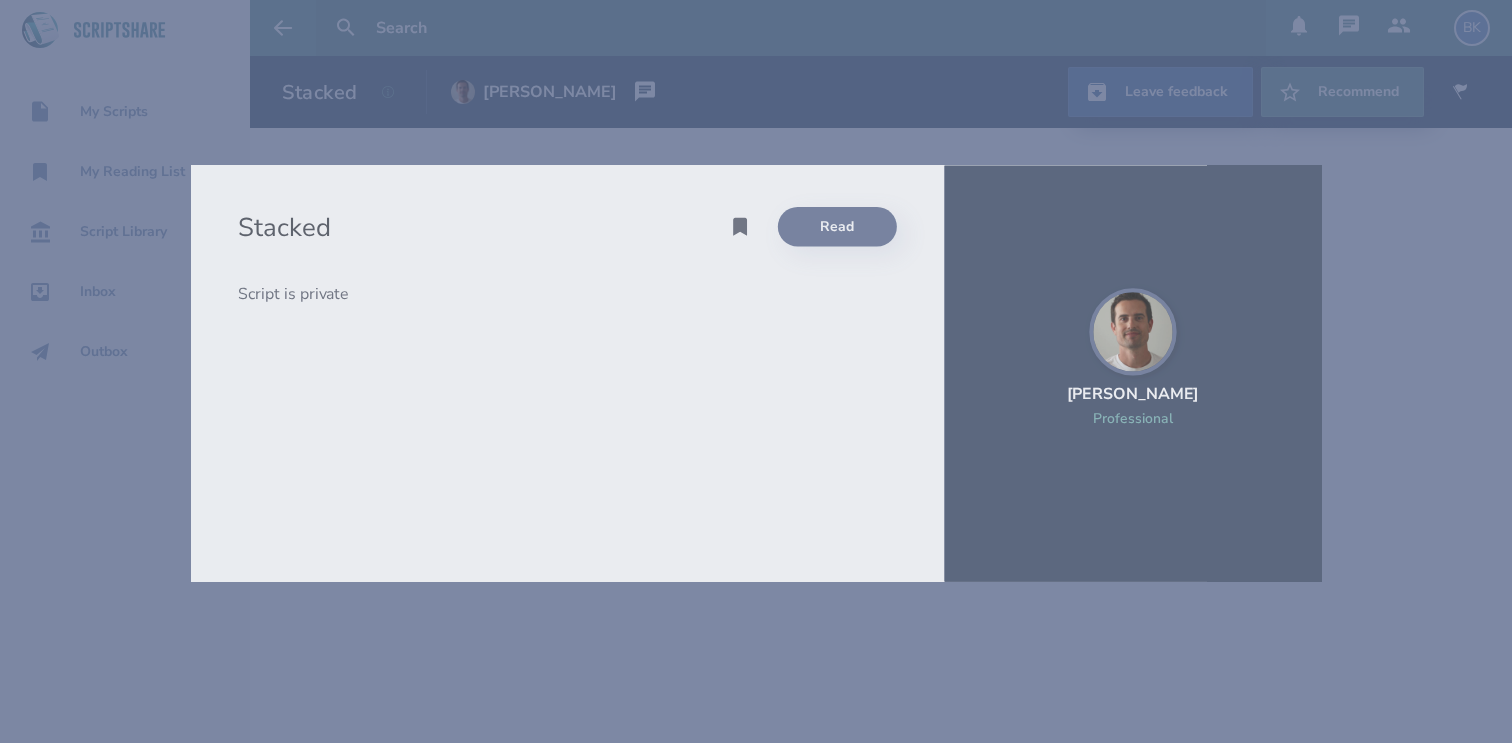 scroll, scrollTop: 0, scrollLeft: 0, axis: both 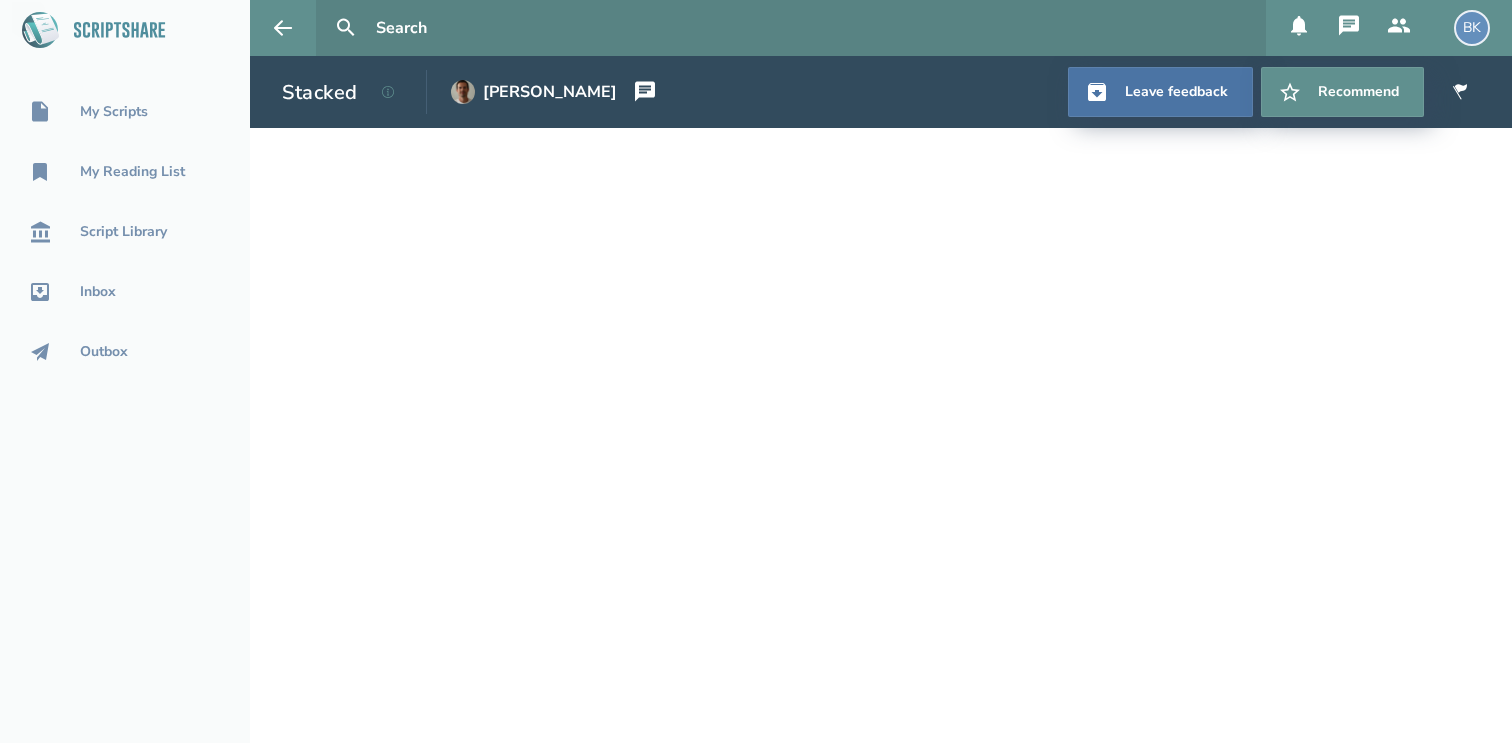 click 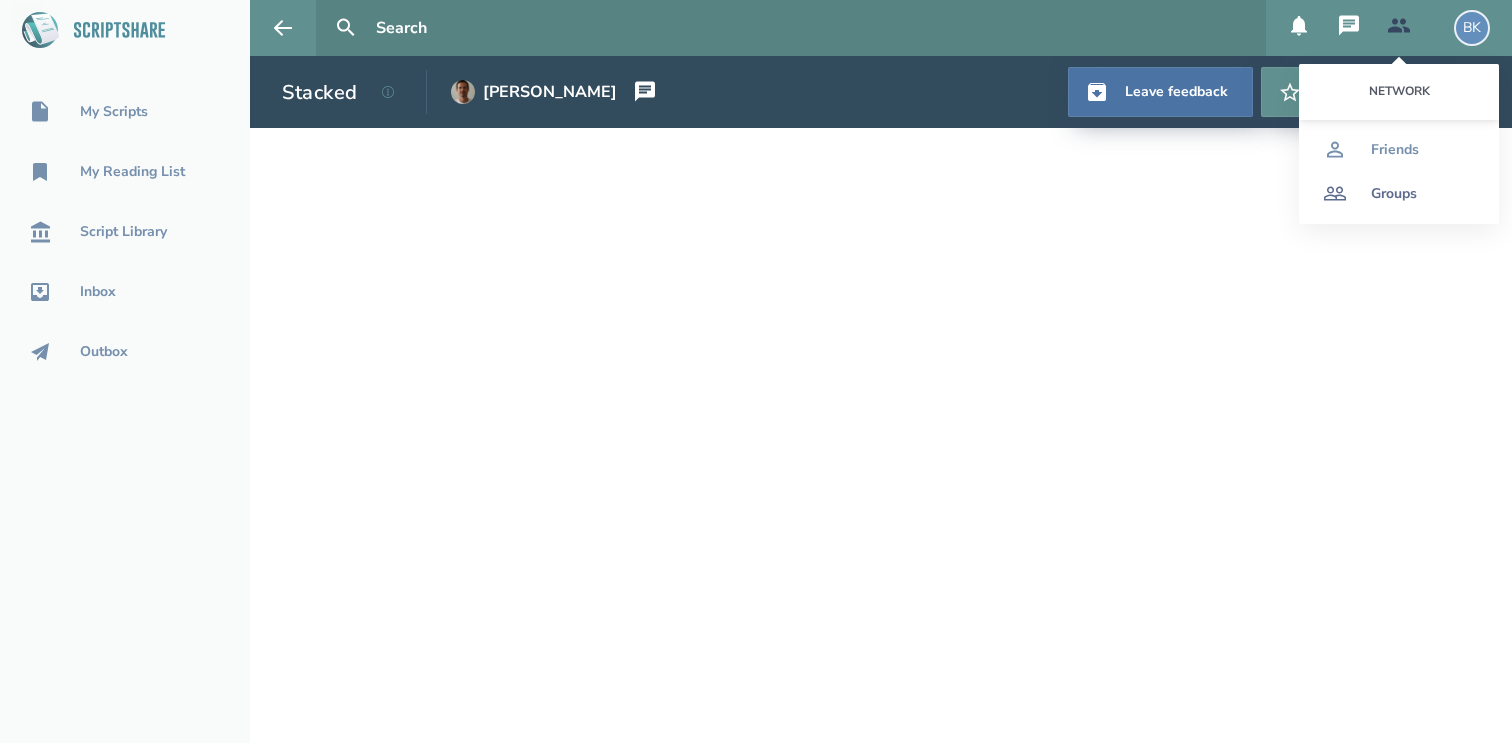 click on "Groups" at bounding box center (1399, 194) 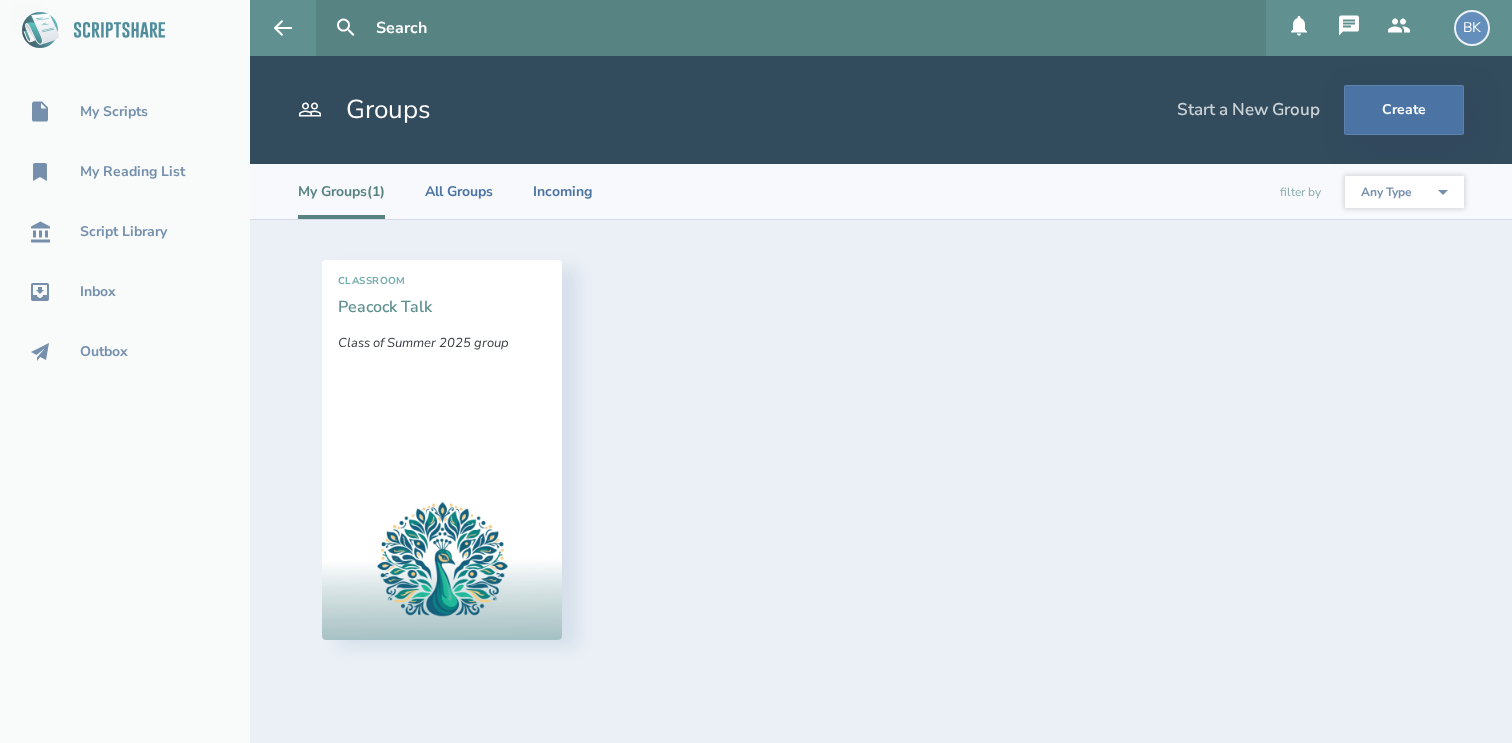 click on "Peacock Talk" at bounding box center [385, 307] 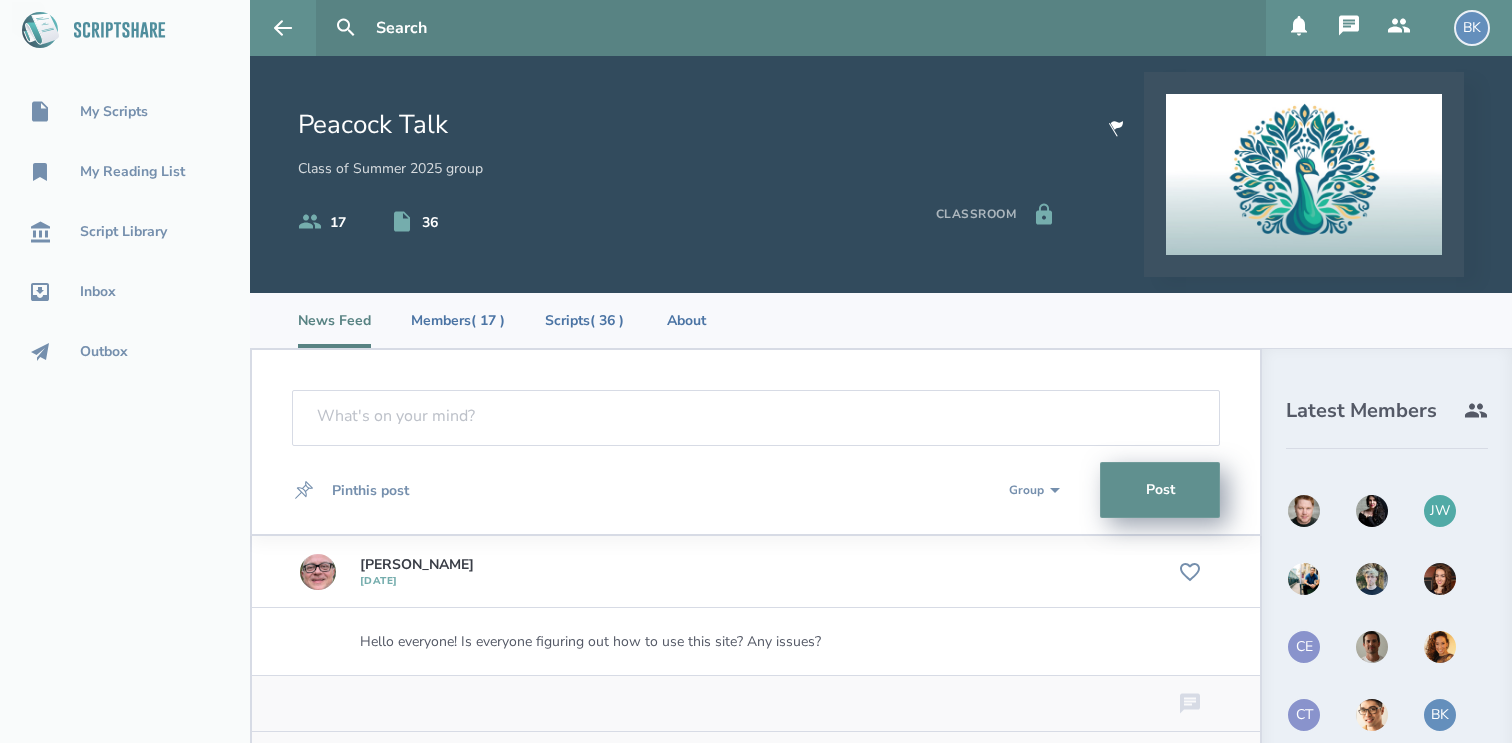 scroll, scrollTop: 33, scrollLeft: 0, axis: vertical 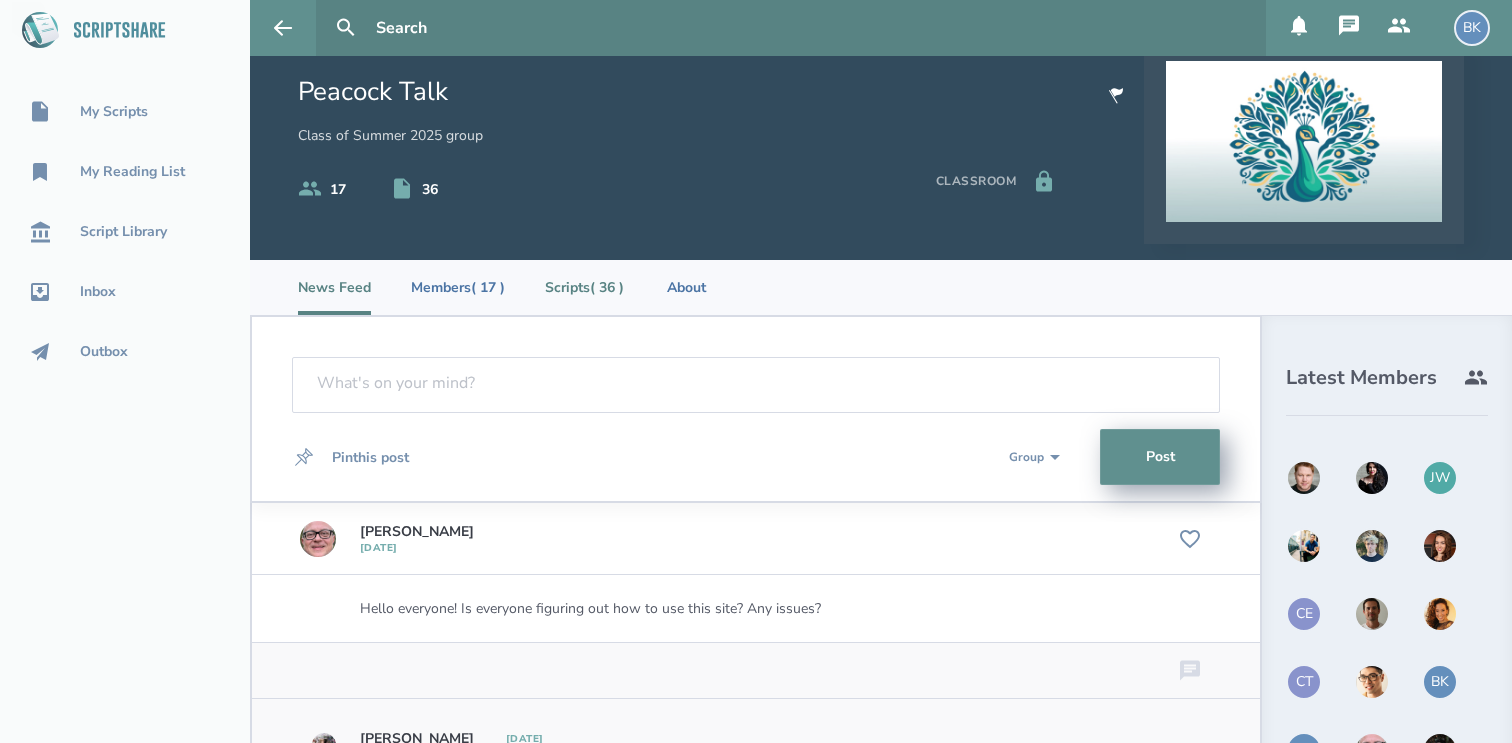 click on "Scripts  ( 36 )" at bounding box center (584, 287) 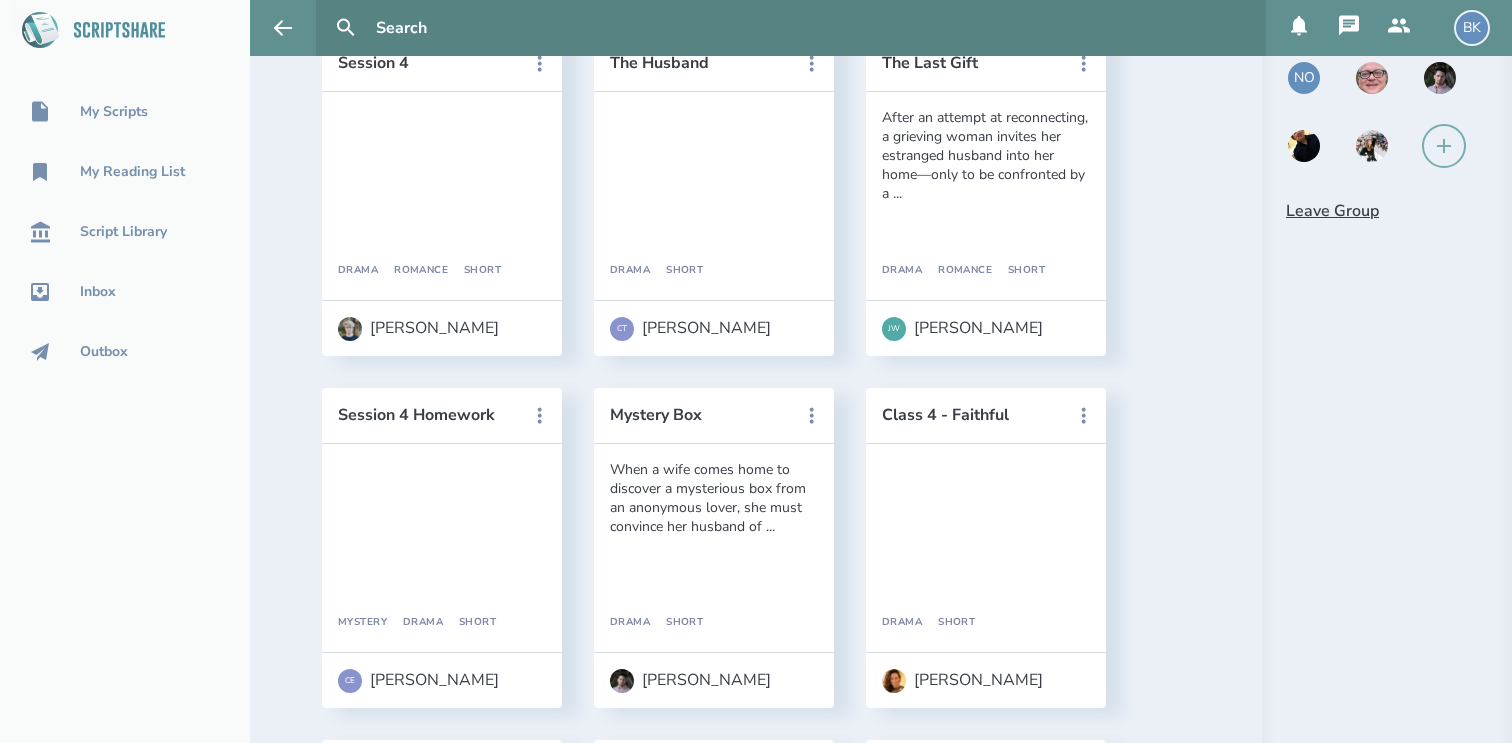 scroll, scrollTop: 703, scrollLeft: 0, axis: vertical 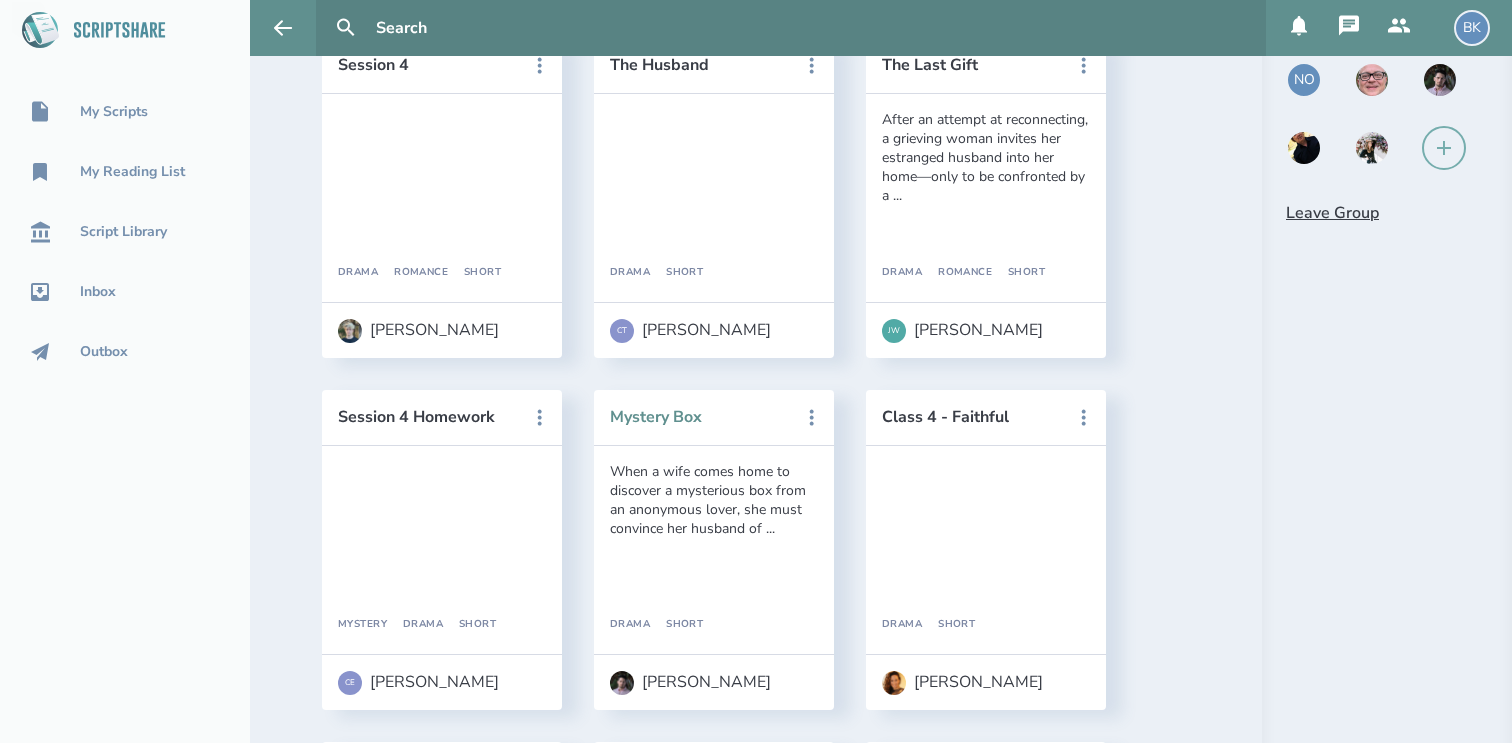 click on "Mystery Box" at bounding box center (700, 417) 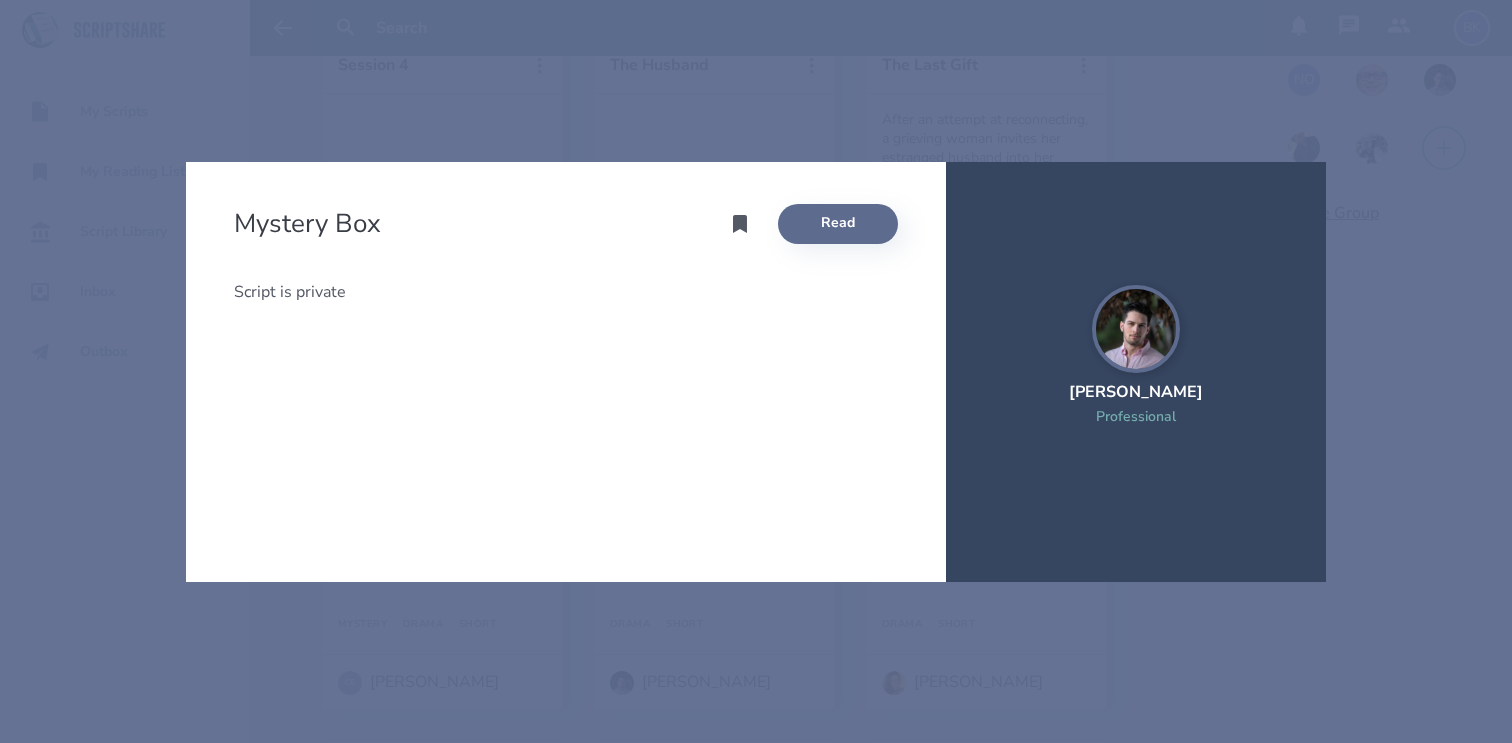 click on "Read" at bounding box center [838, 224] 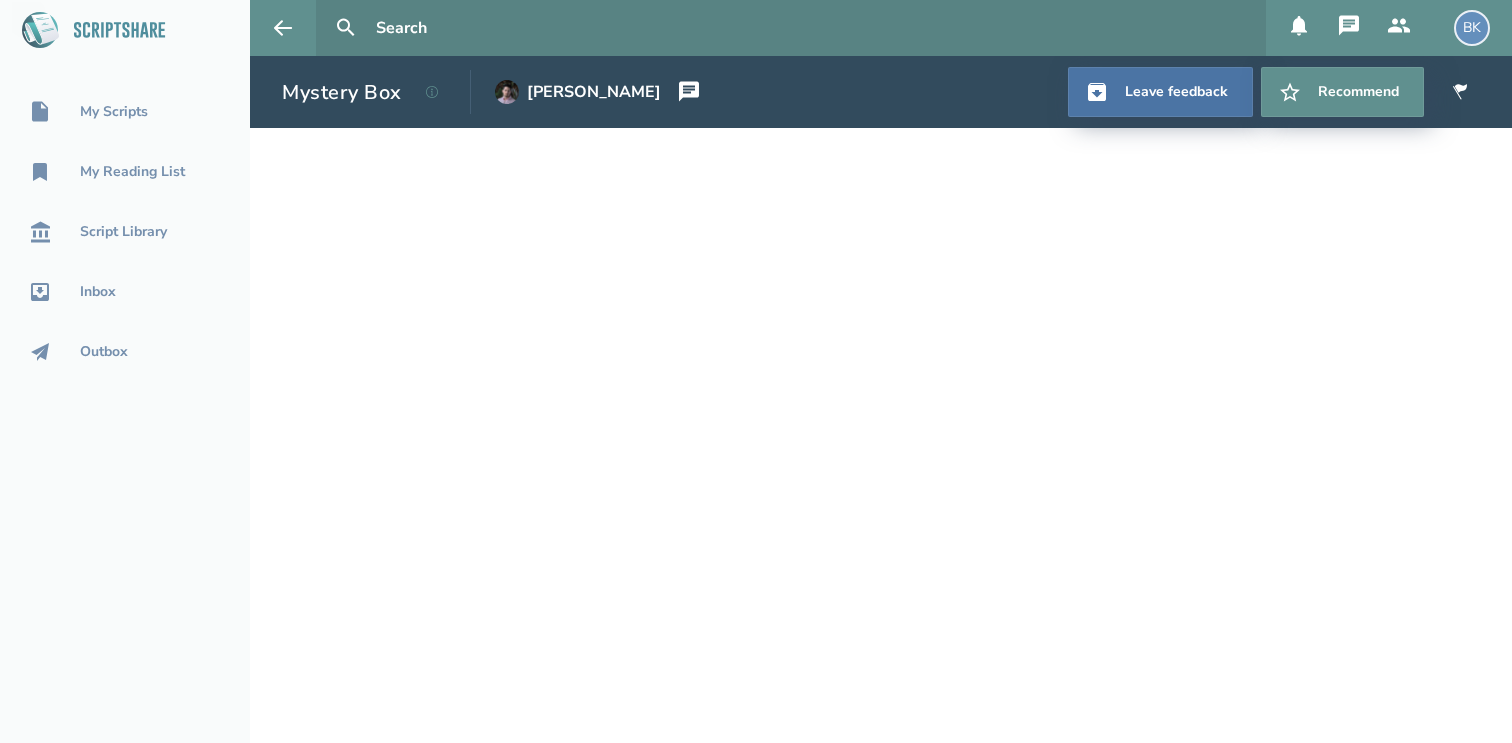 click 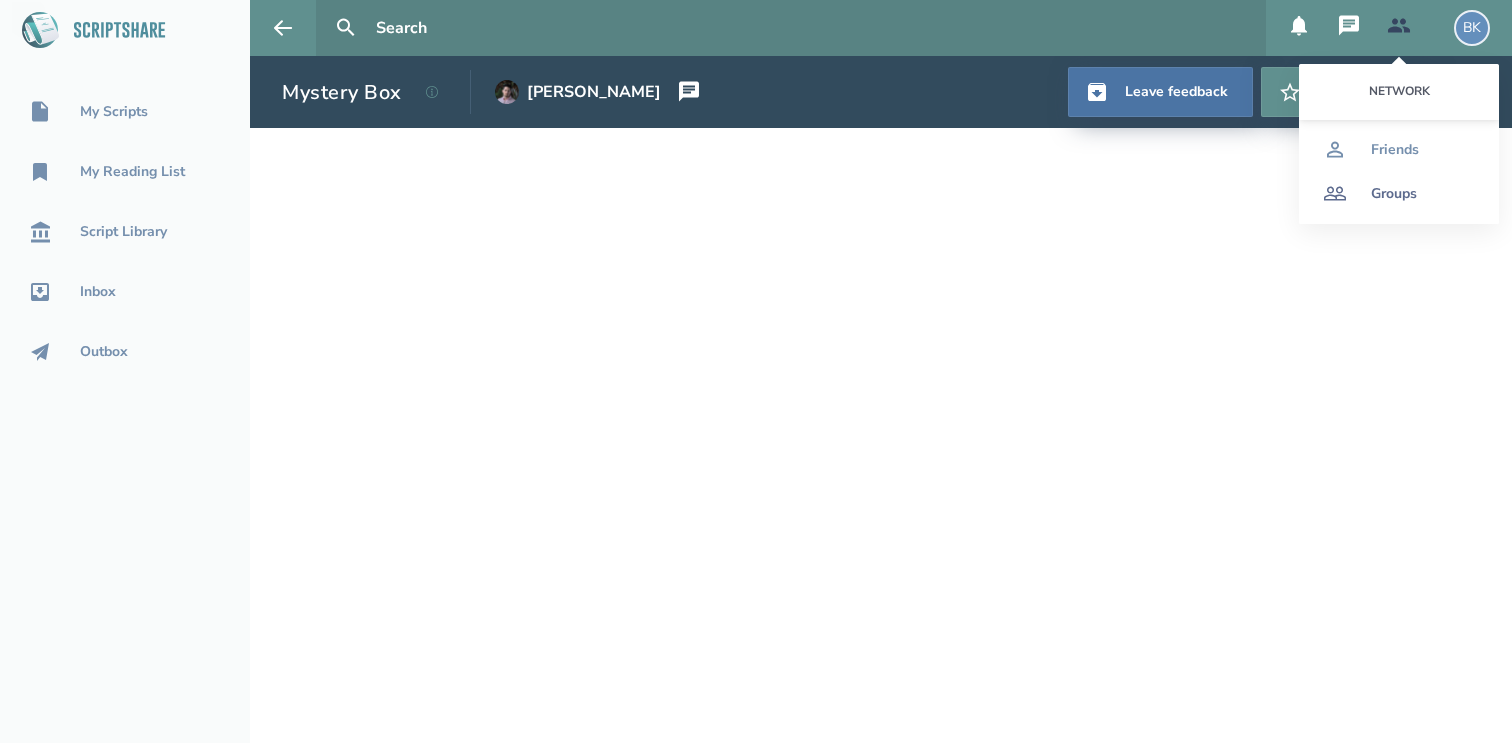 click on "Groups" at bounding box center [1399, 194] 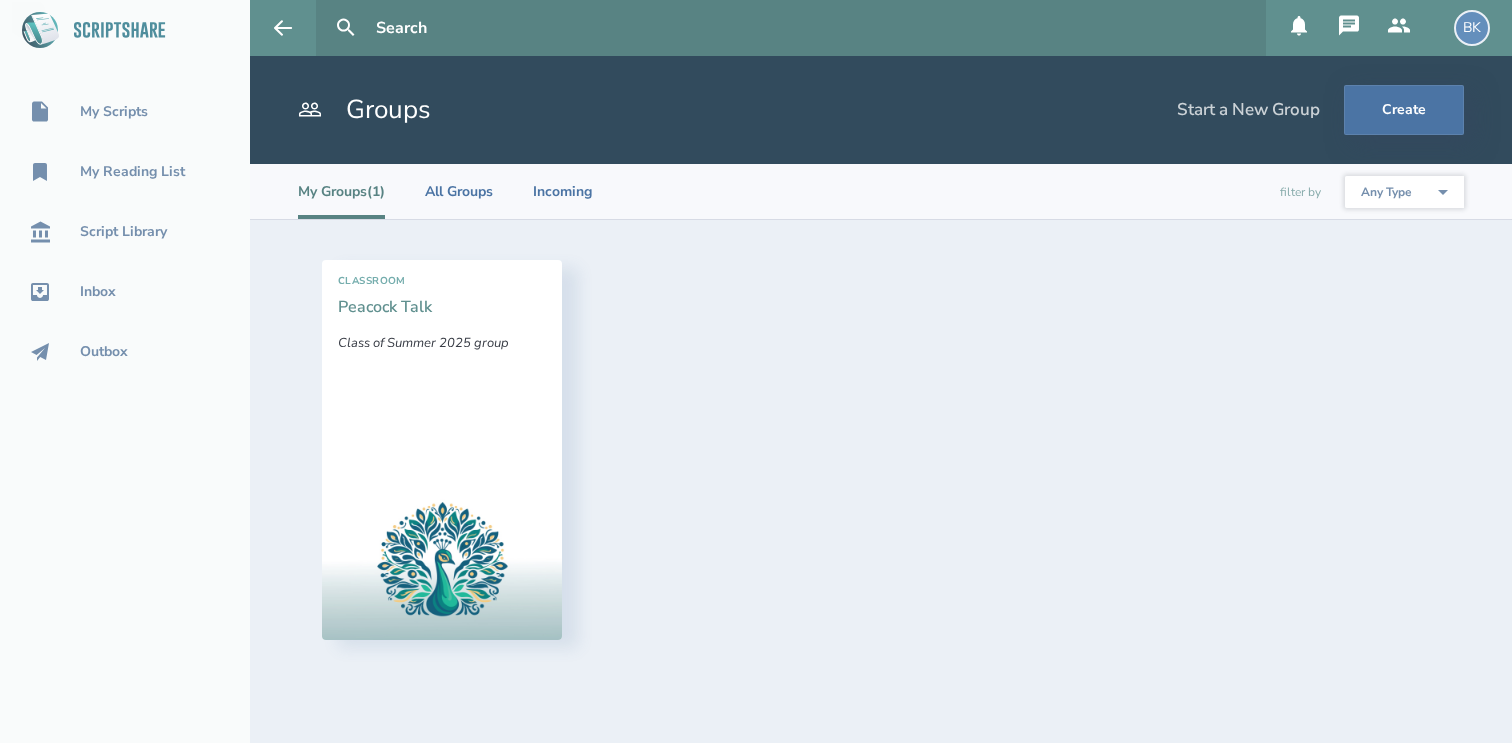 click on "Peacock Talk" at bounding box center (385, 307) 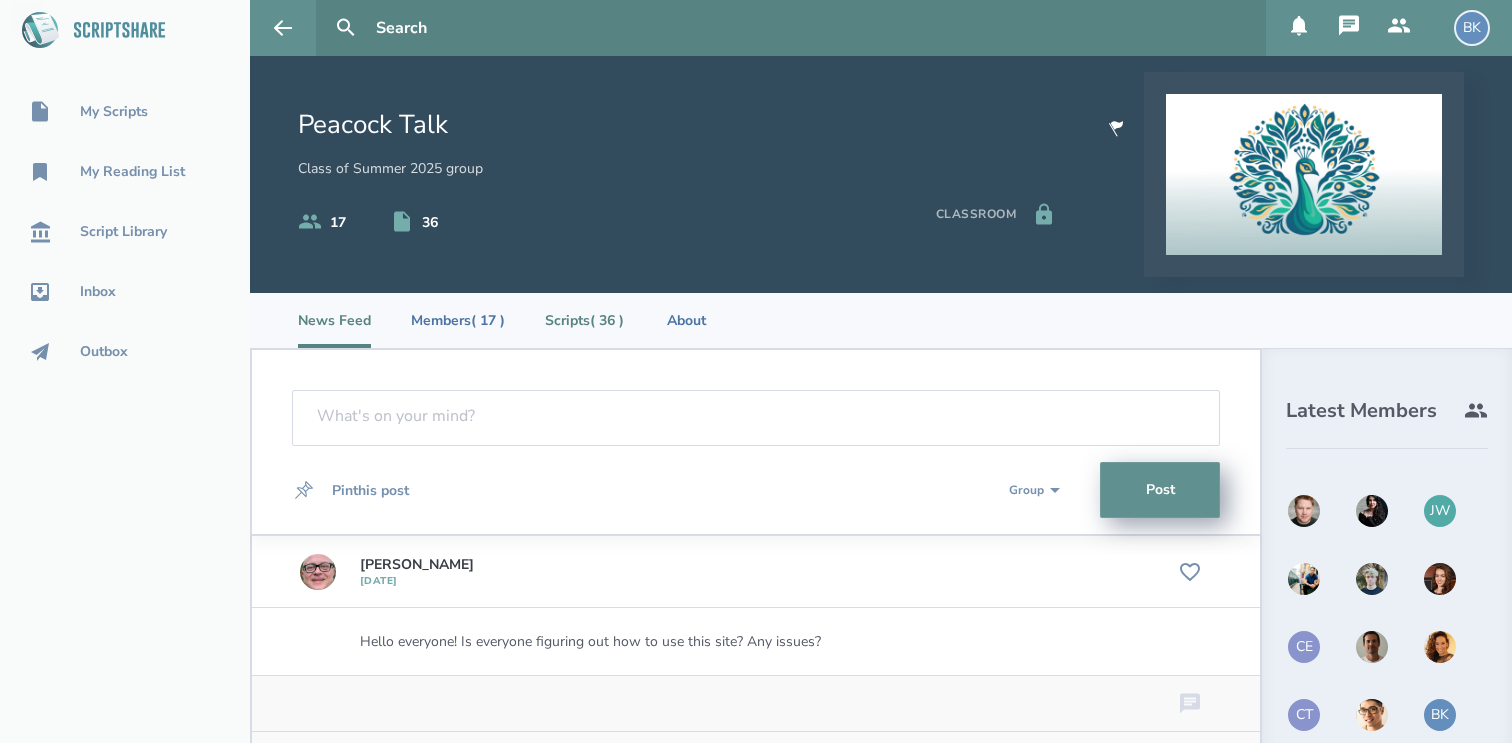 click on "Scripts  ( 36 )" at bounding box center [584, 320] 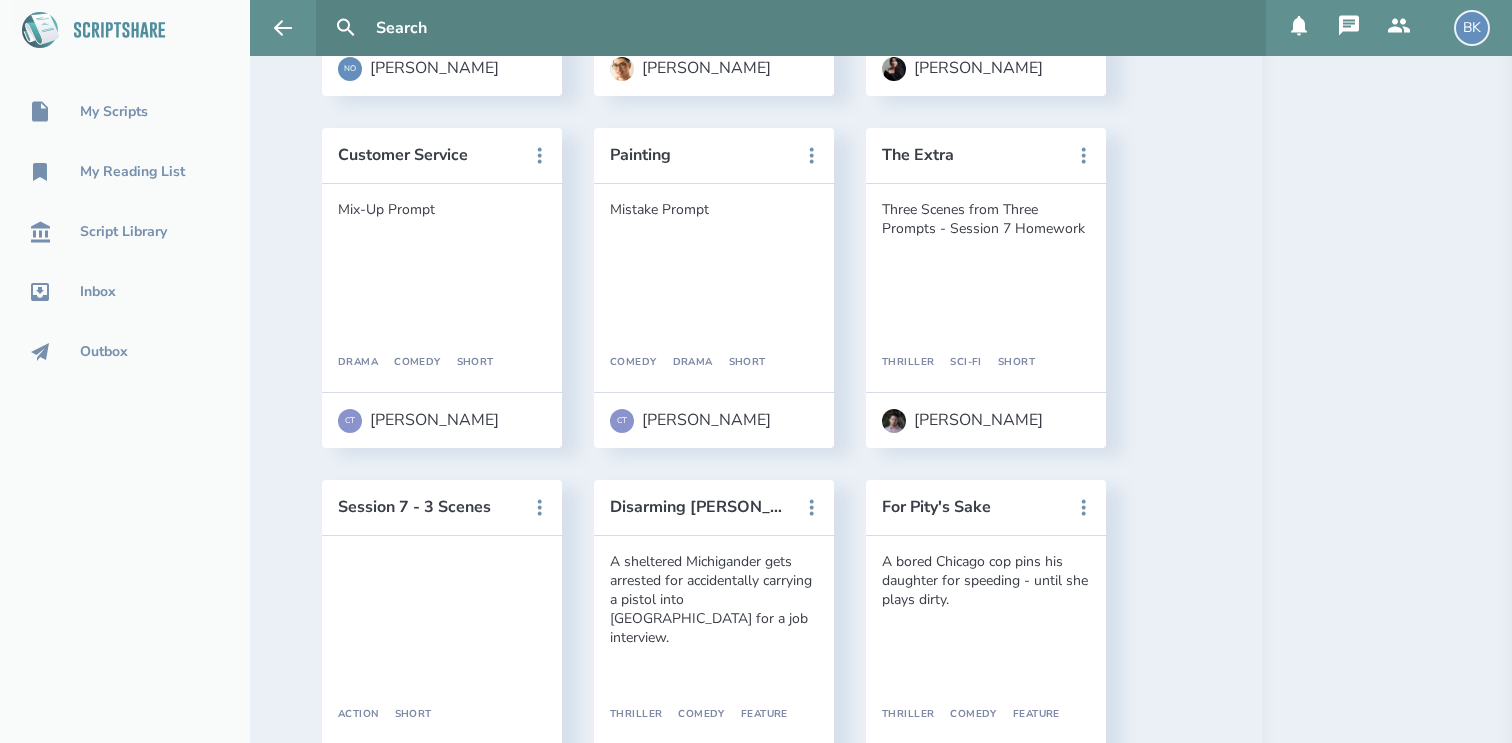 scroll, scrollTop: 1673, scrollLeft: 0, axis: vertical 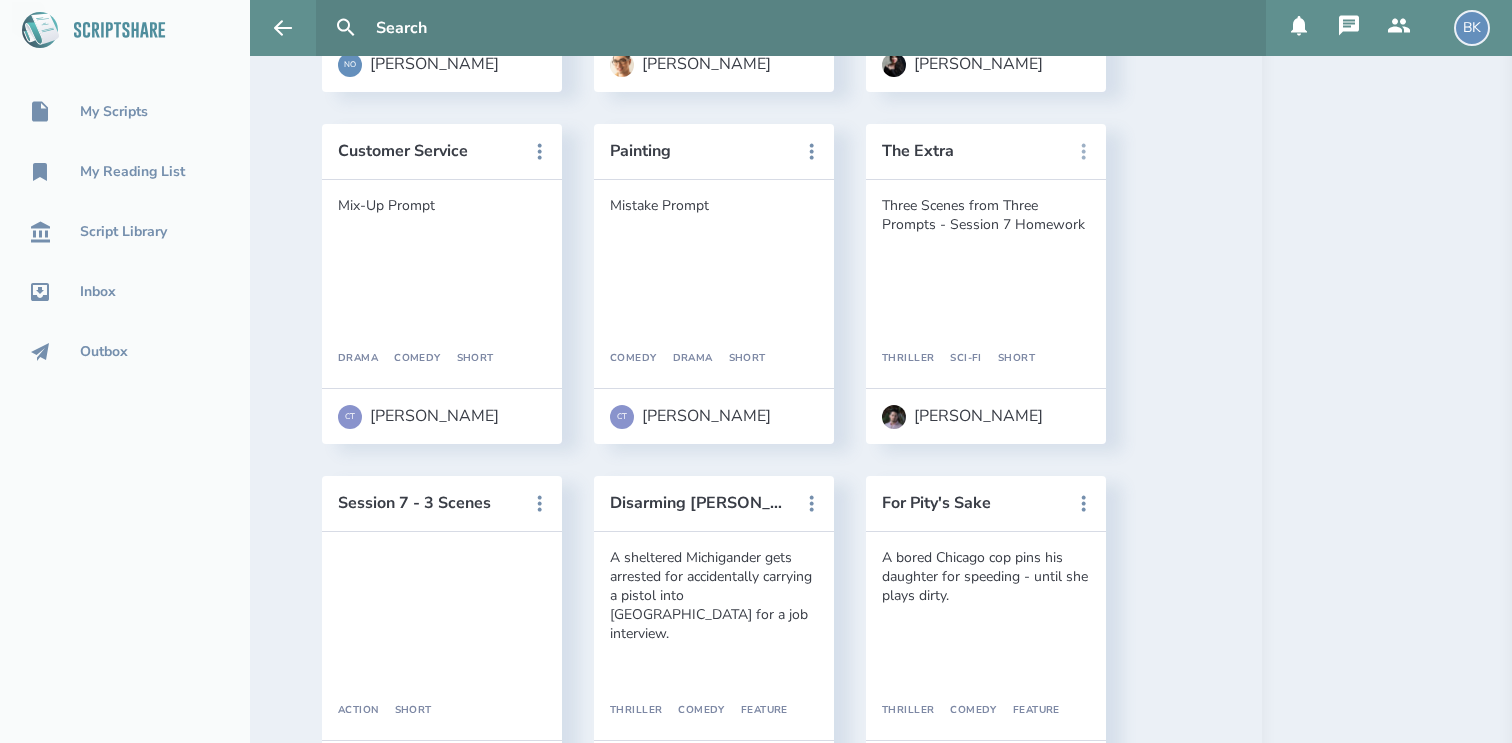 click 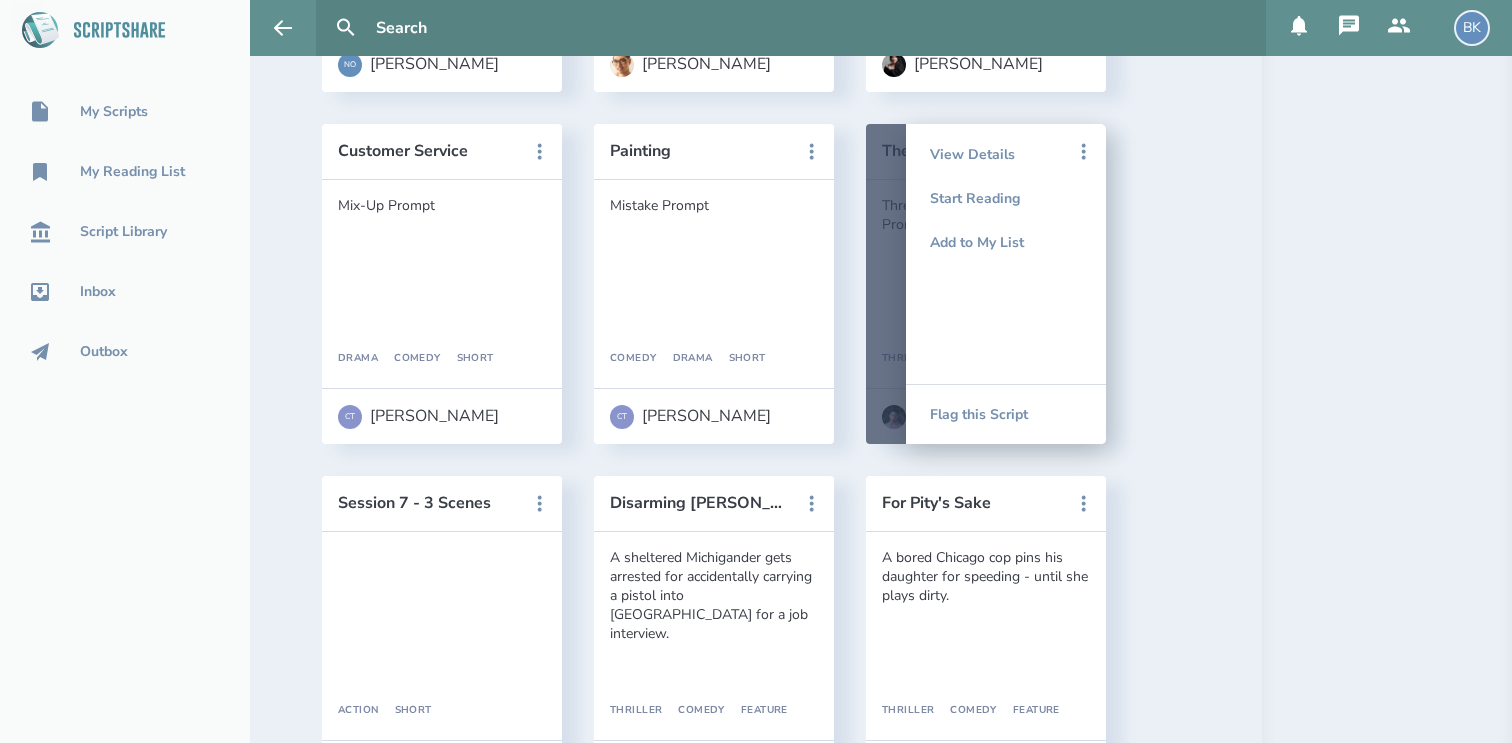 click at bounding box center (986, 284) 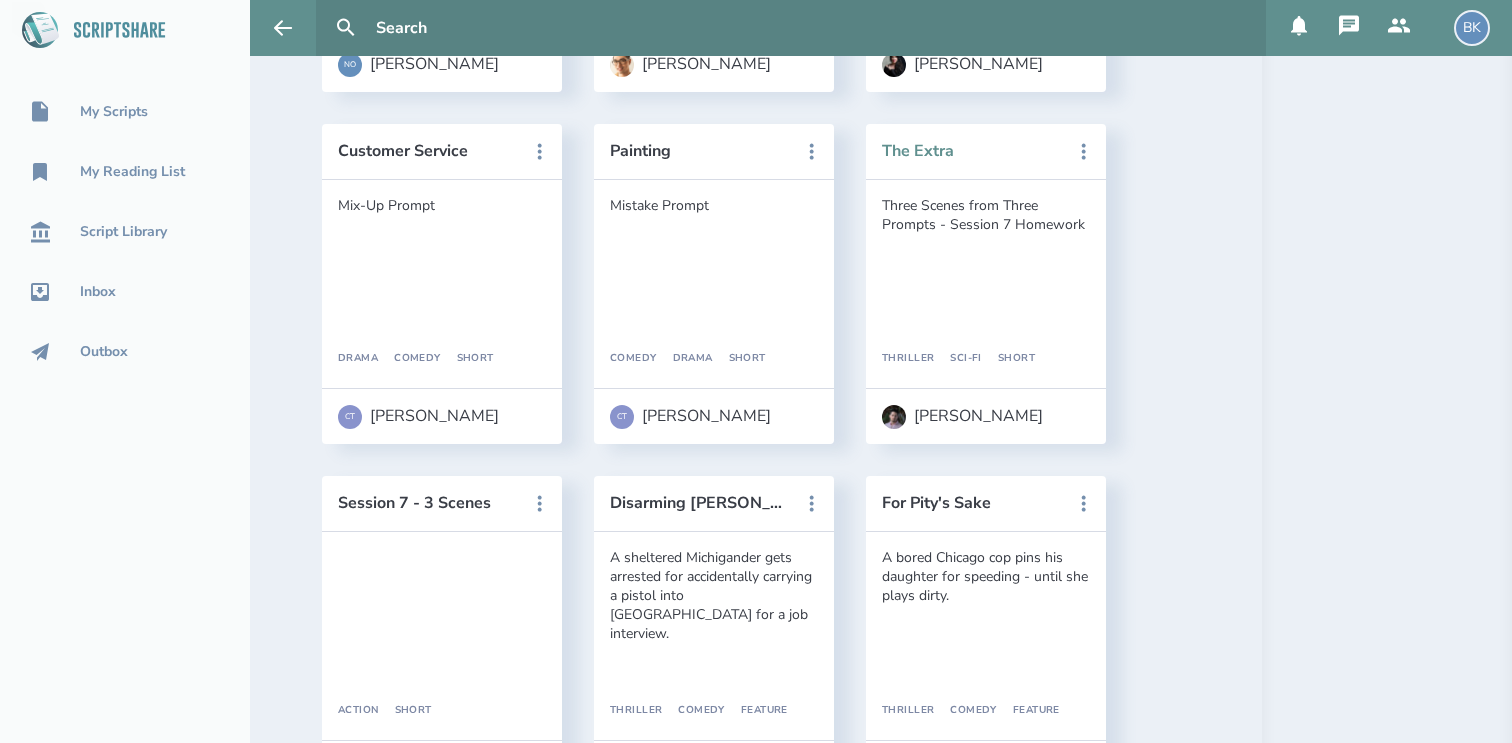 click on "The Extra" at bounding box center [972, 151] 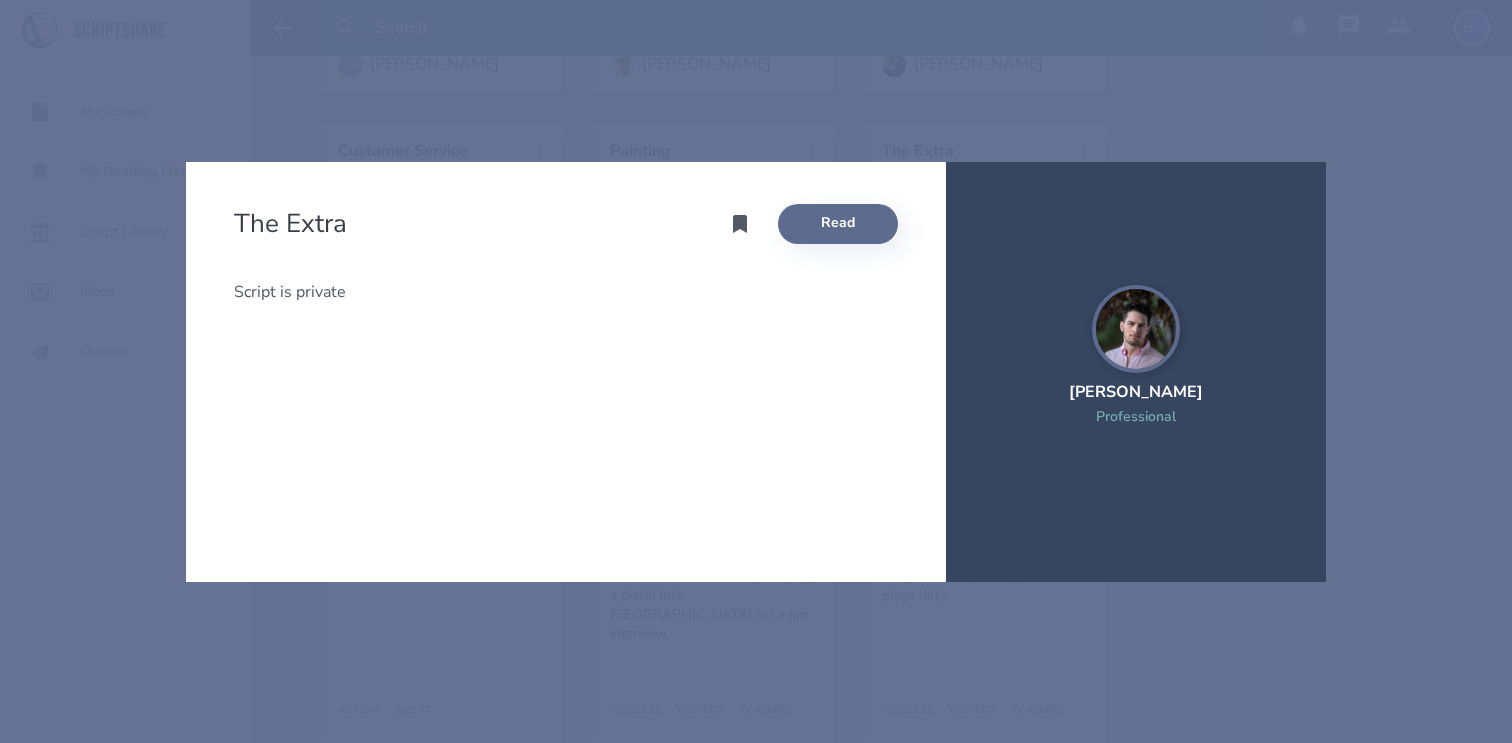 click on "Read" at bounding box center (838, 224) 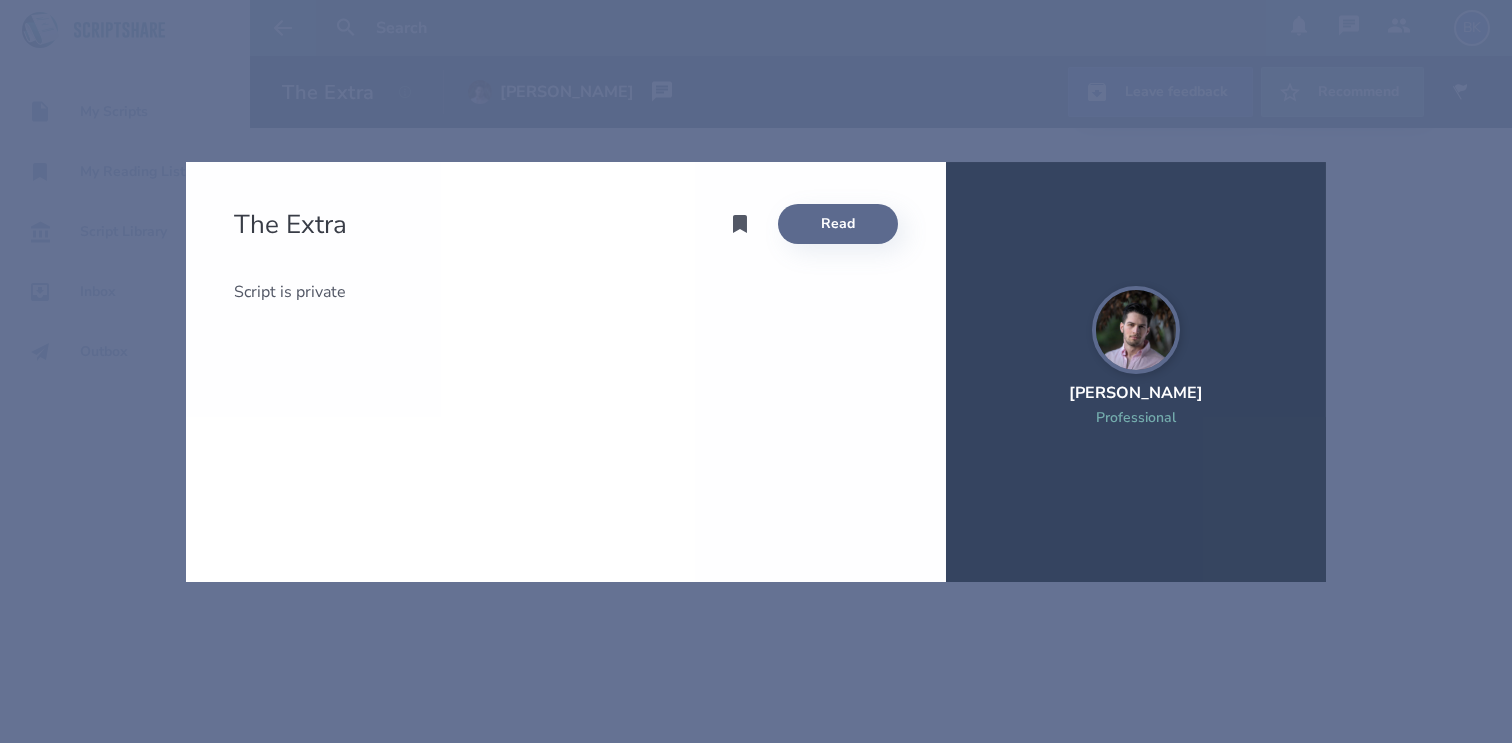 scroll, scrollTop: 0, scrollLeft: 0, axis: both 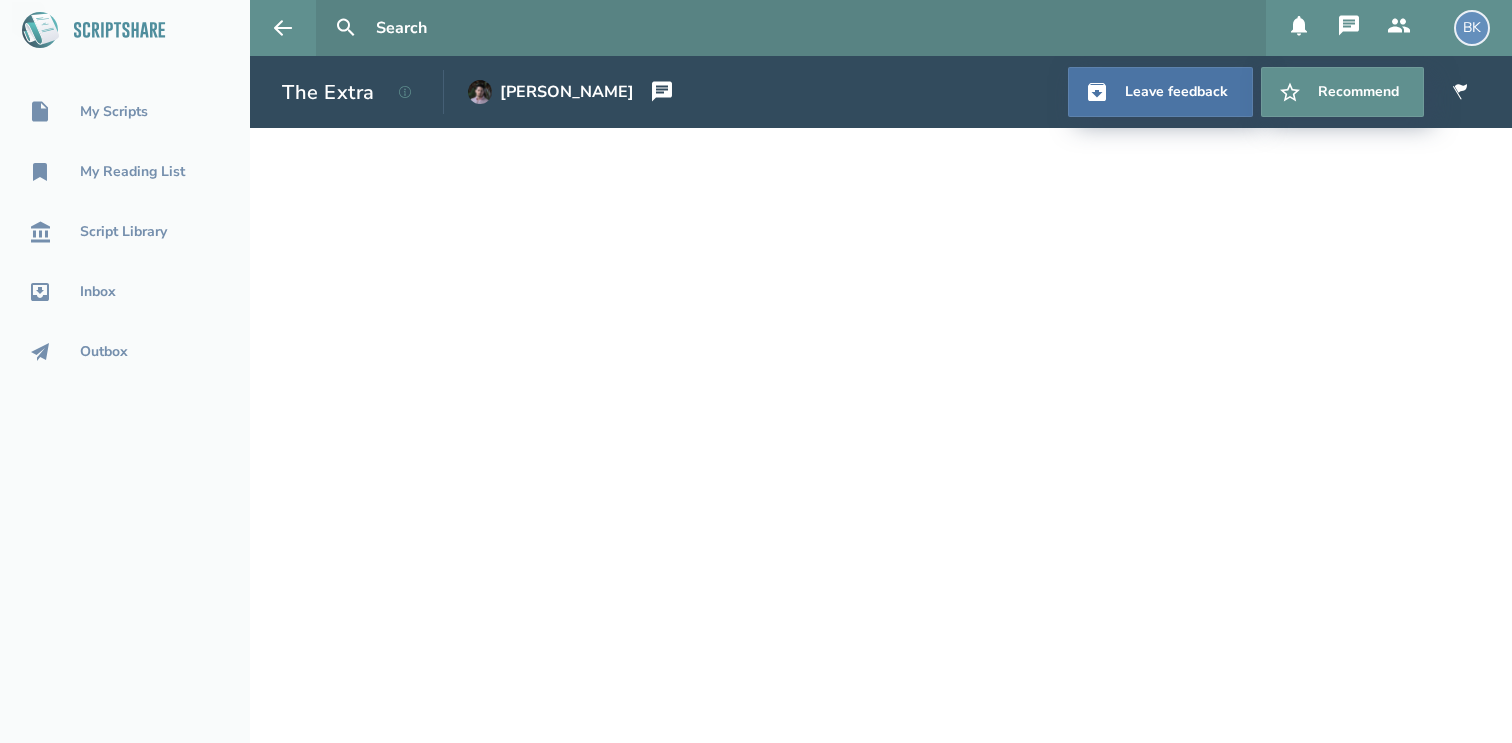 click at bounding box center [1399, 28] 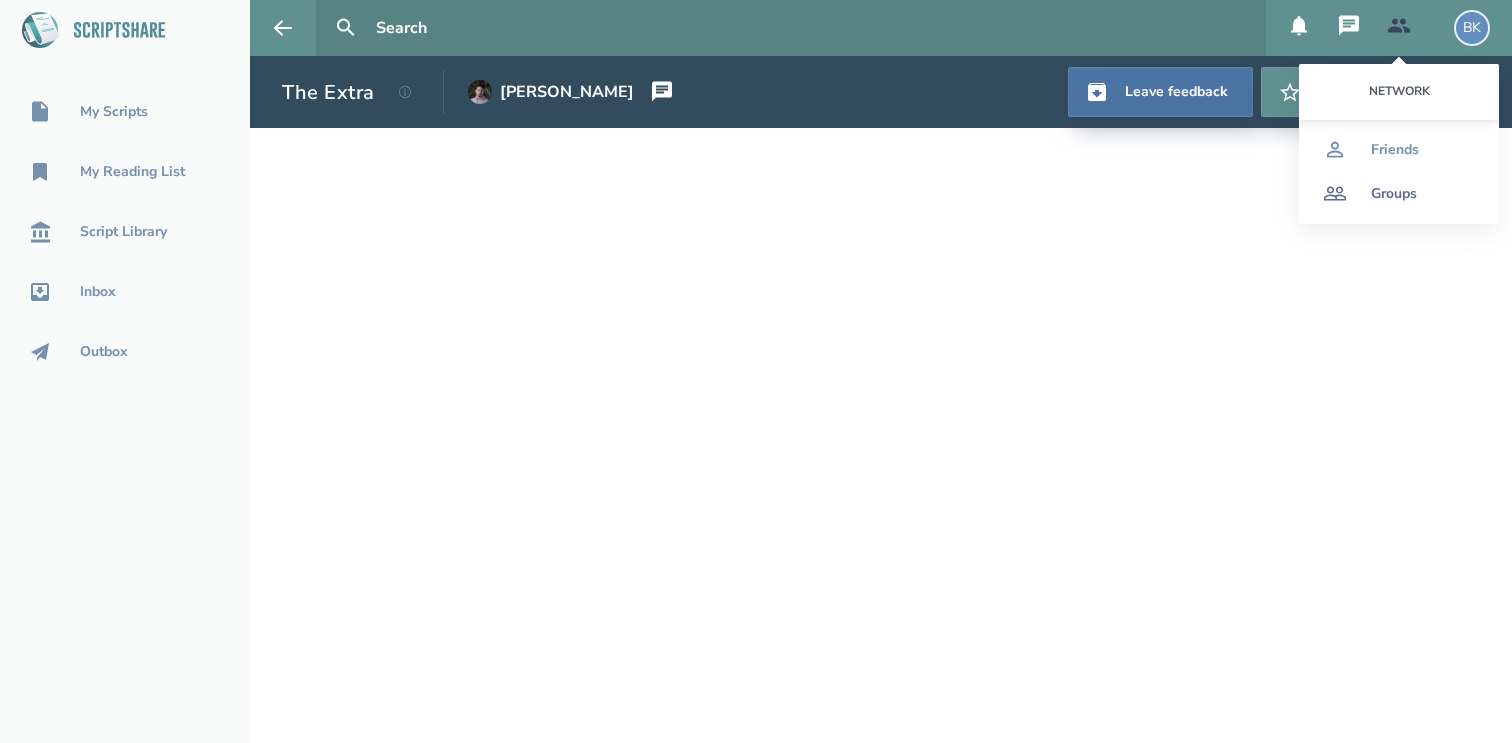 click on "Groups" at bounding box center (1394, 194) 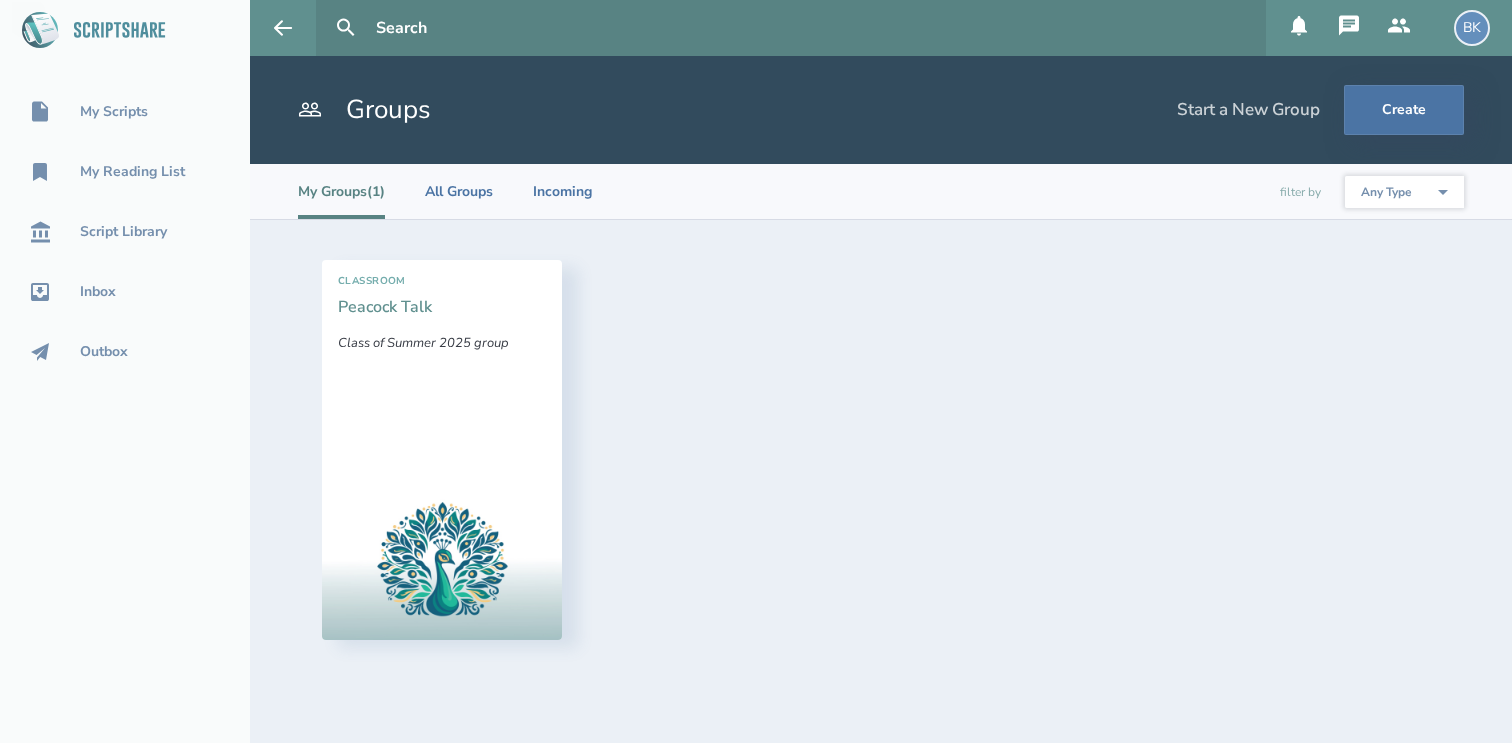 click on "Peacock Talk" at bounding box center (385, 307) 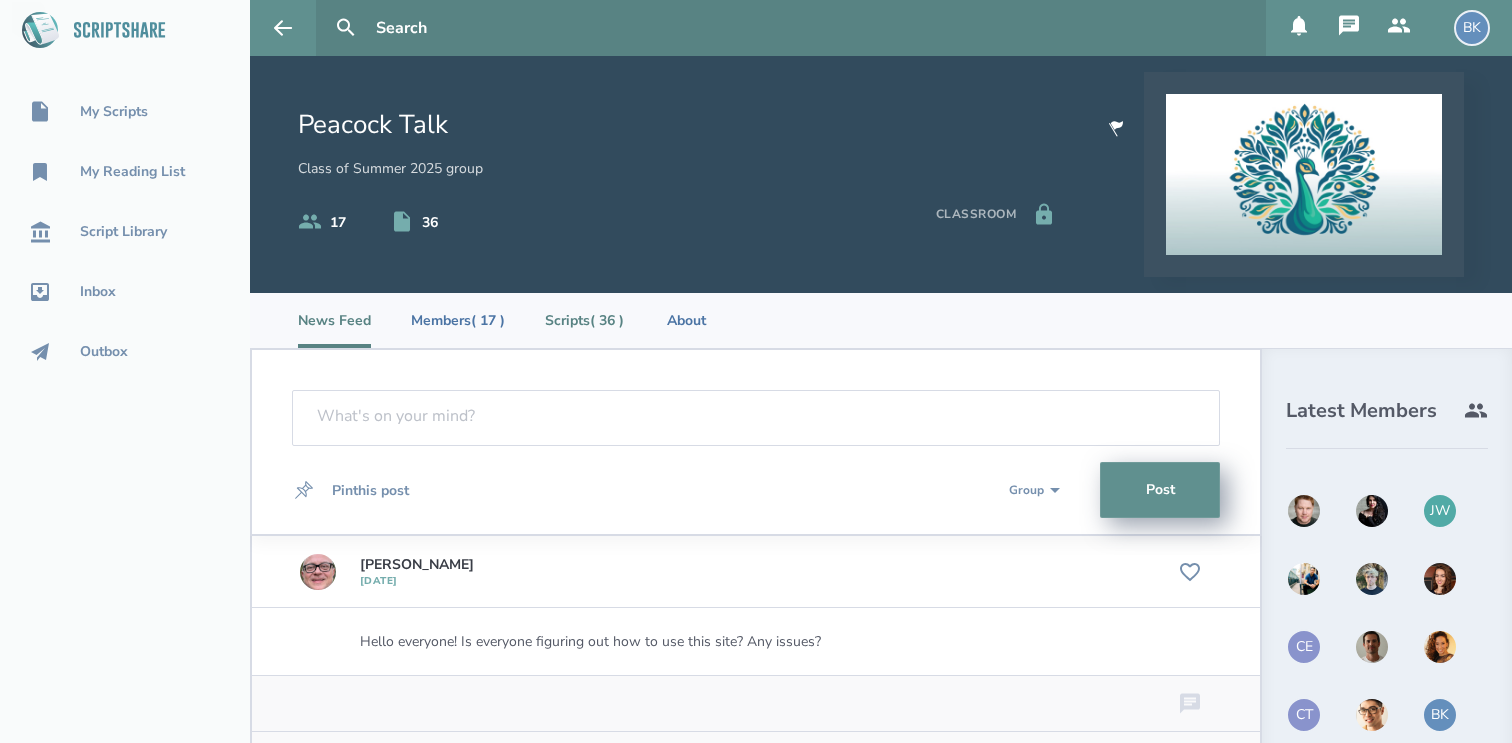 click on "Scripts  ( 36 )" at bounding box center [584, 320] 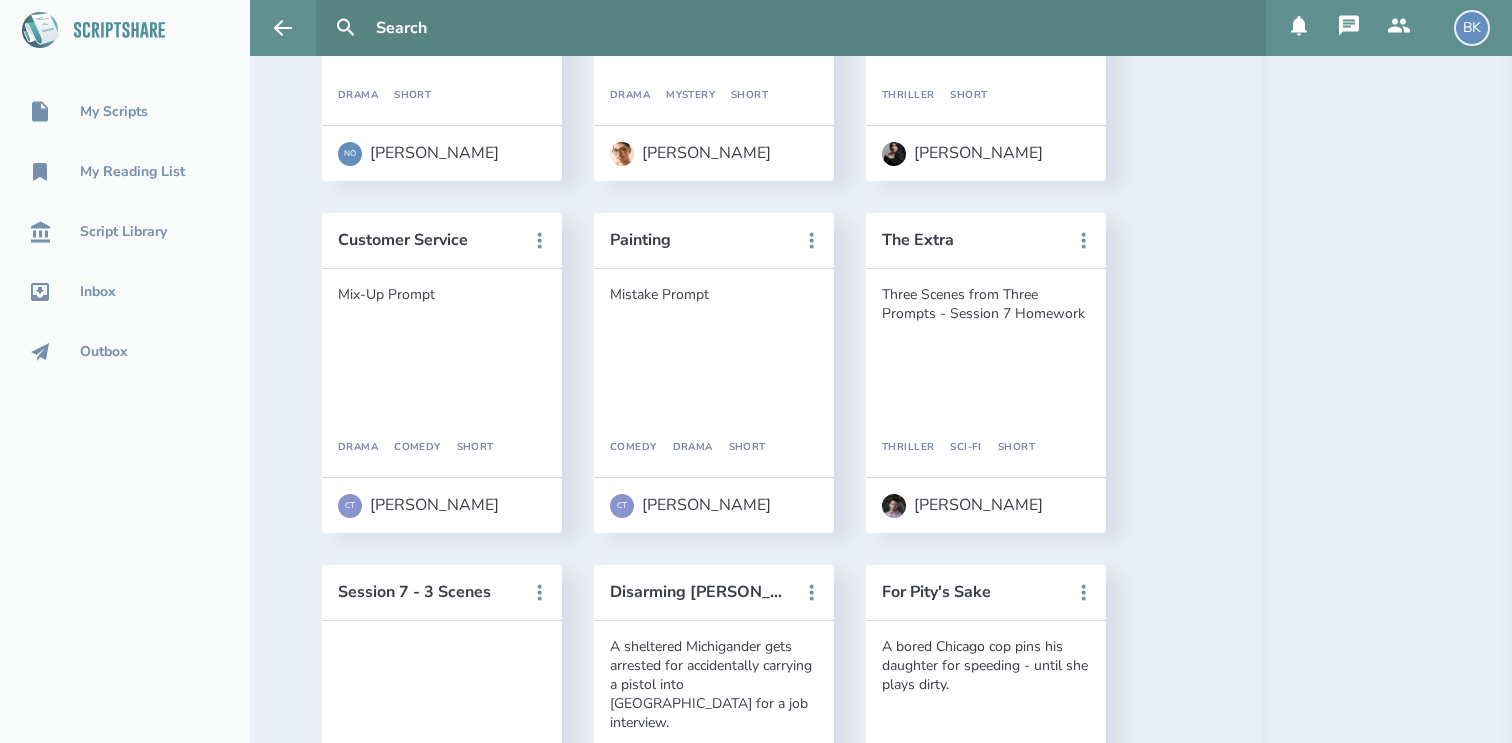 scroll, scrollTop: 1587, scrollLeft: 0, axis: vertical 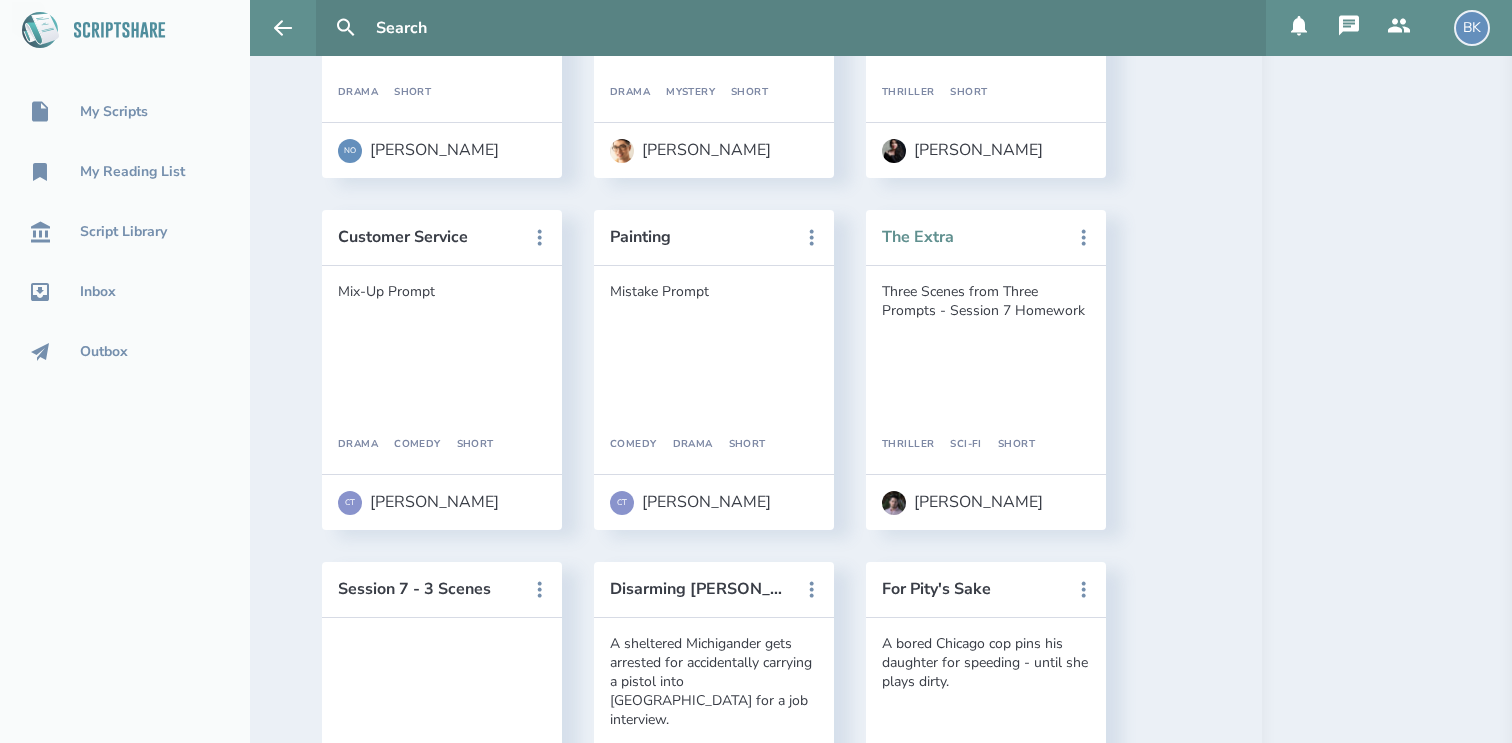 click on "The Extra" at bounding box center [972, 237] 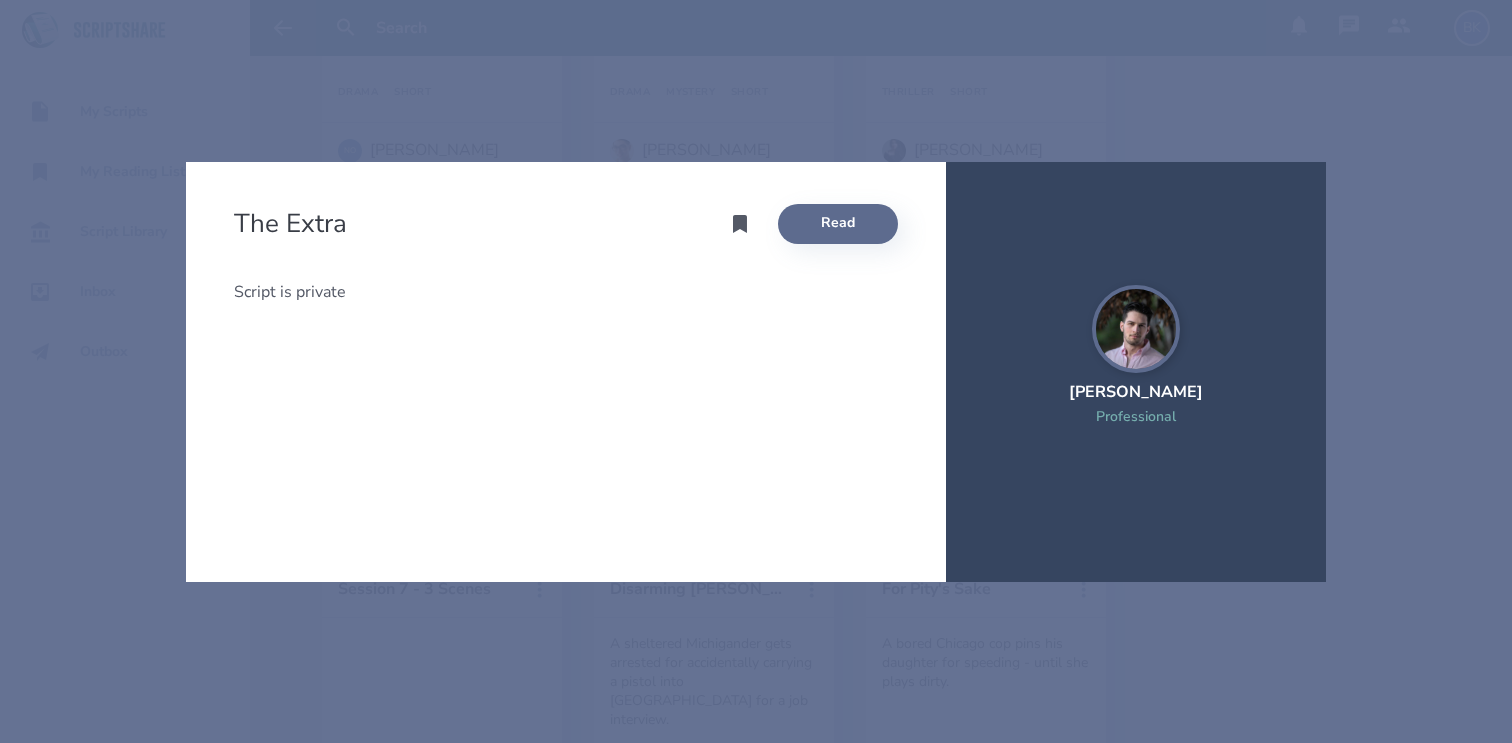 click on "Read" at bounding box center [838, 224] 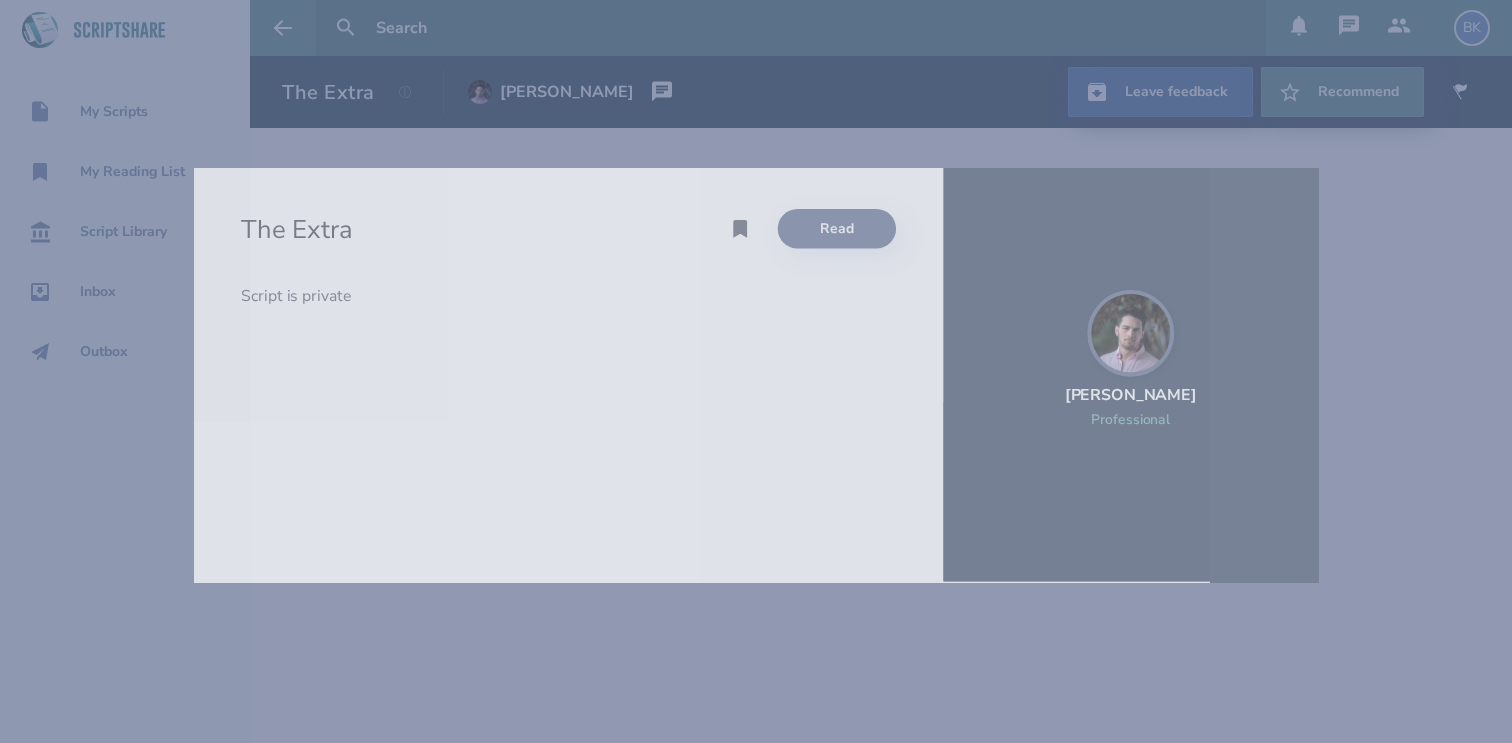 scroll, scrollTop: 0, scrollLeft: 0, axis: both 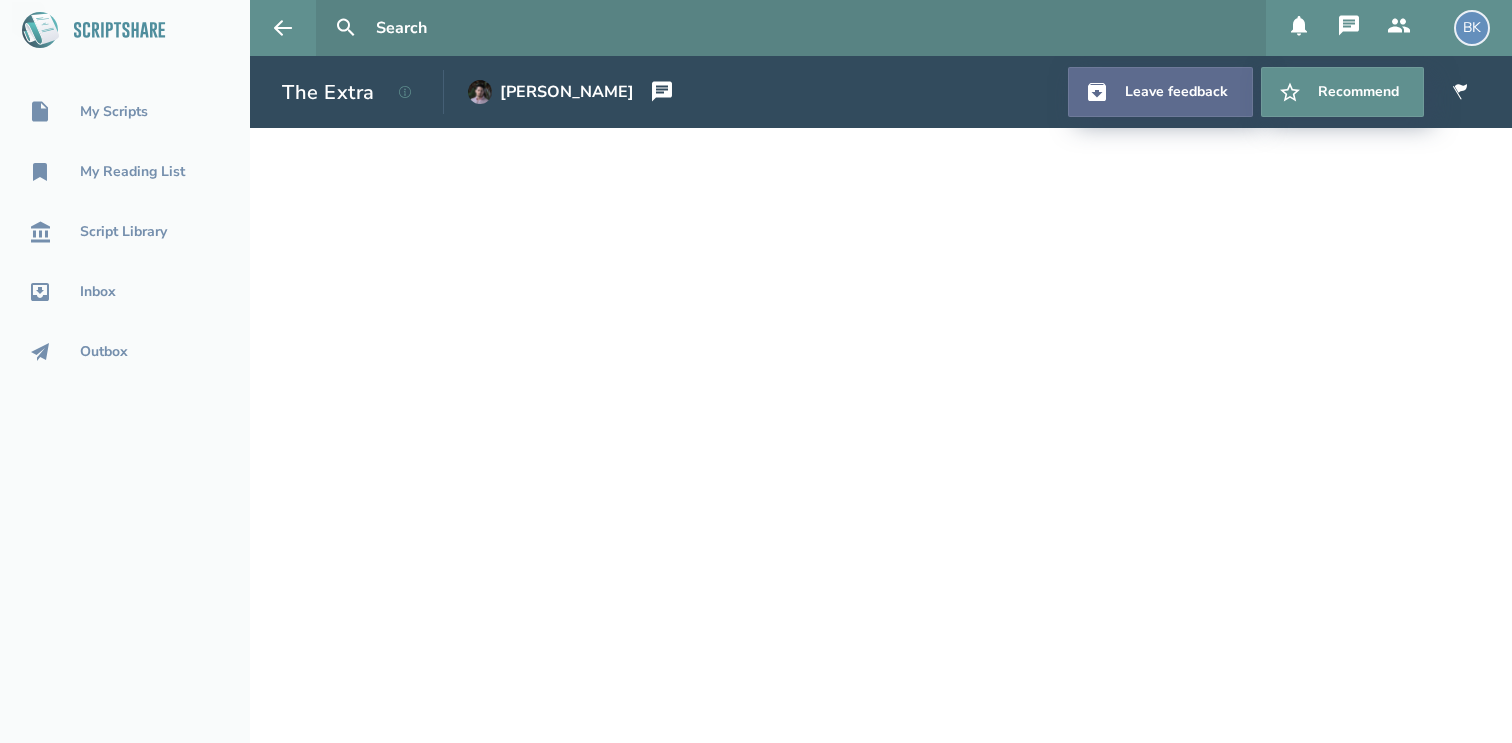 click 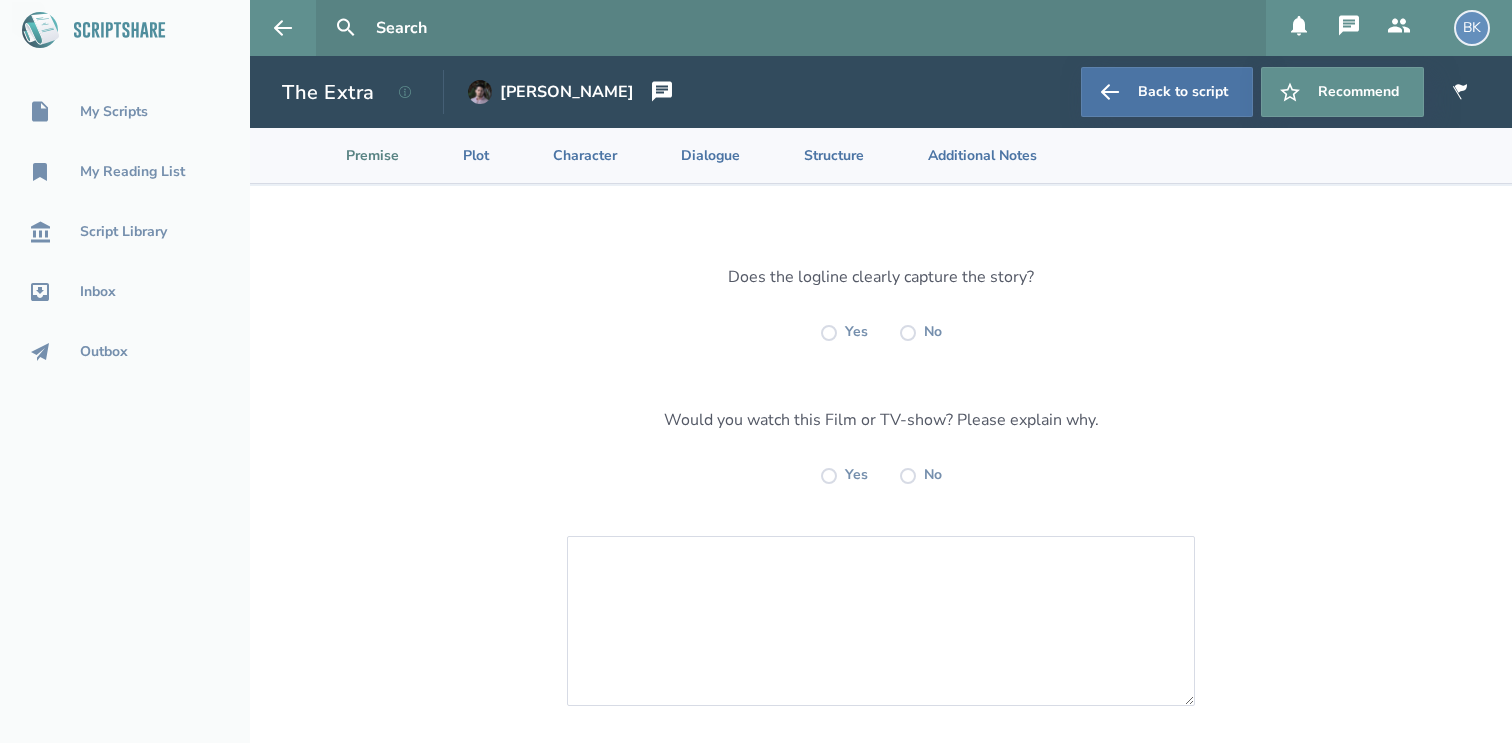 click 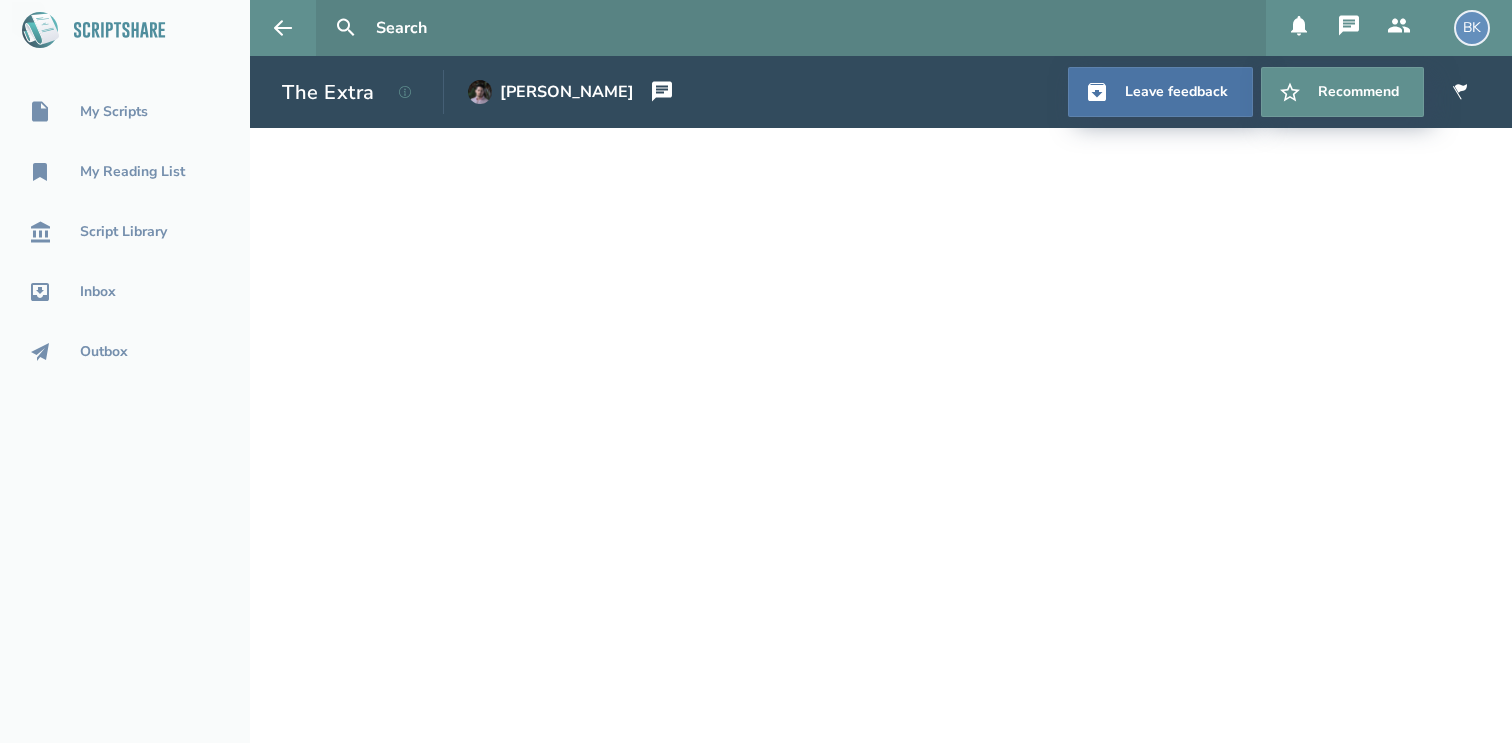 click 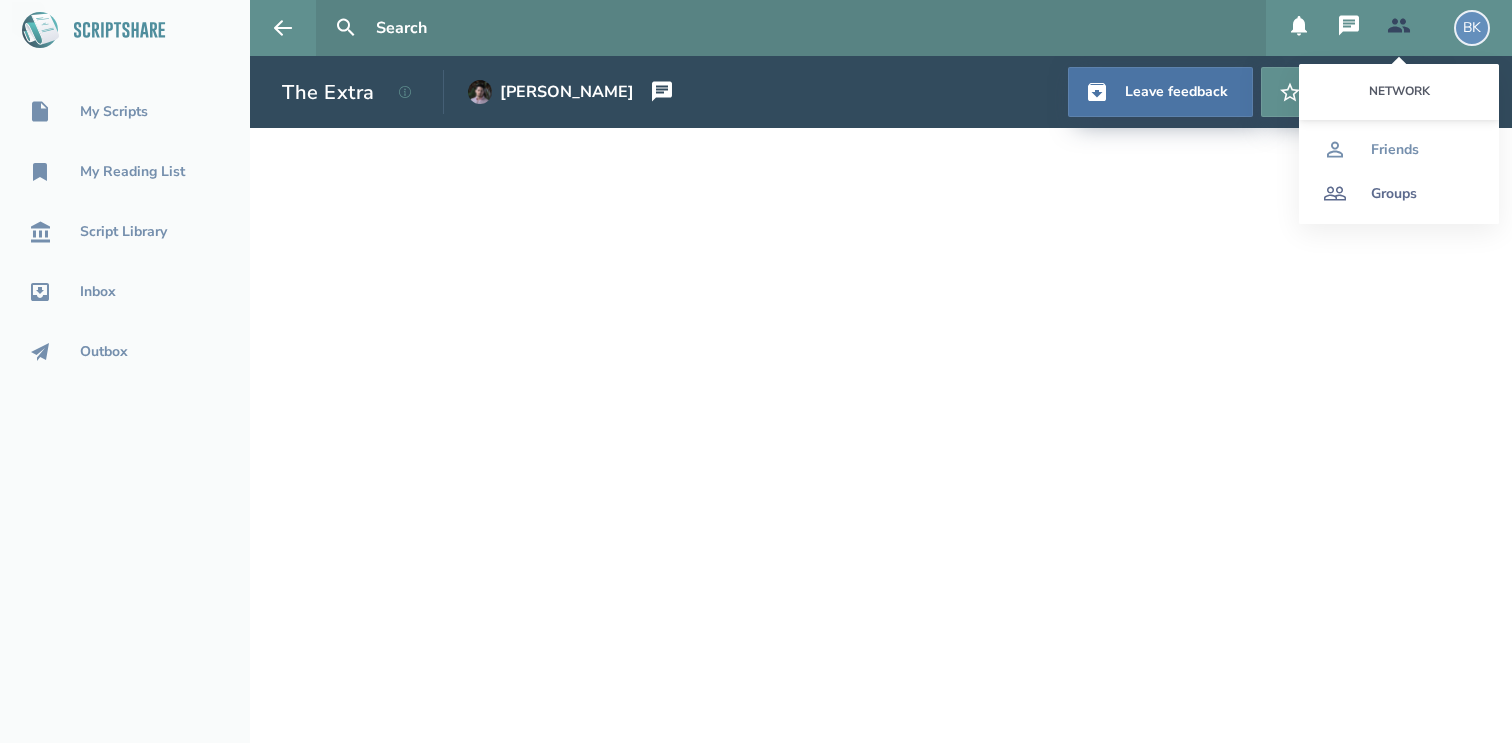 click on "Groups" at bounding box center (1394, 194) 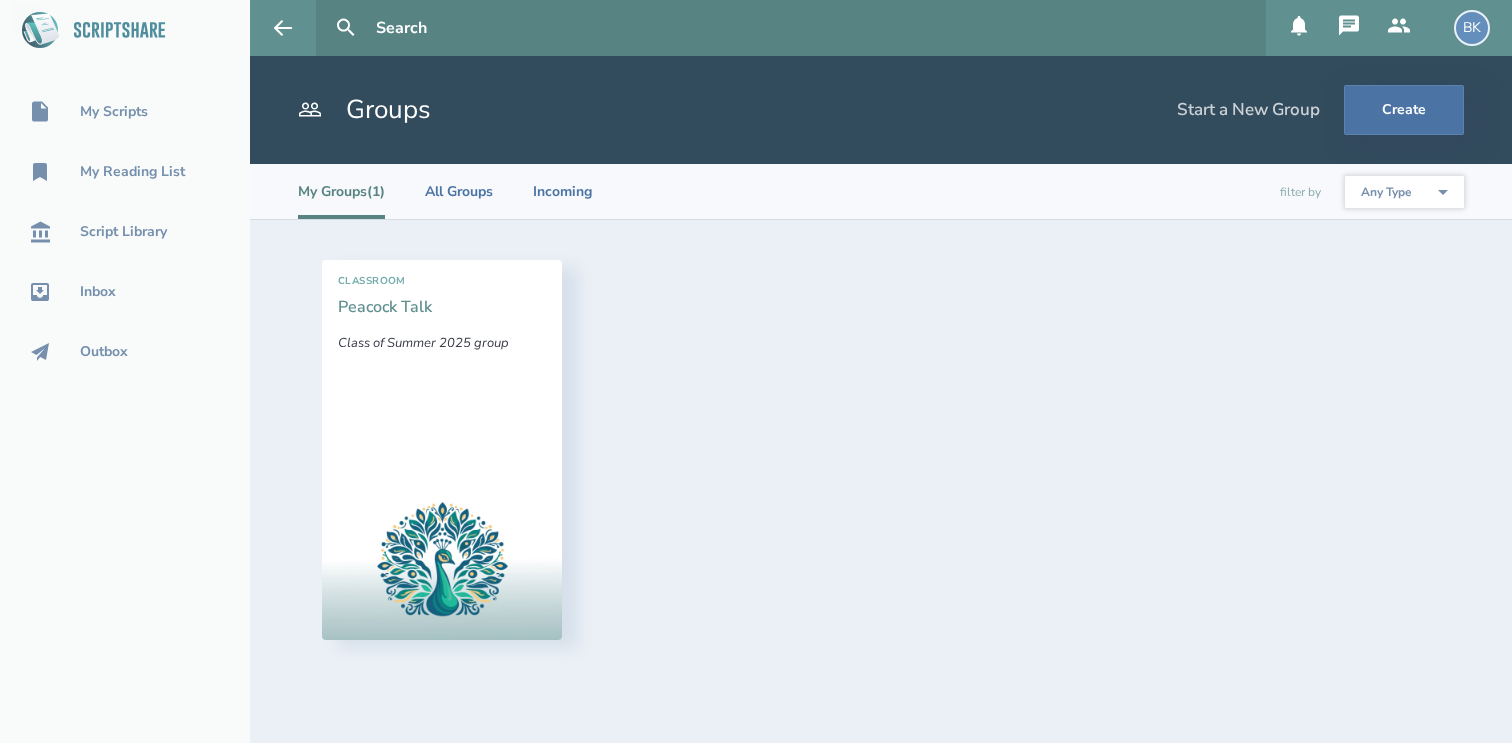 click on "Peacock Talk" at bounding box center (385, 307) 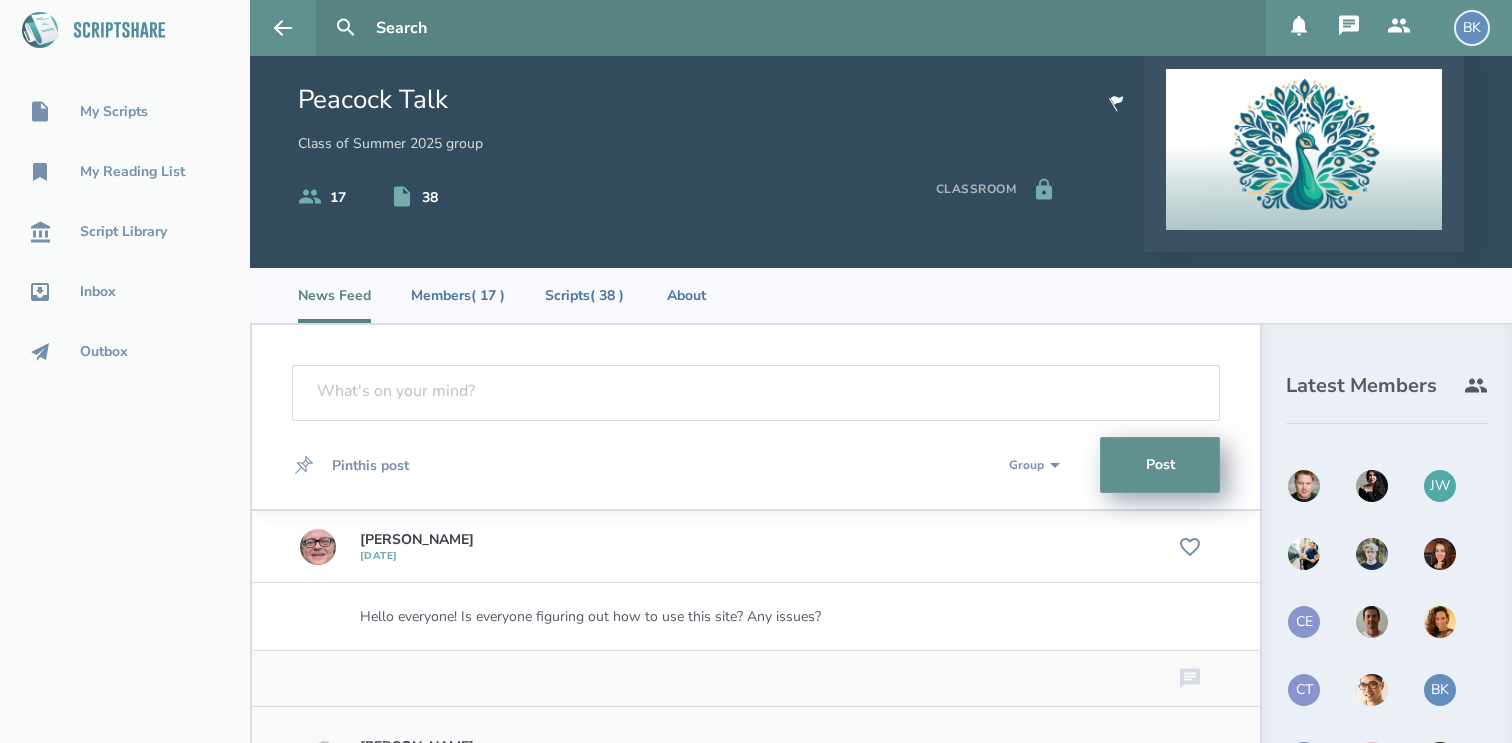 scroll, scrollTop: 34, scrollLeft: 0, axis: vertical 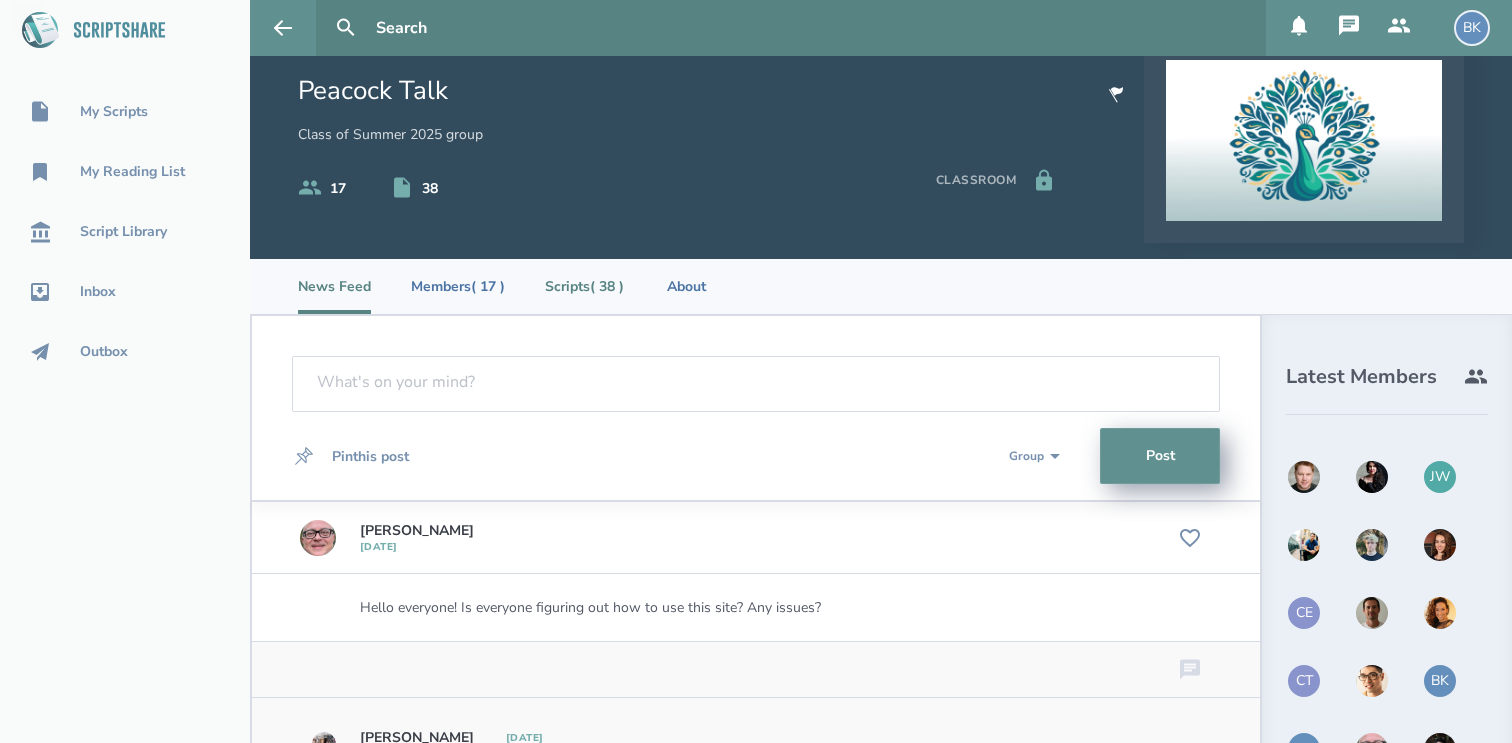 click on "Scripts  ( 38 )" at bounding box center (584, 286) 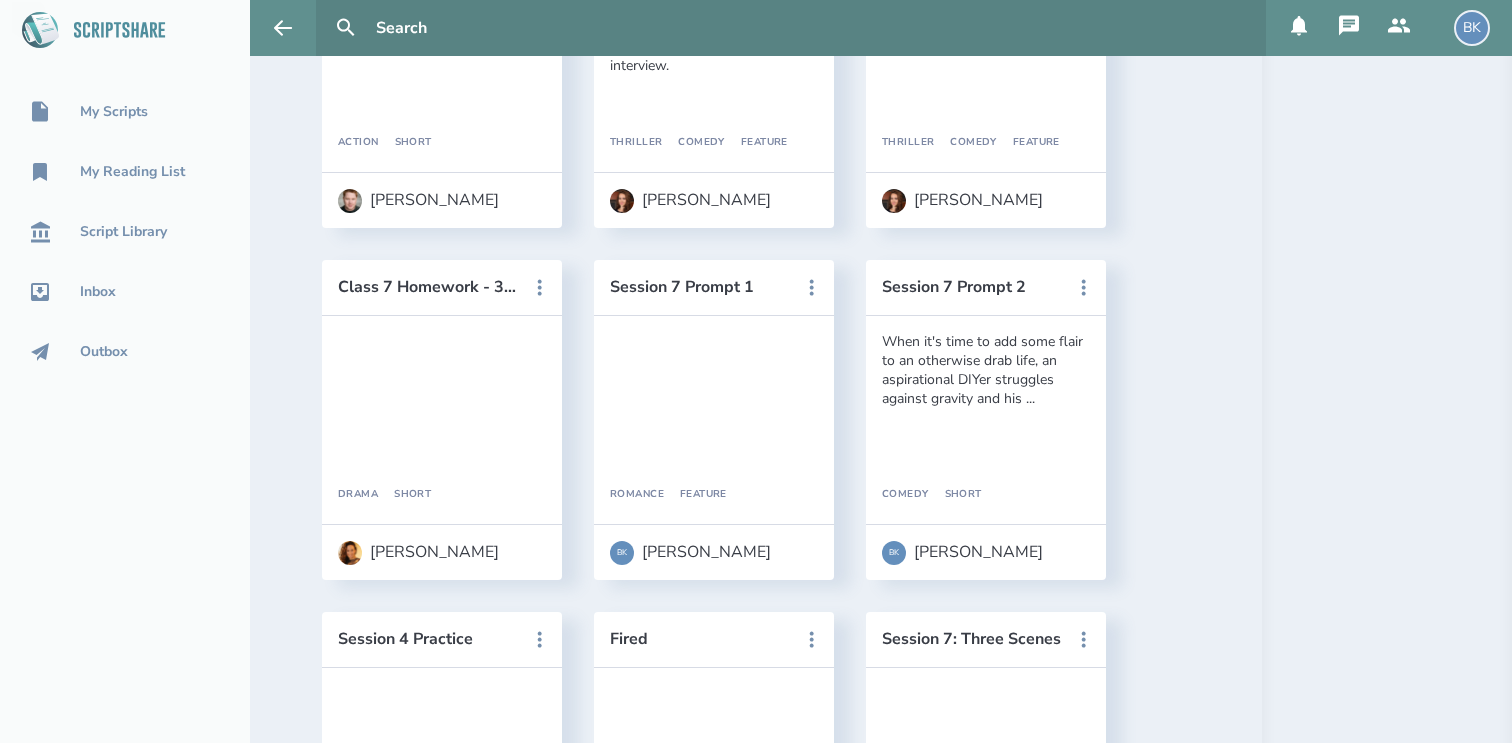 scroll, scrollTop: 2265, scrollLeft: 0, axis: vertical 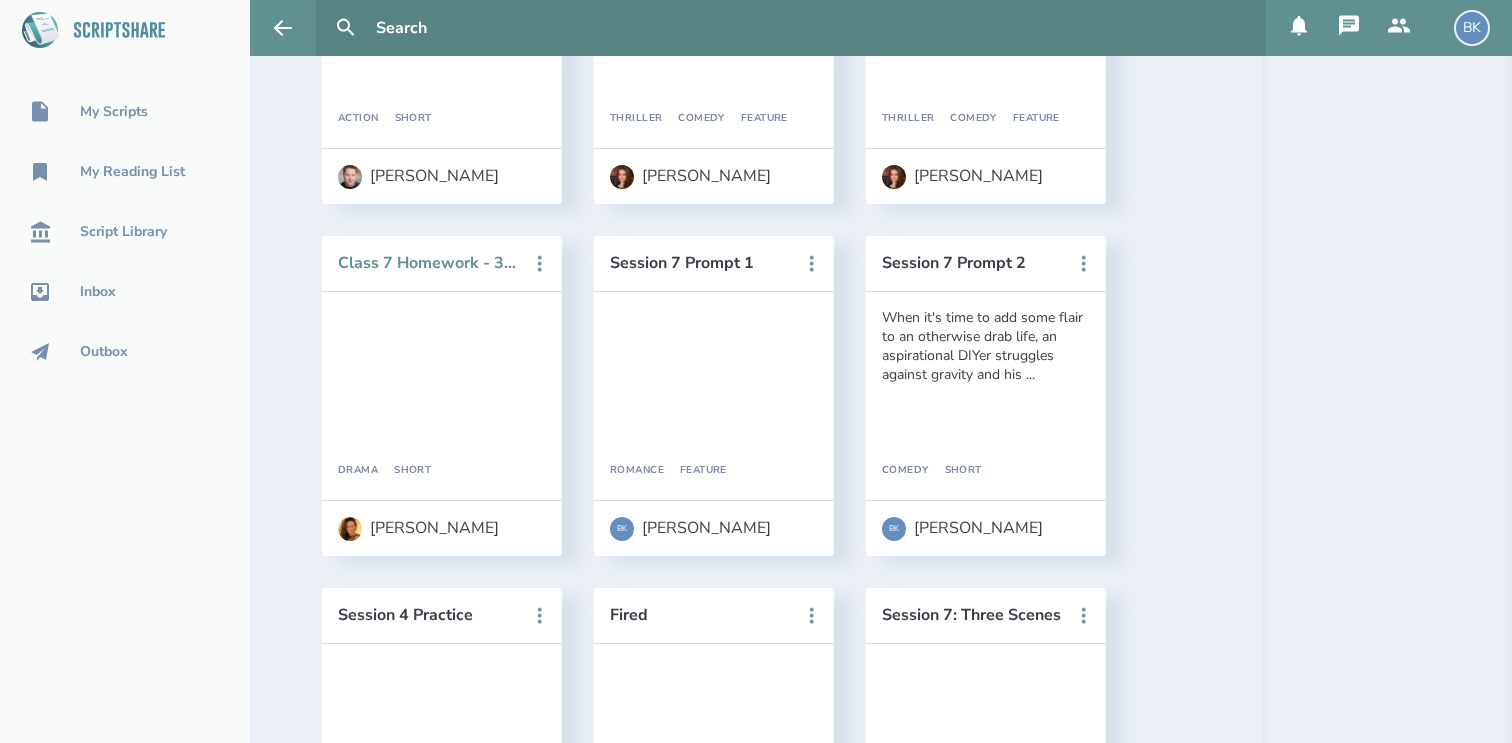 click on "Class 7 Homework - 3 scenes" at bounding box center [428, 263] 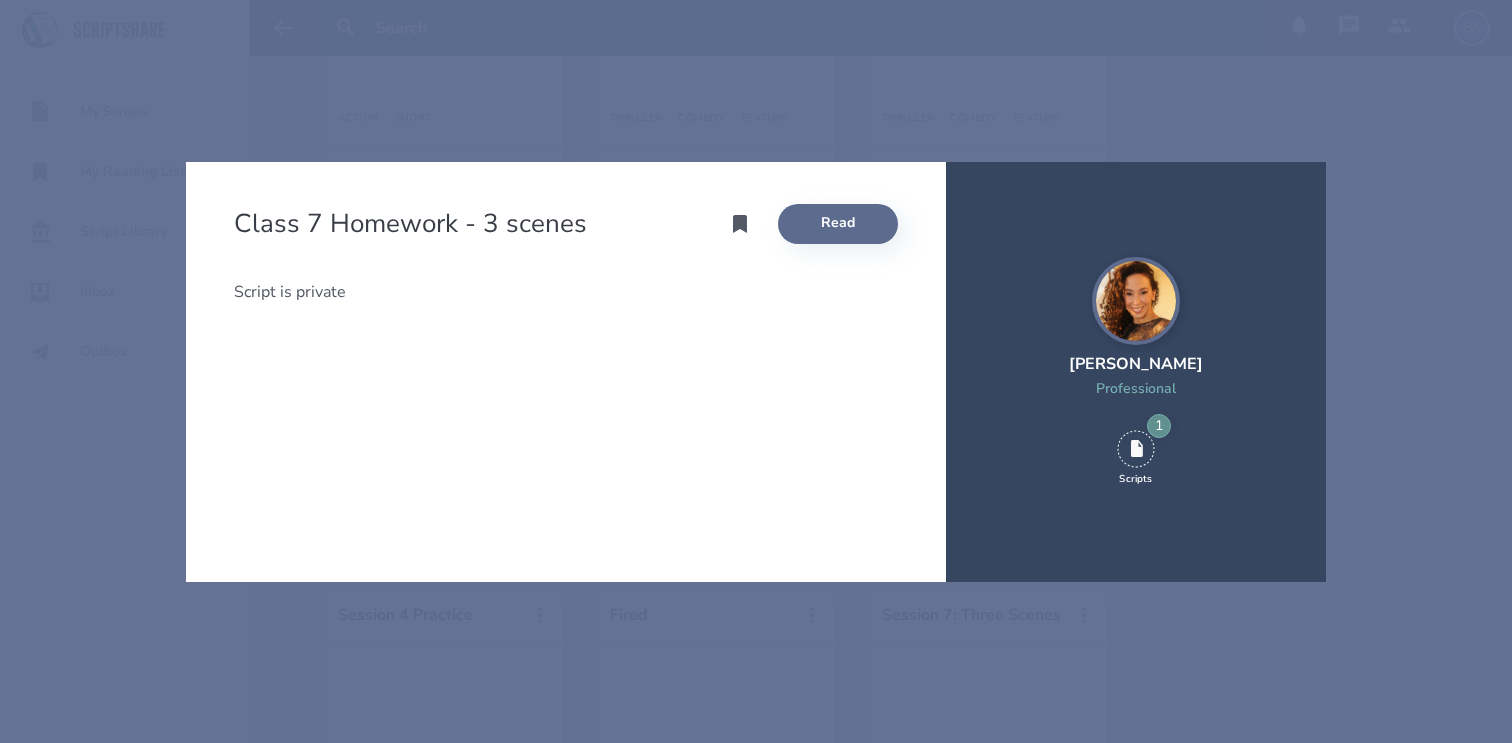 click on "Read" at bounding box center (838, 224) 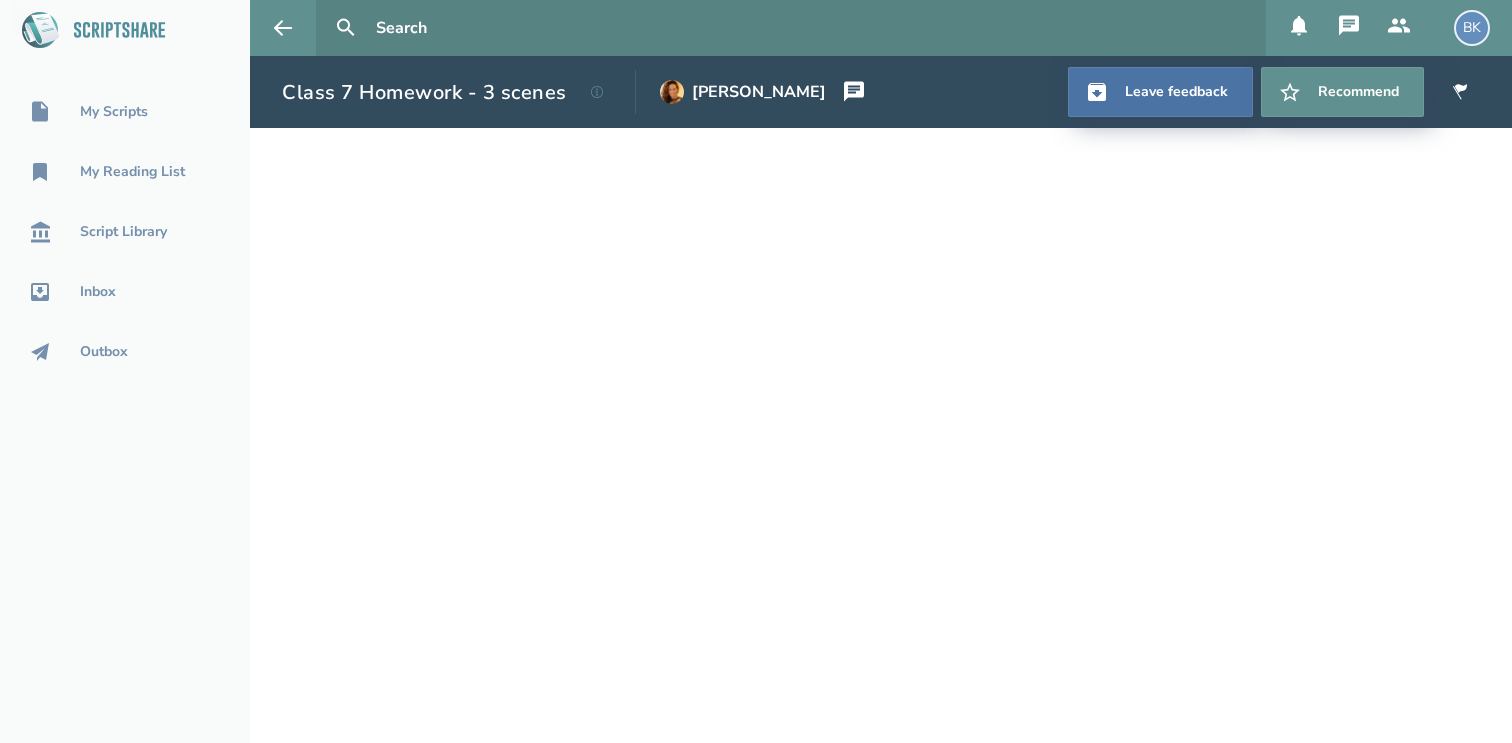 click 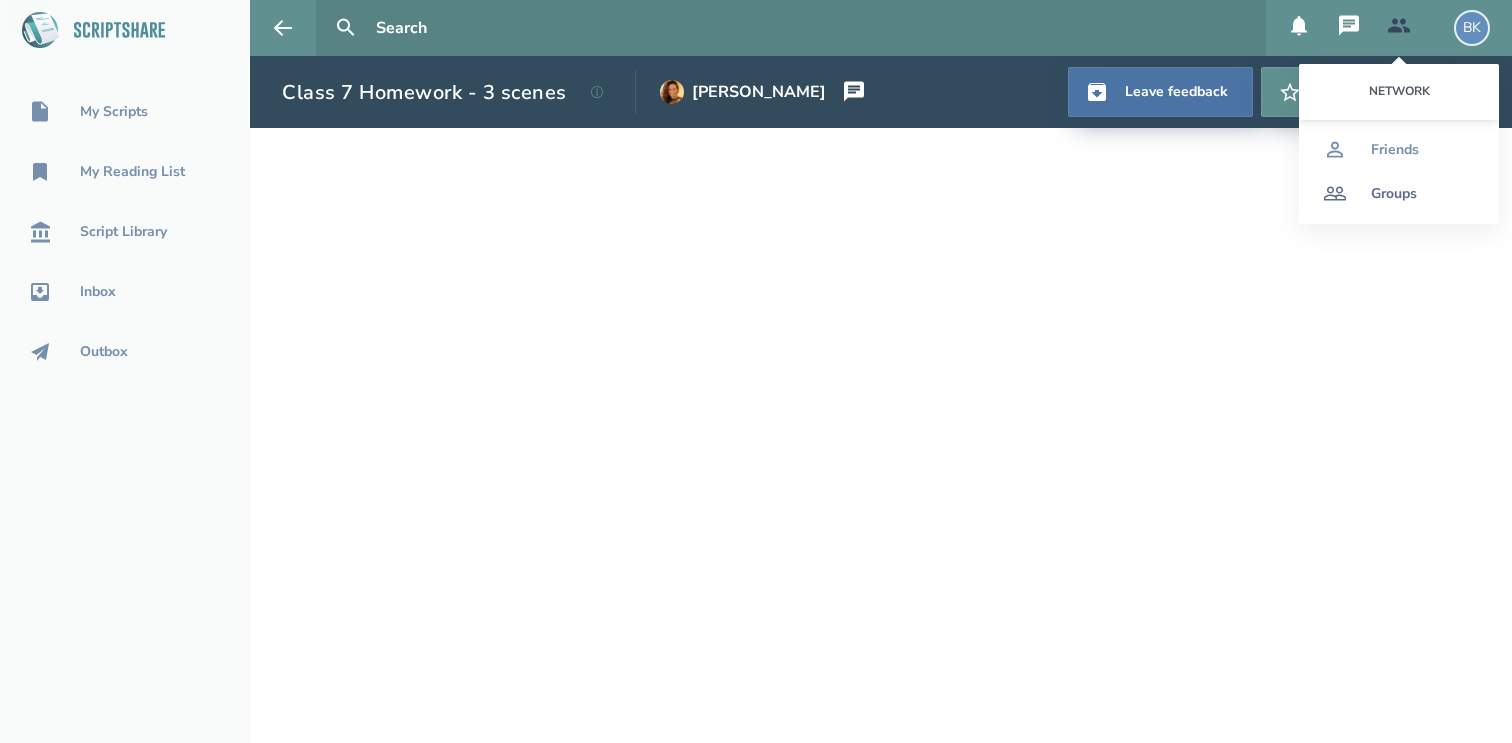 click on "Groups" at bounding box center [1394, 194] 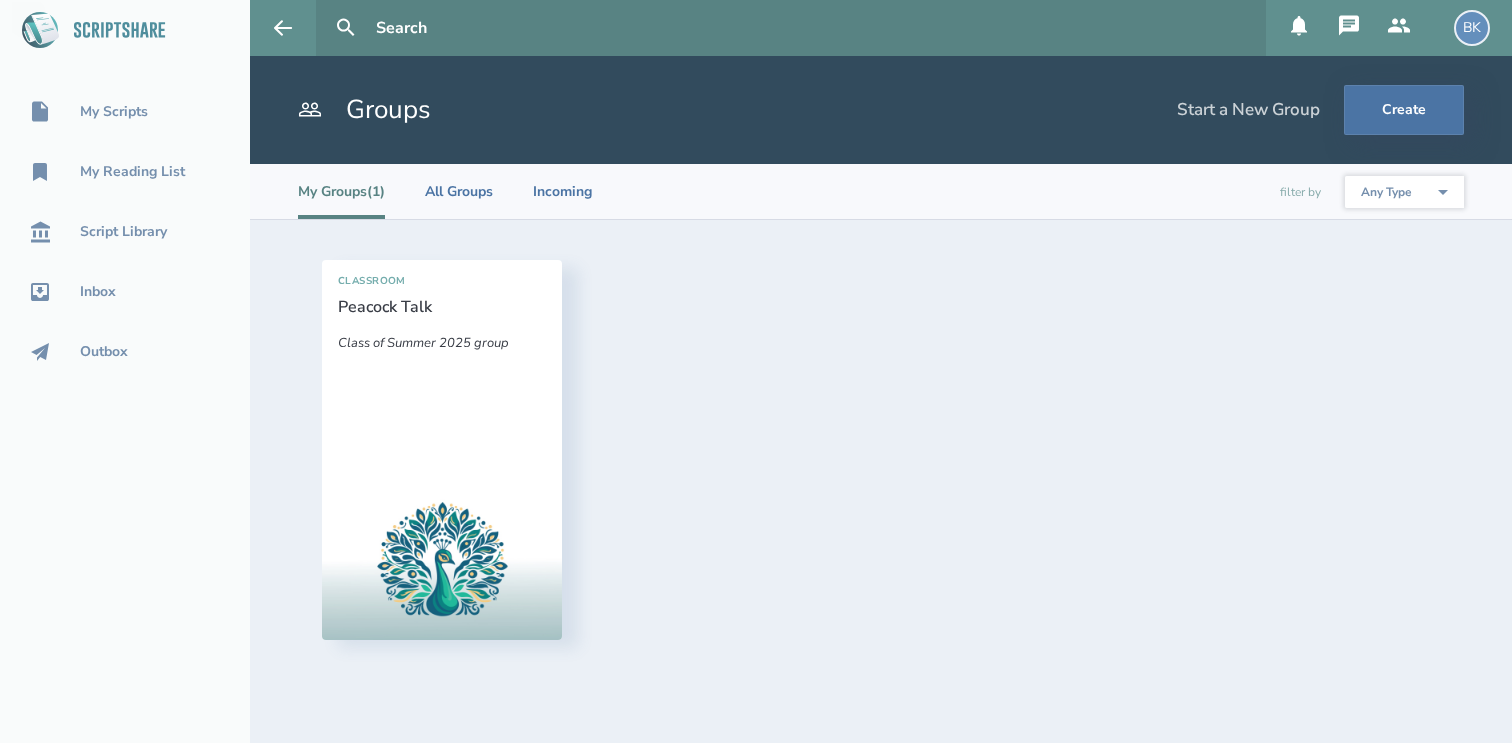 click on "Classroom Peacock Talk Class of Summer 2025 group" at bounding box center (442, 373) 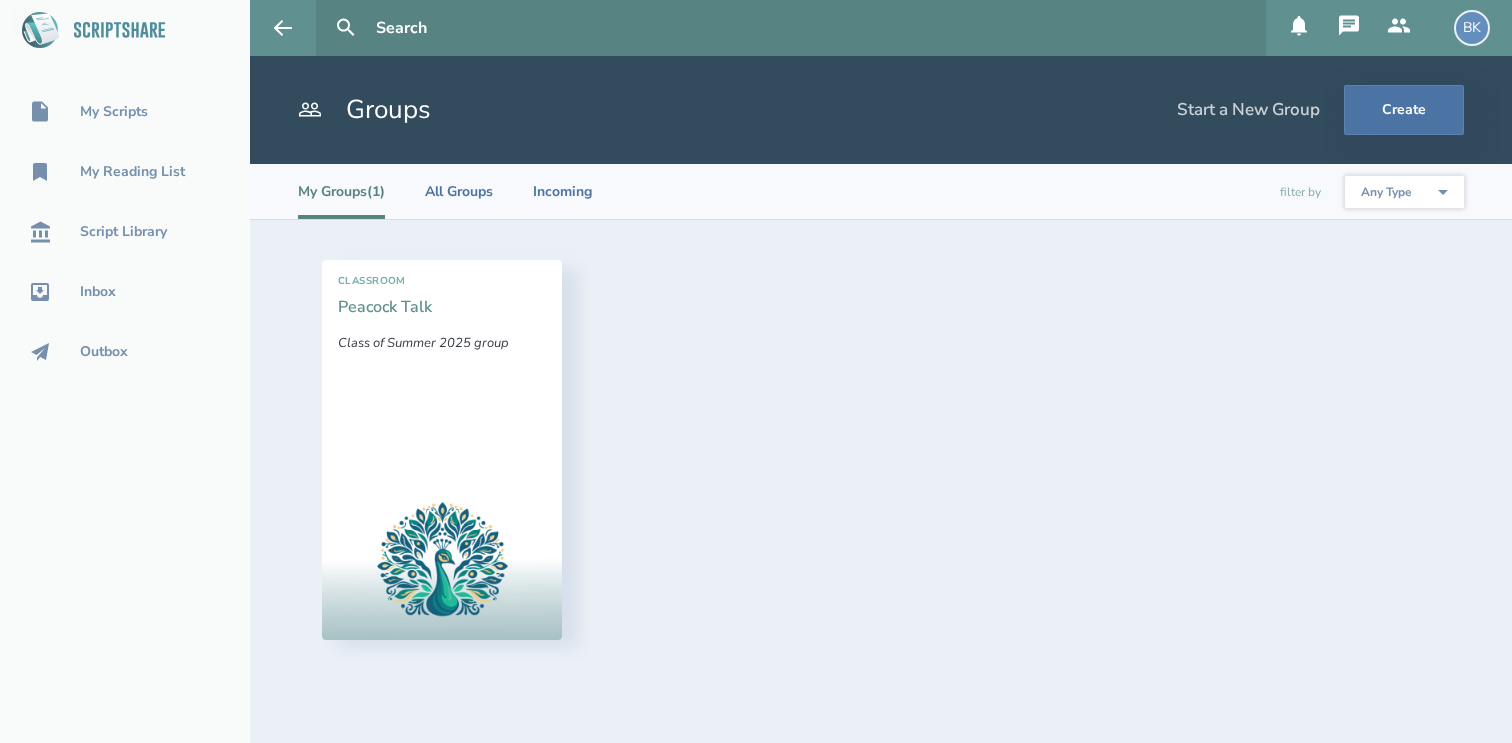 click on "Peacock Talk" at bounding box center (385, 307) 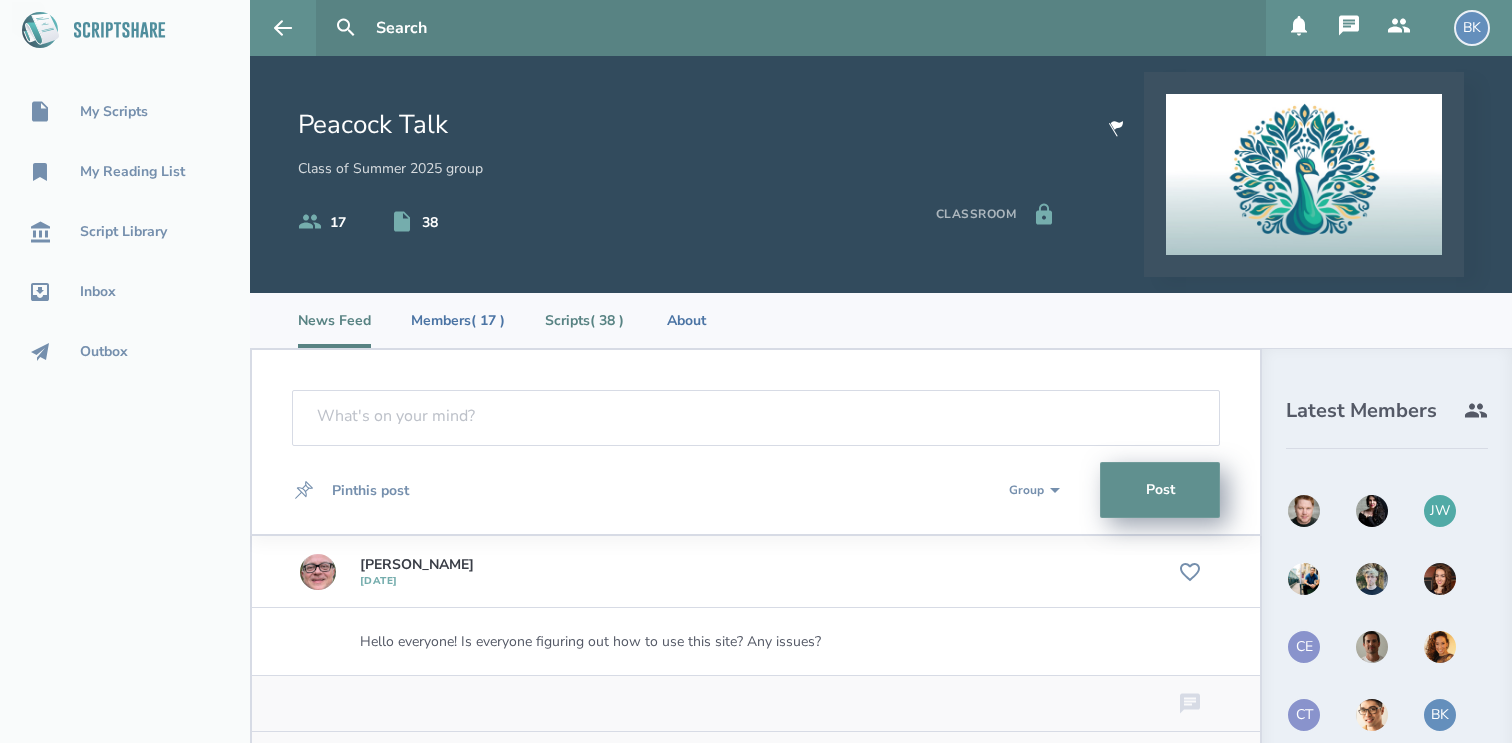 click on "Scripts  ( 38 )" at bounding box center (584, 320) 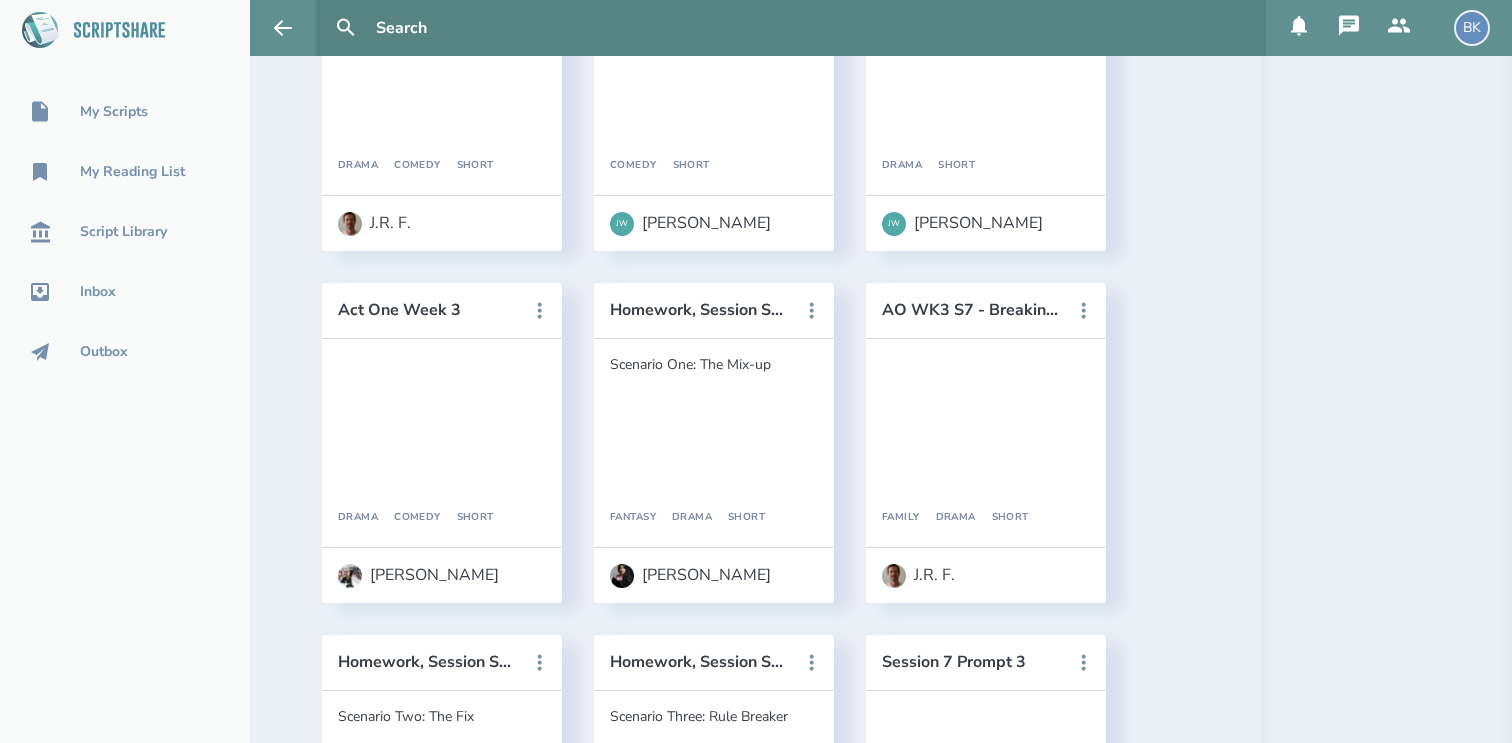 scroll, scrollTop: 3631, scrollLeft: 0, axis: vertical 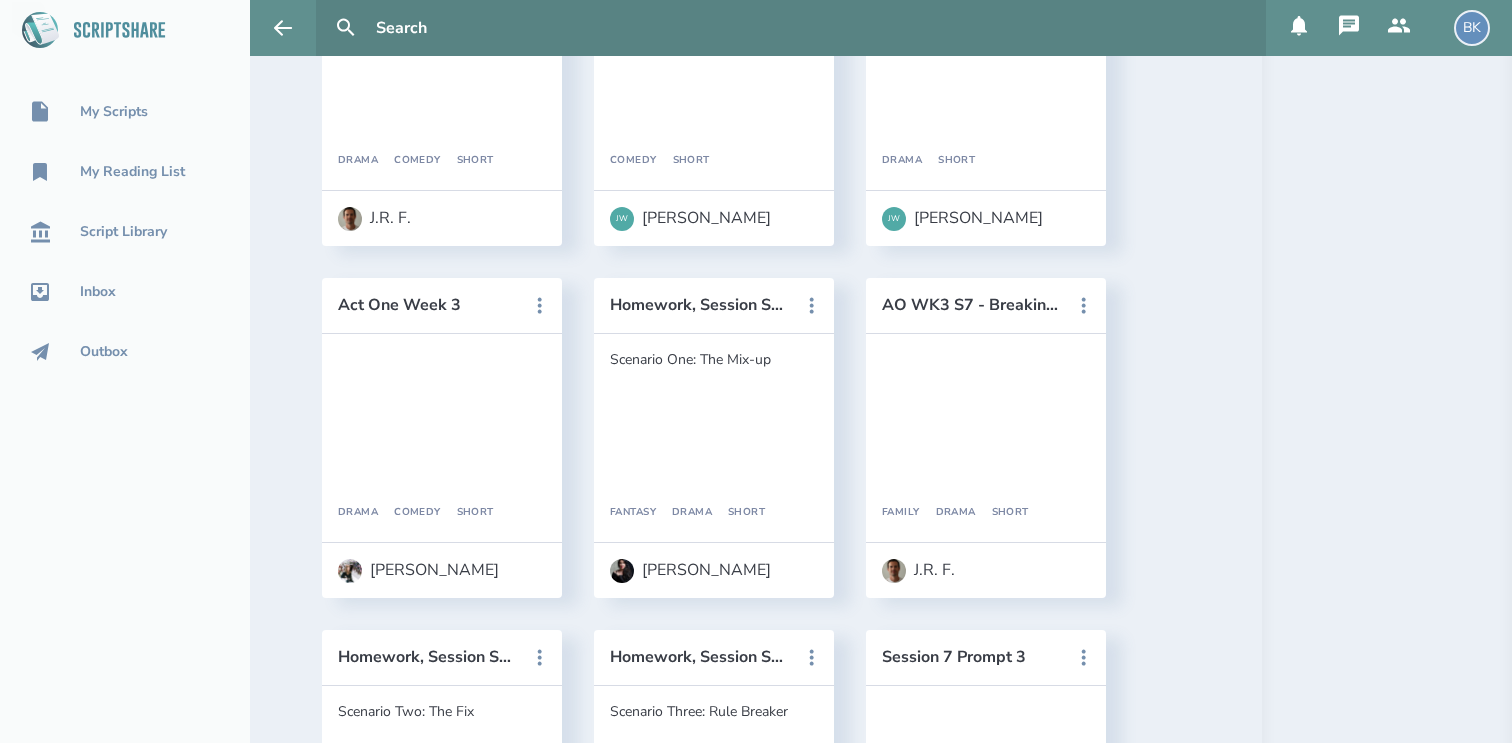 click on "Act One Week 3" at bounding box center (442, 306) 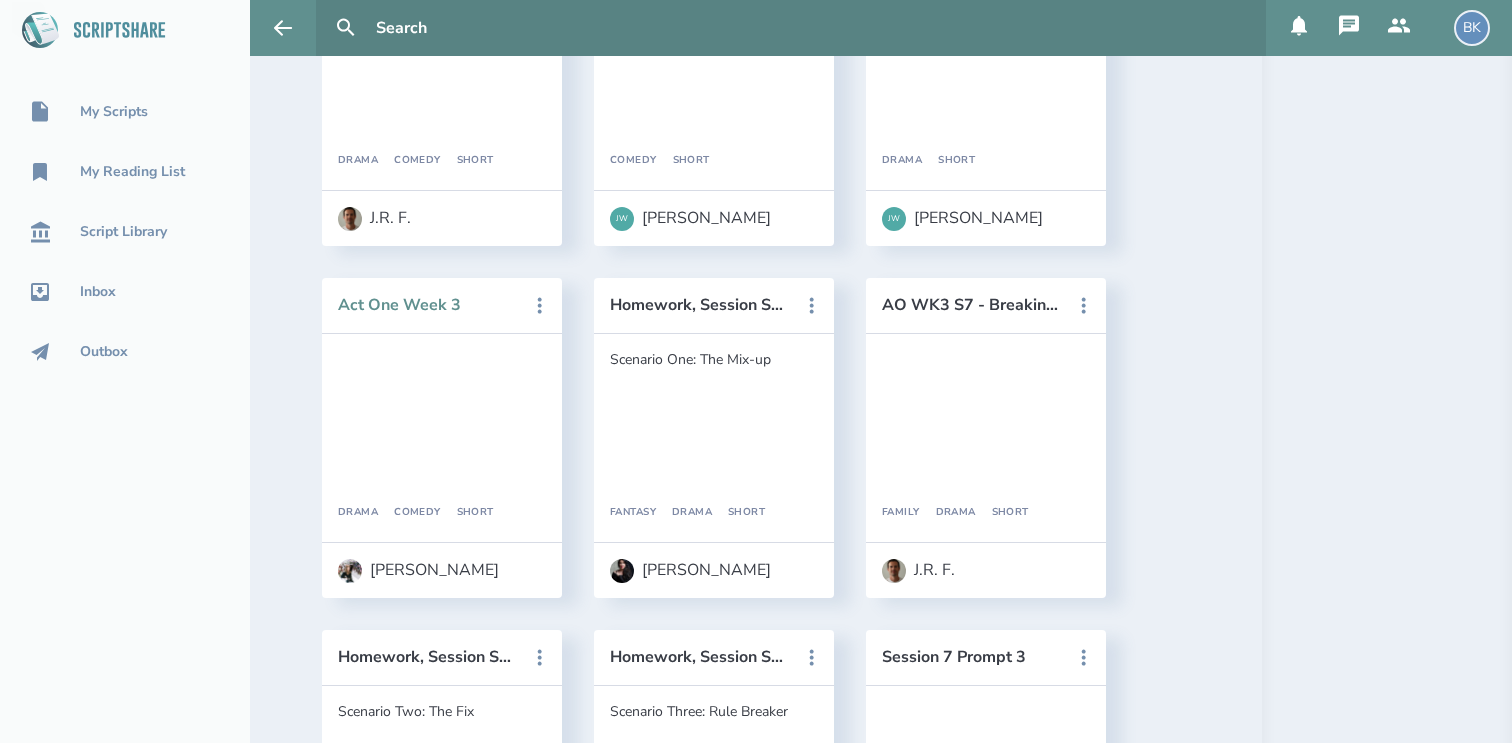click on "Act One Week 3" at bounding box center [428, 305] 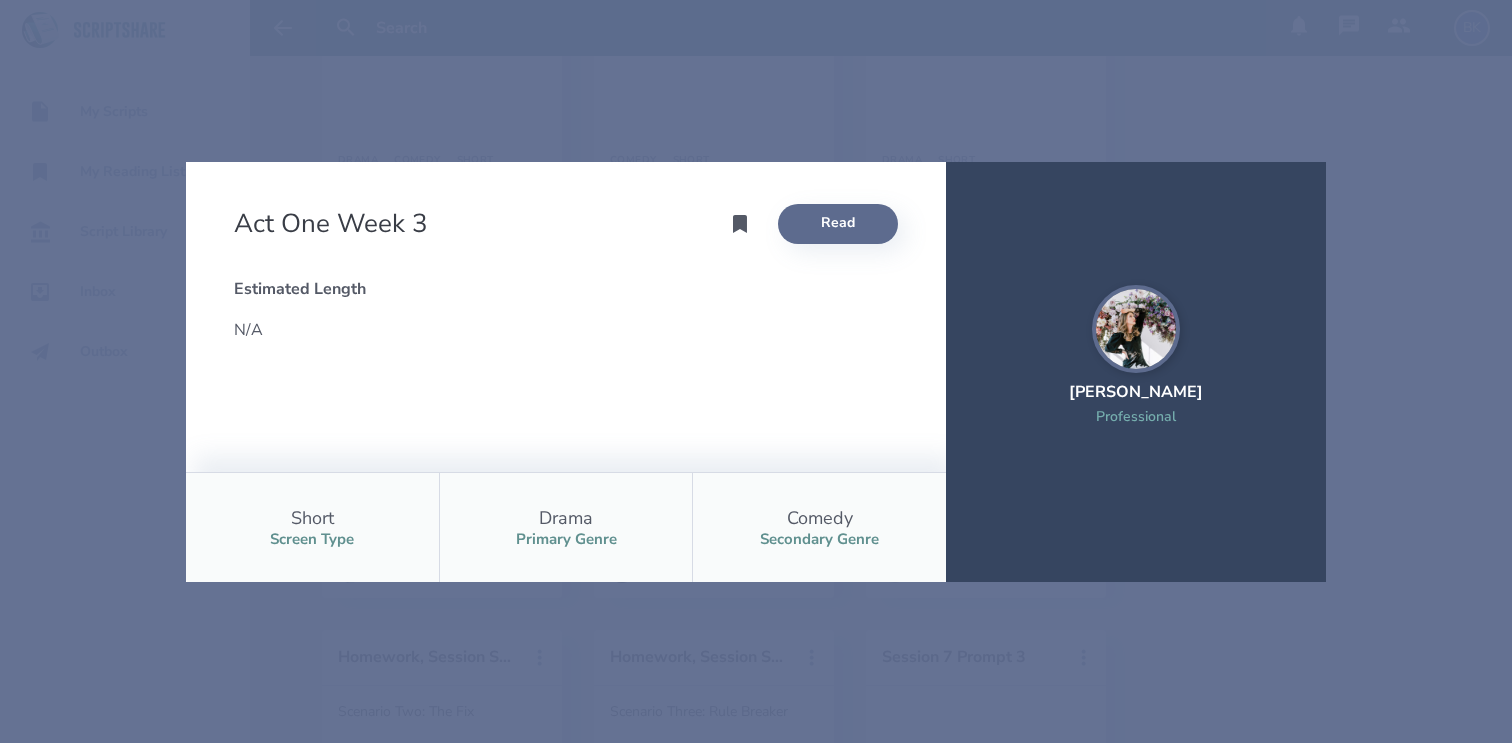click on "Read" at bounding box center (838, 224) 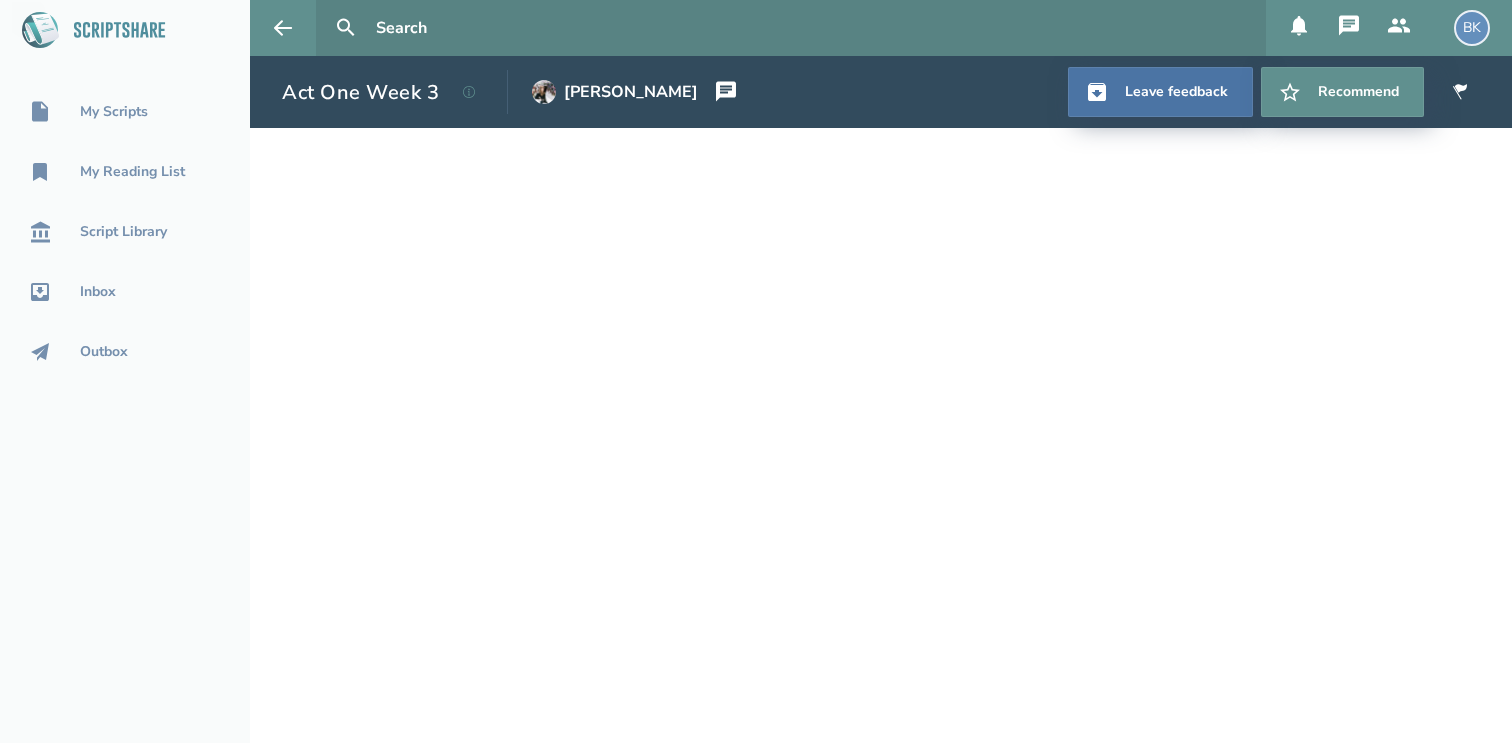 click 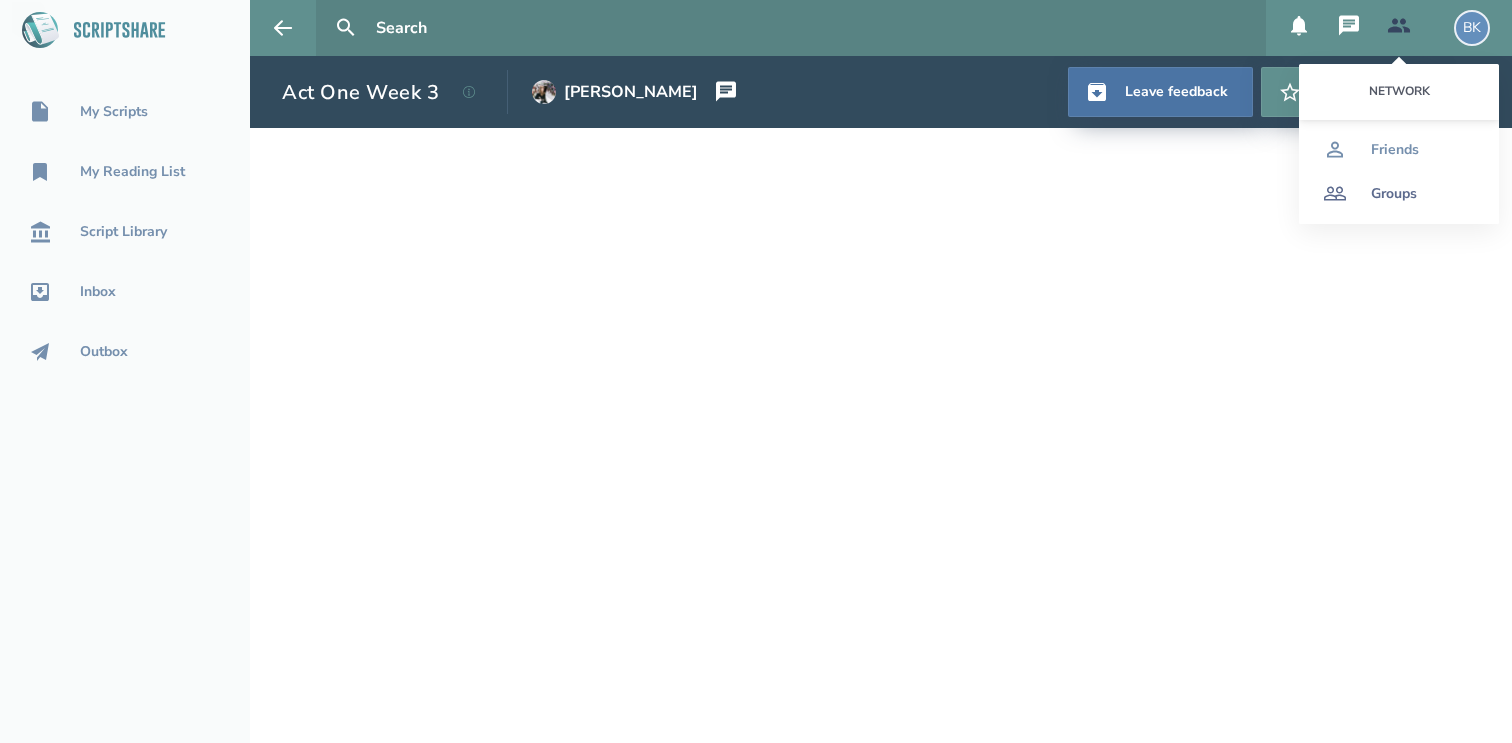 click on "Groups" at bounding box center (1394, 194) 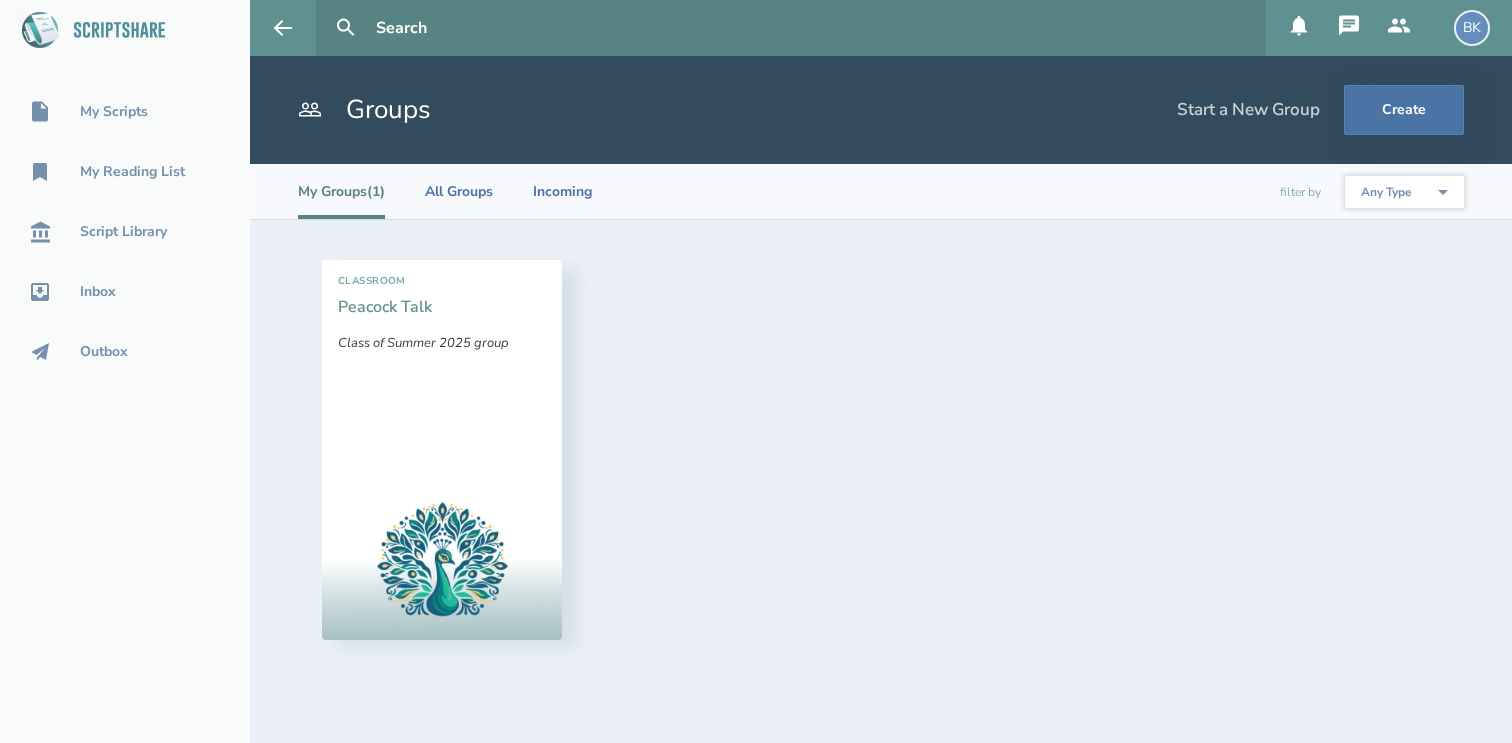 click on "Peacock Talk" at bounding box center [385, 307] 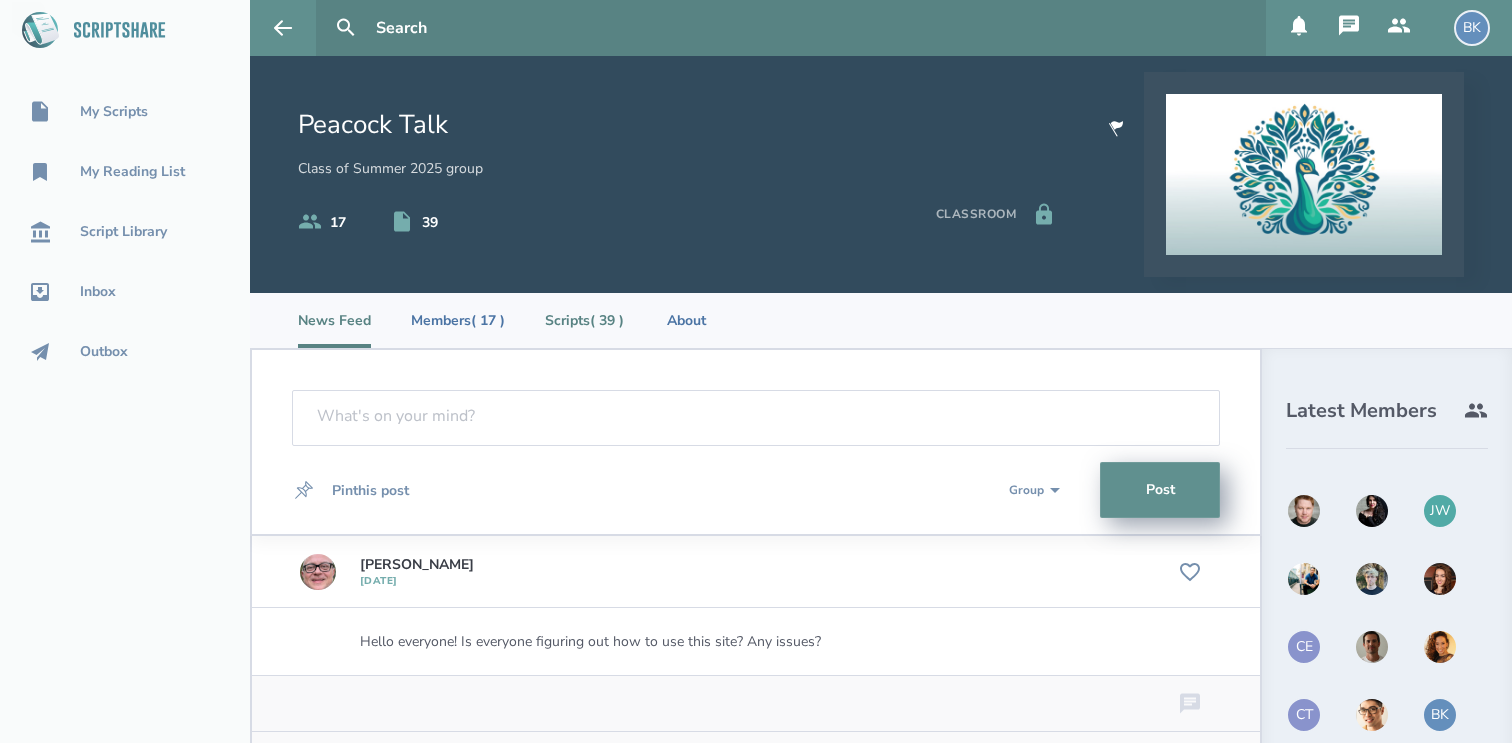 click on "Scripts  ( 39 )" at bounding box center [584, 320] 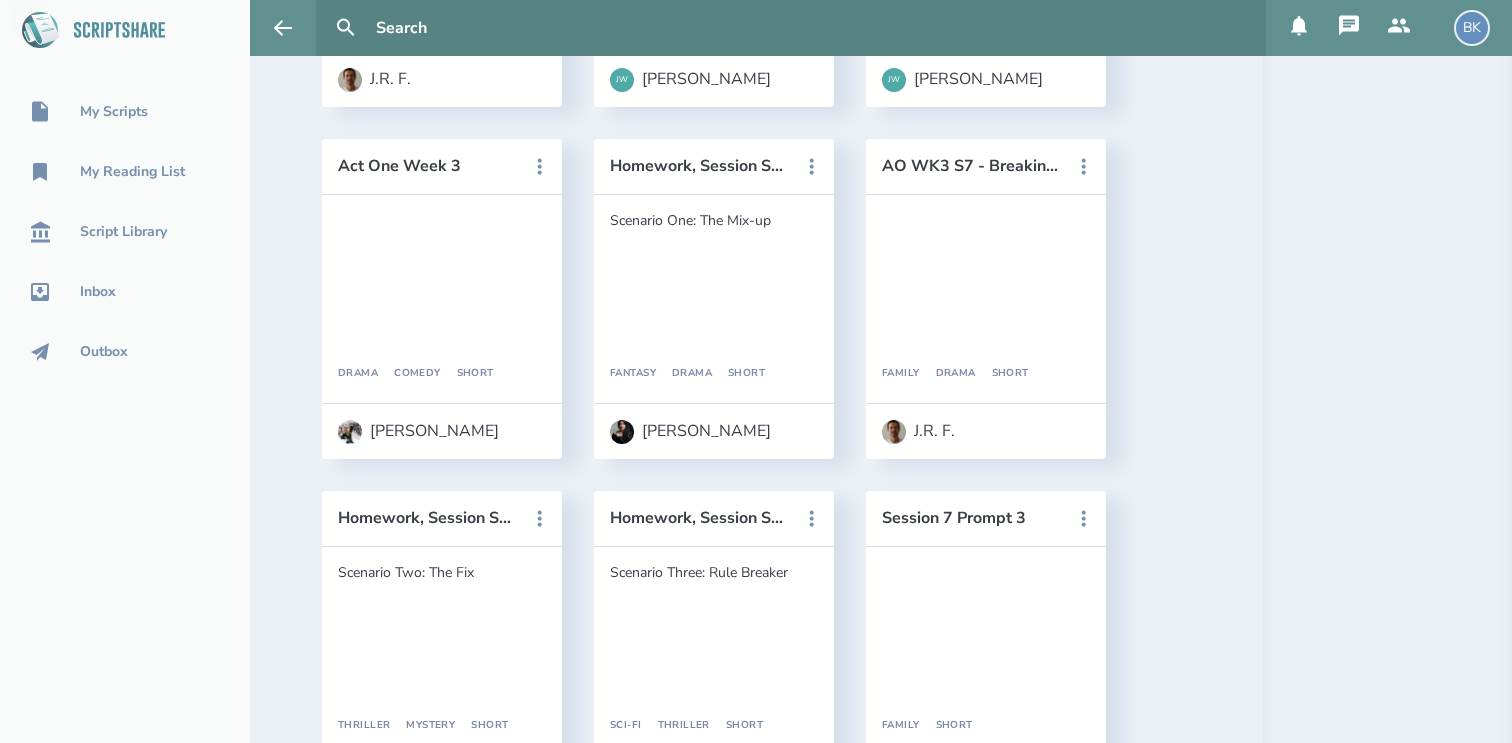 scroll, scrollTop: 3811, scrollLeft: 0, axis: vertical 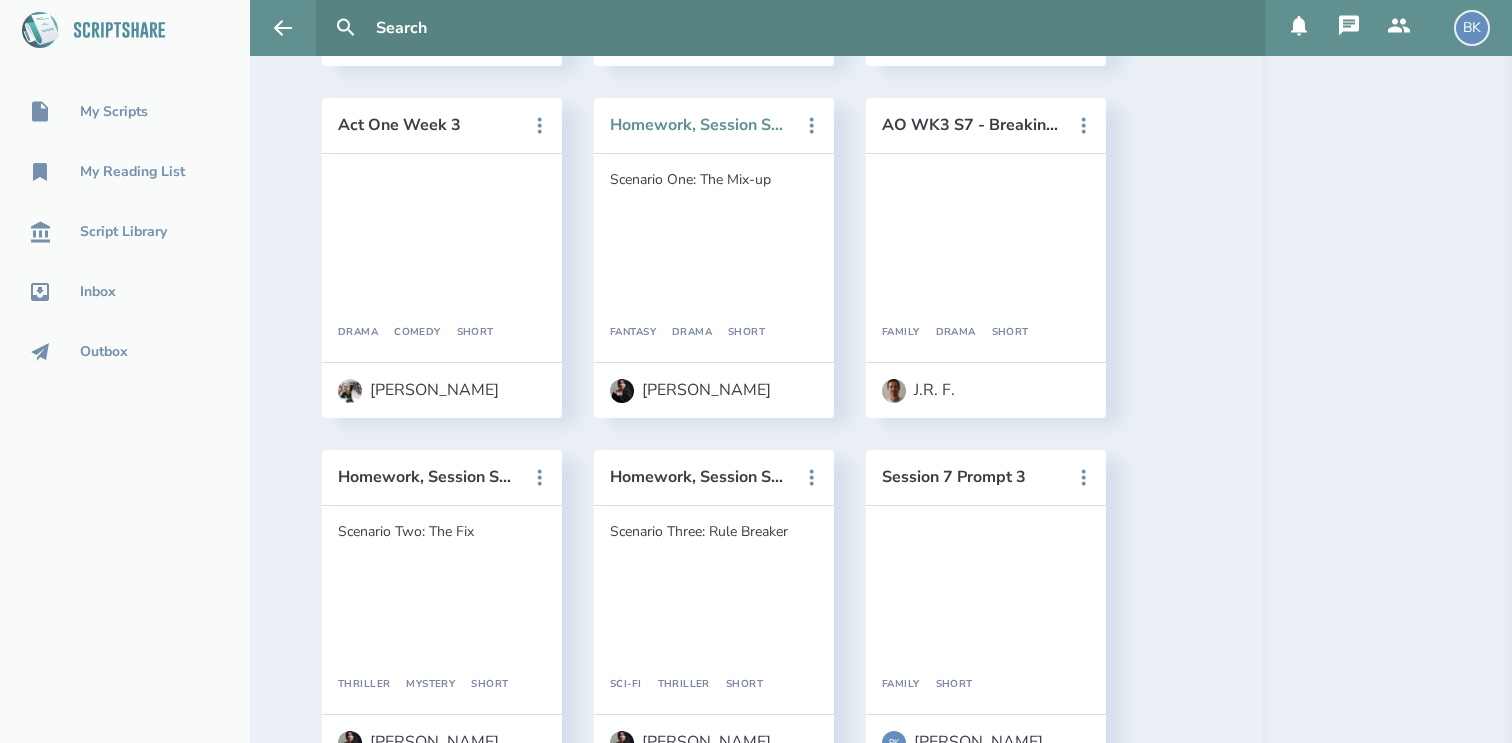 click on "Homework, Session Seven: "Dragons"" at bounding box center [700, 125] 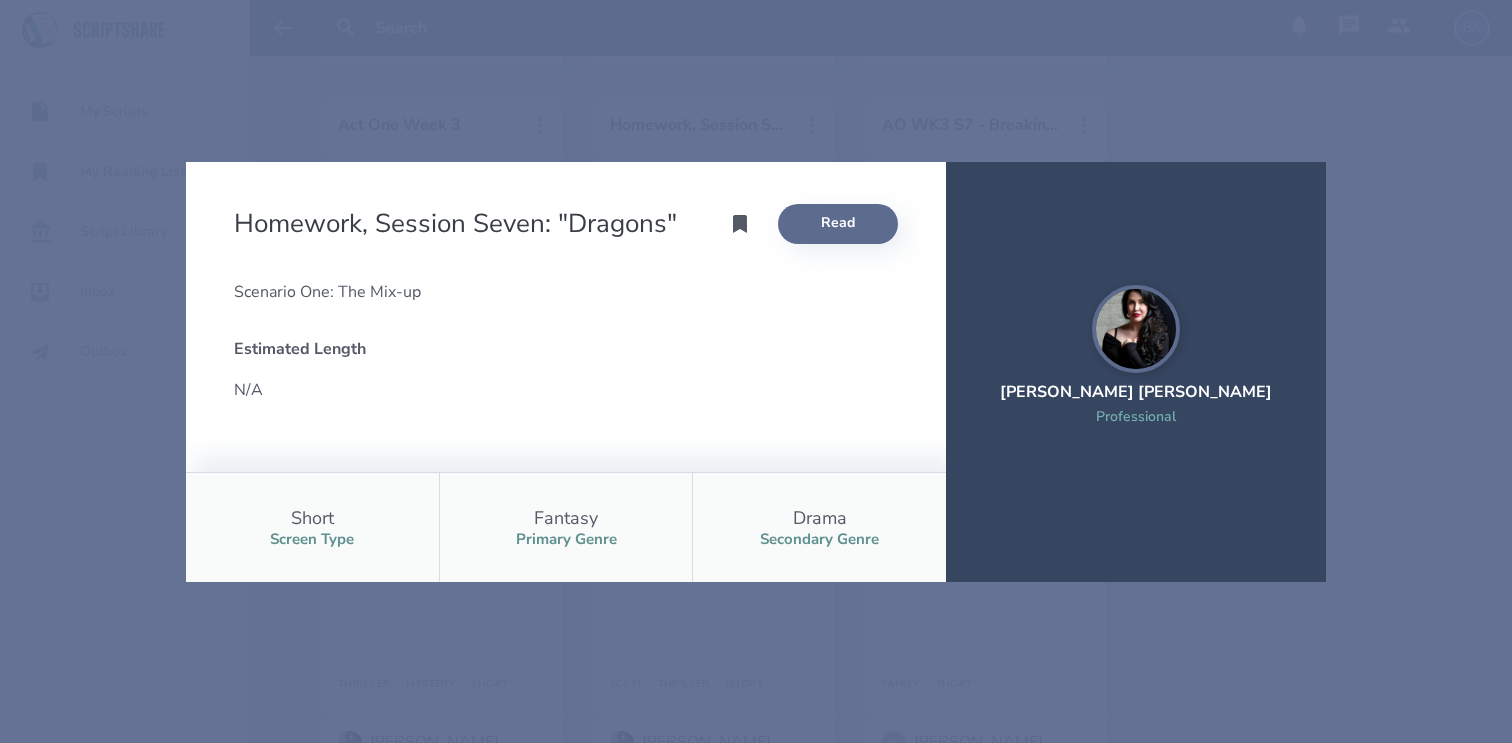 click on "Read" at bounding box center [838, 224] 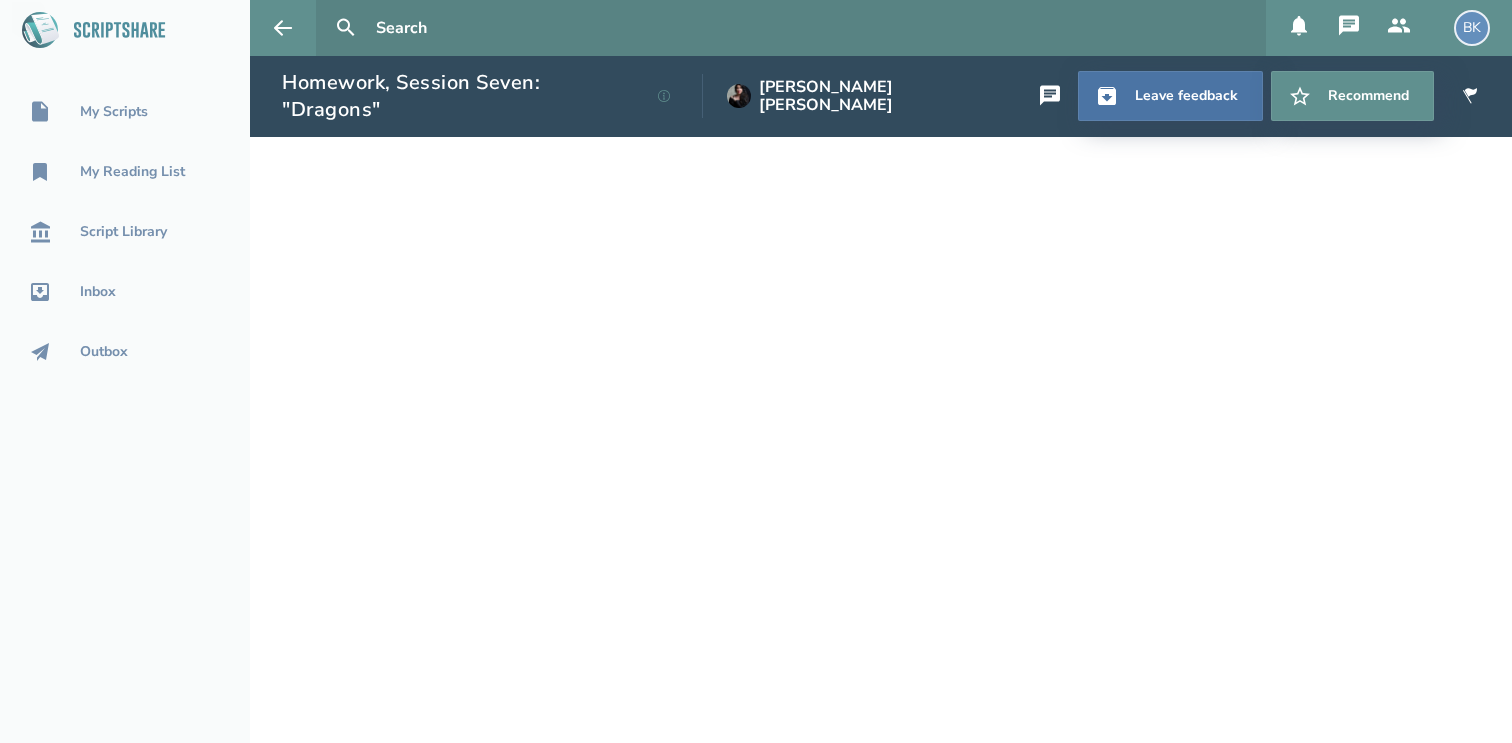 click at bounding box center [1399, 28] 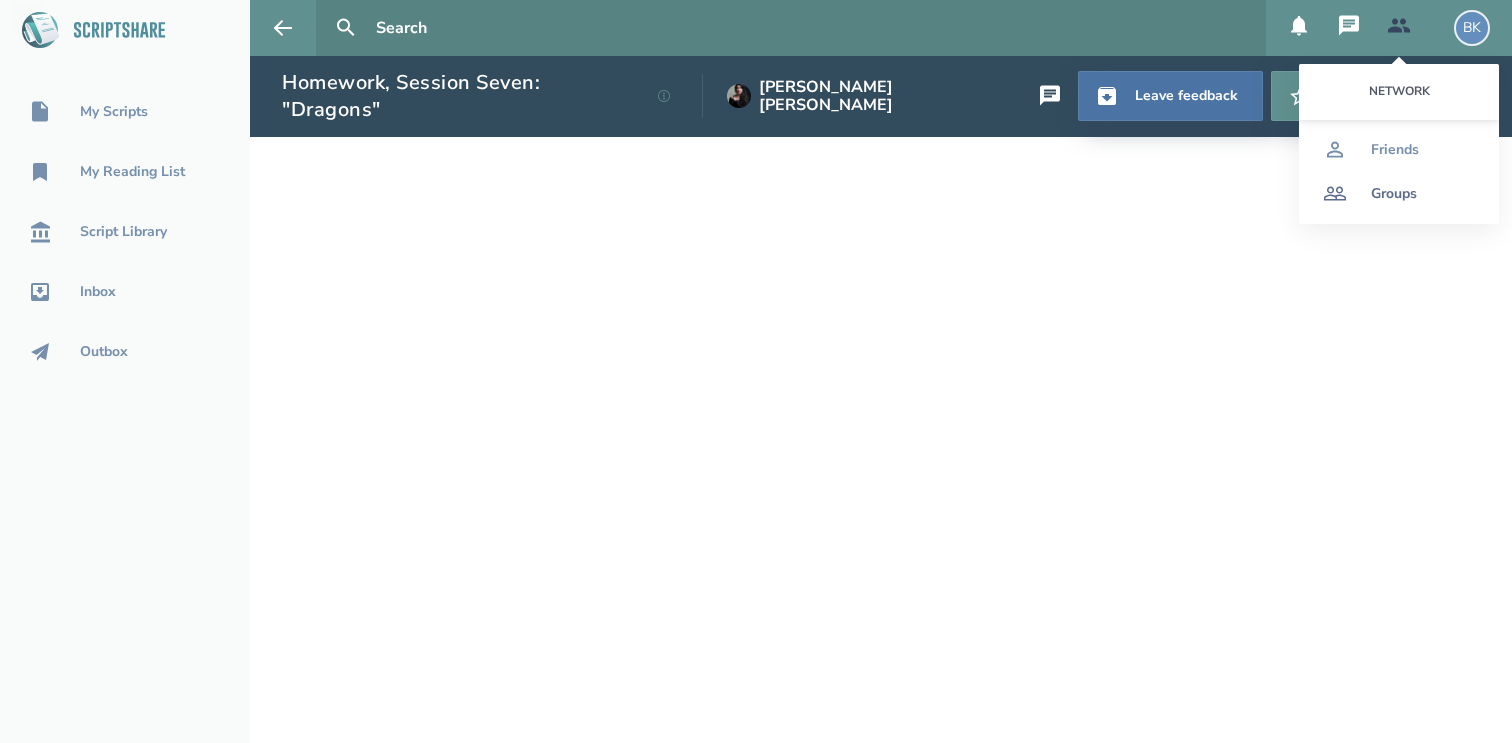 click on "Groups" at bounding box center (1399, 194) 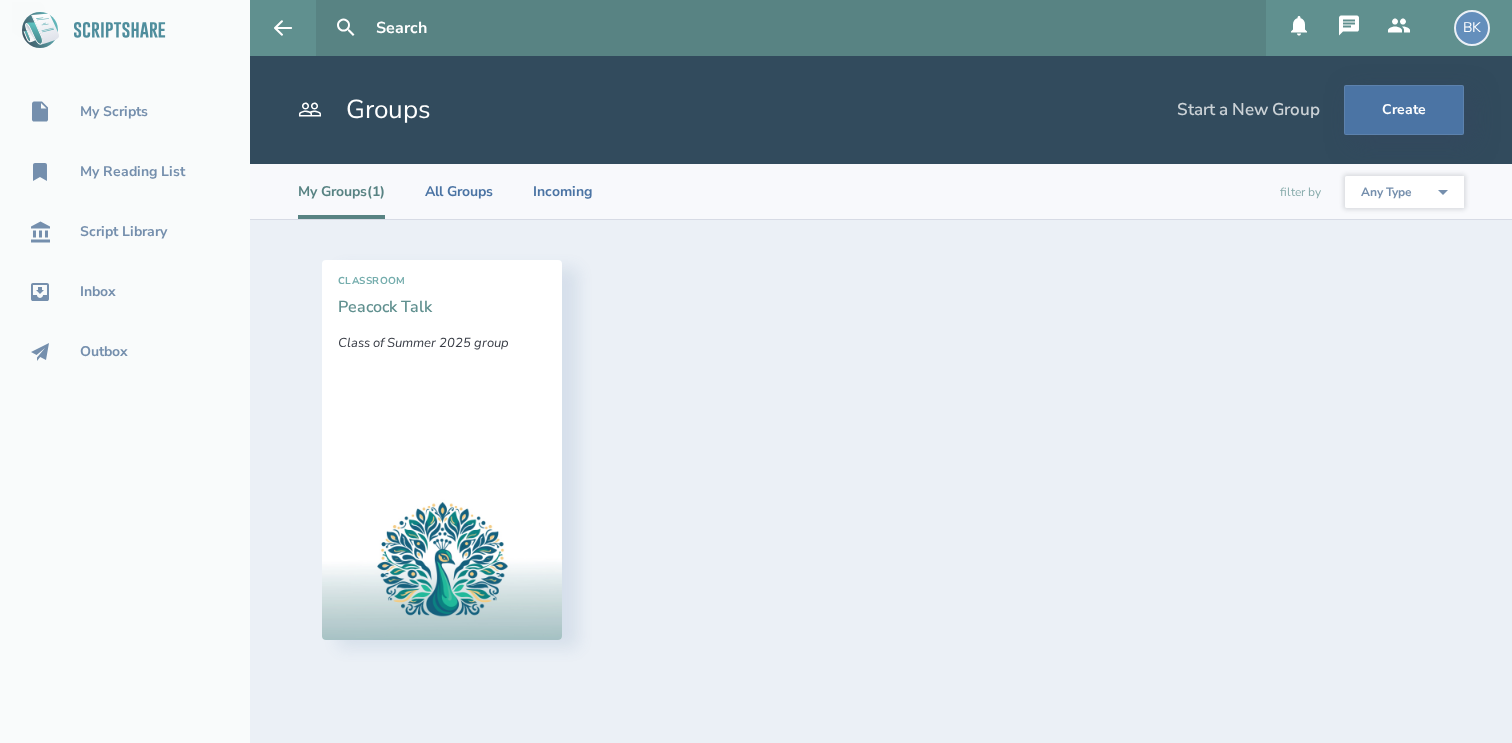 click on "Peacock Talk" at bounding box center (385, 307) 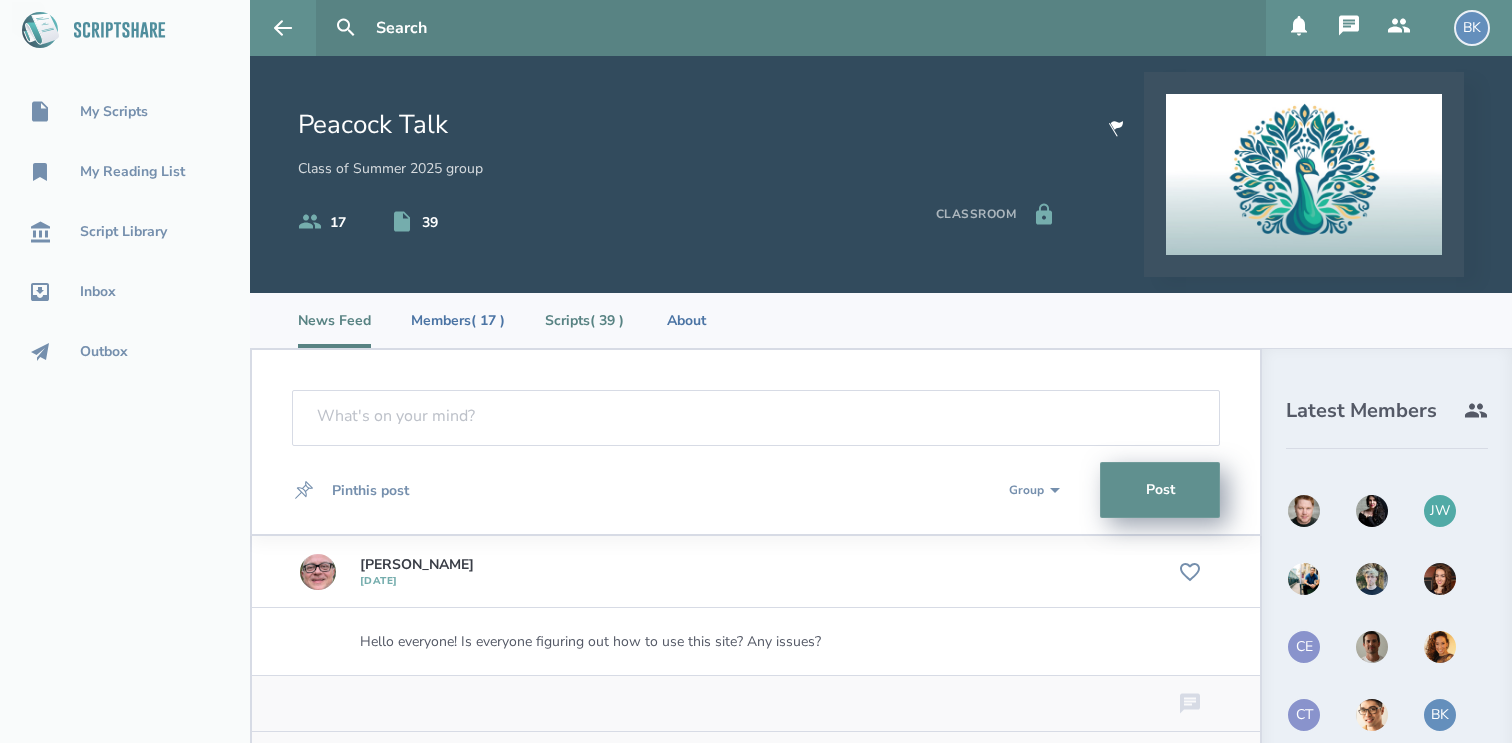 click on "Scripts  ( 39 )" at bounding box center [584, 320] 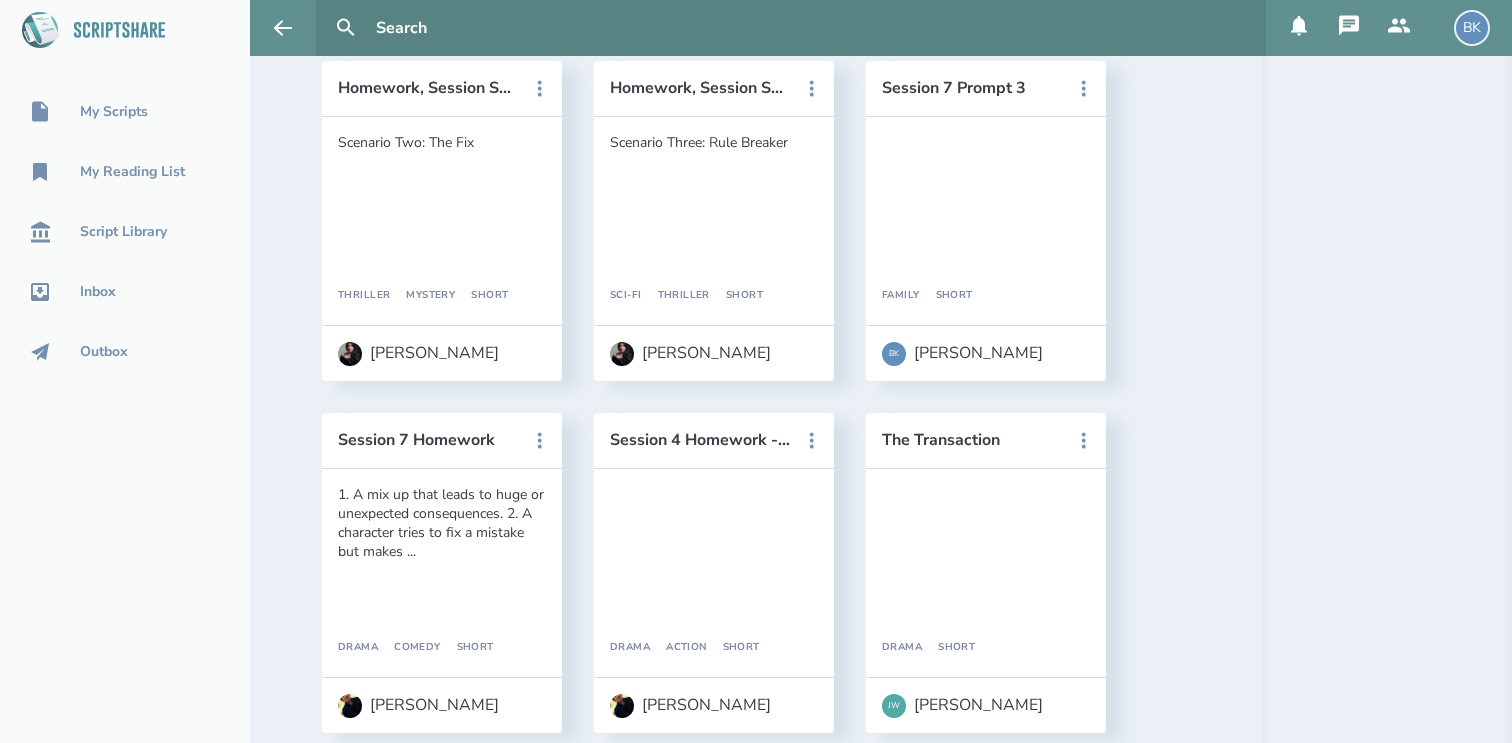 scroll, scrollTop: 4230, scrollLeft: 0, axis: vertical 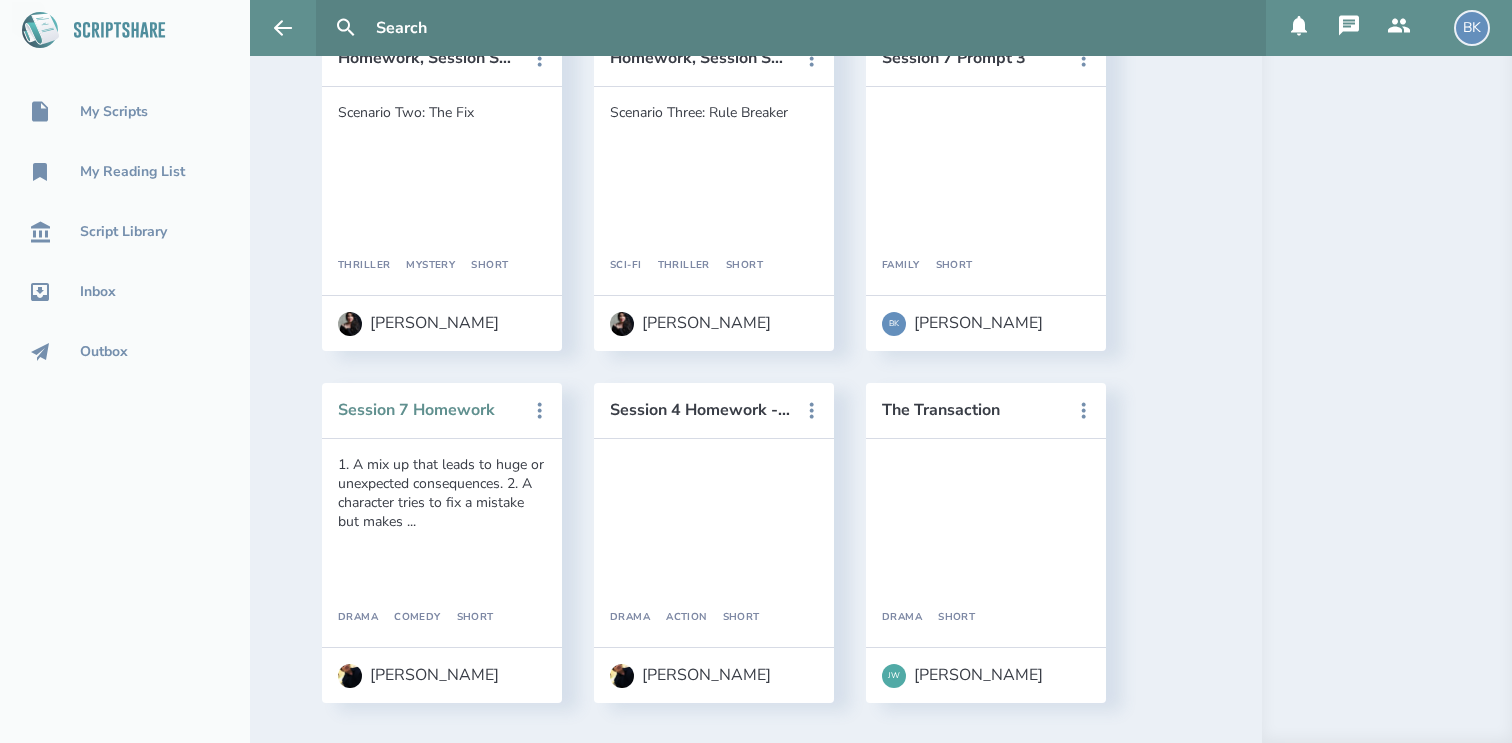 click on "Session 7 Homework" at bounding box center [428, 410] 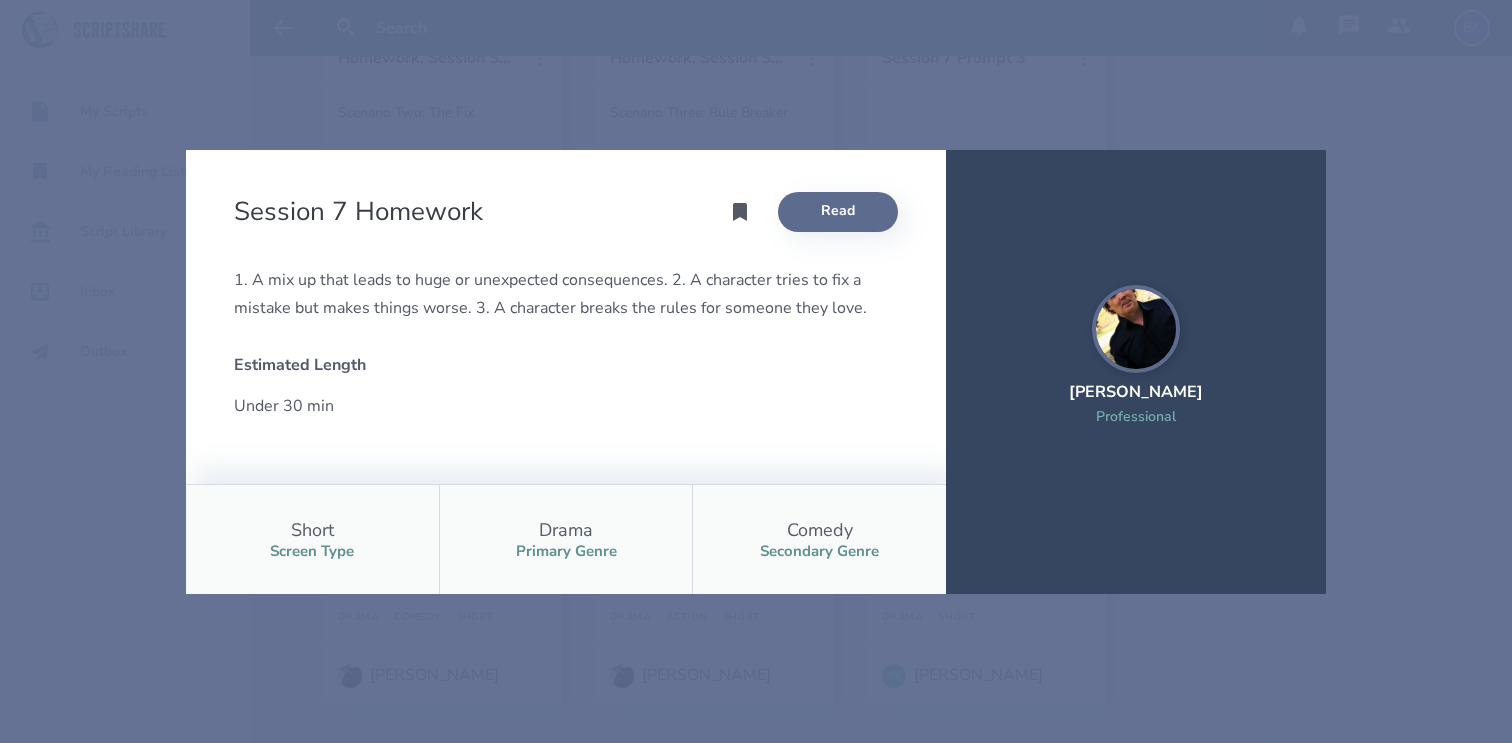 click on "Read" at bounding box center [838, 212] 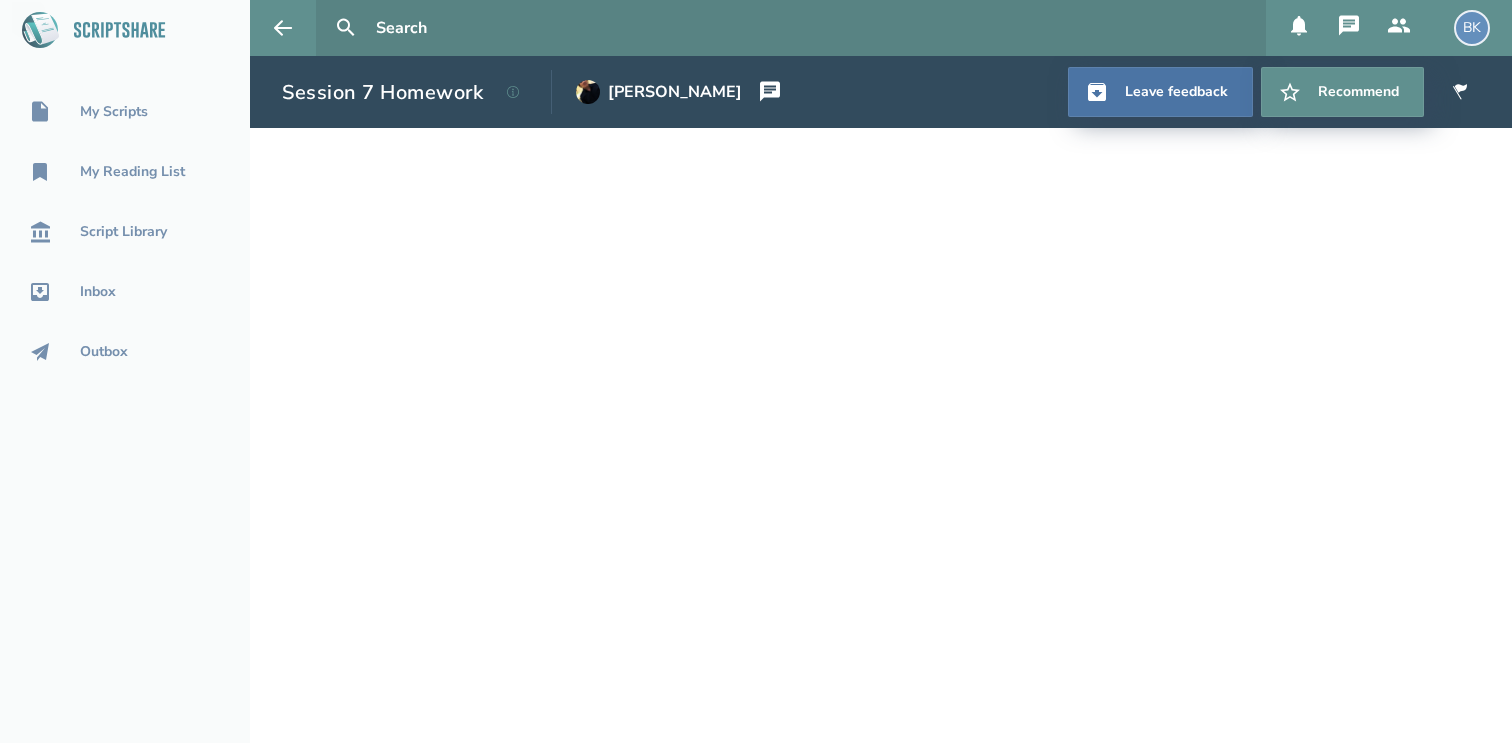 click at bounding box center (1399, 28) 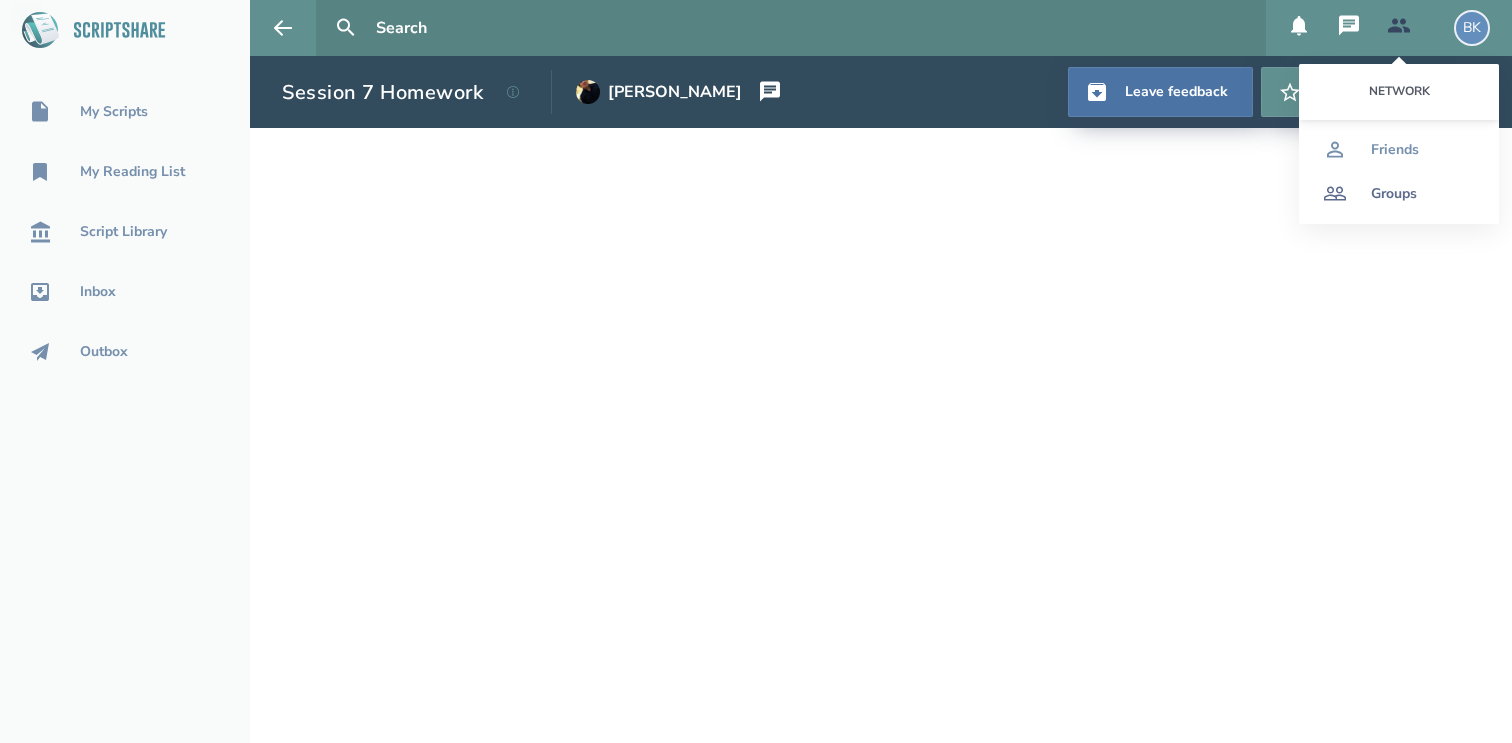 click on "Groups" at bounding box center [1394, 194] 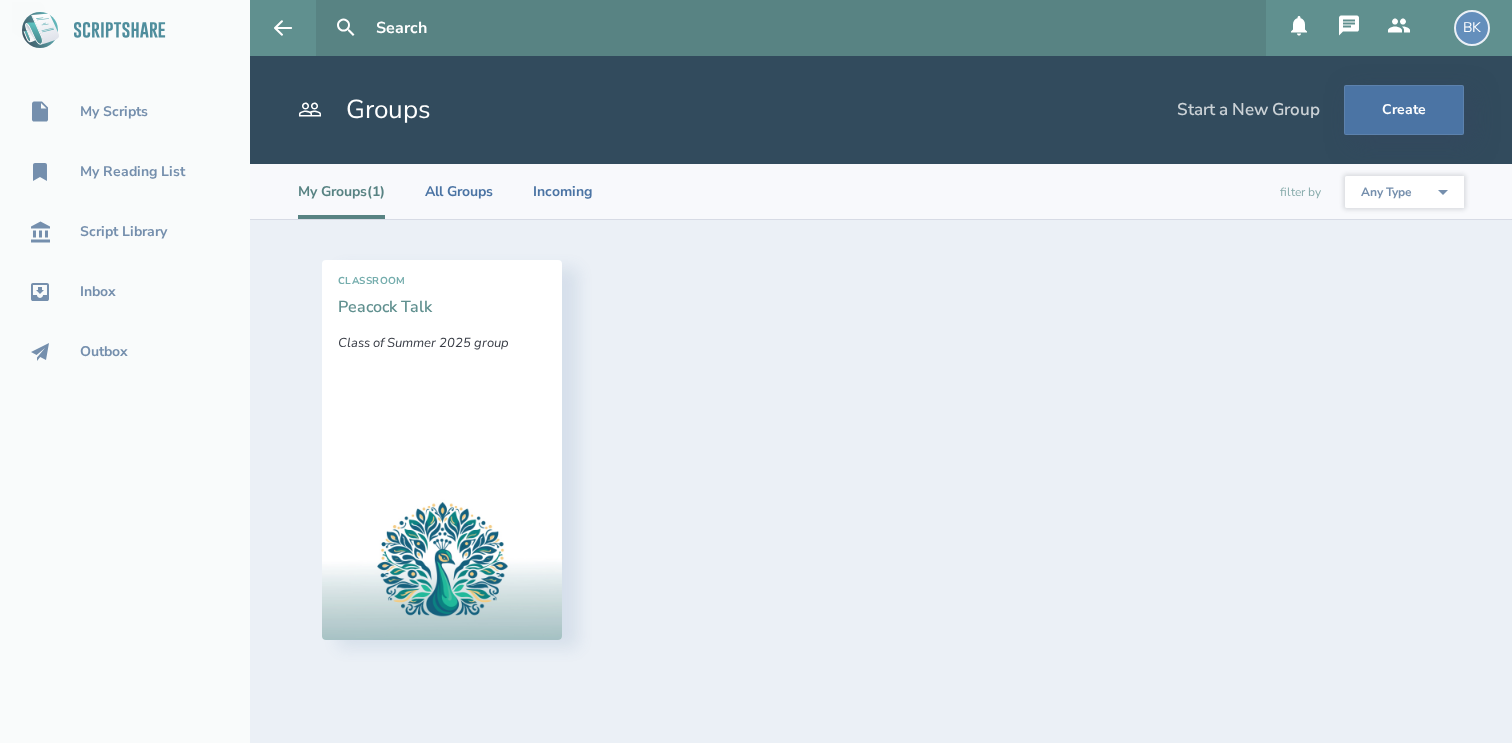 click on "Peacock Talk" at bounding box center [385, 307] 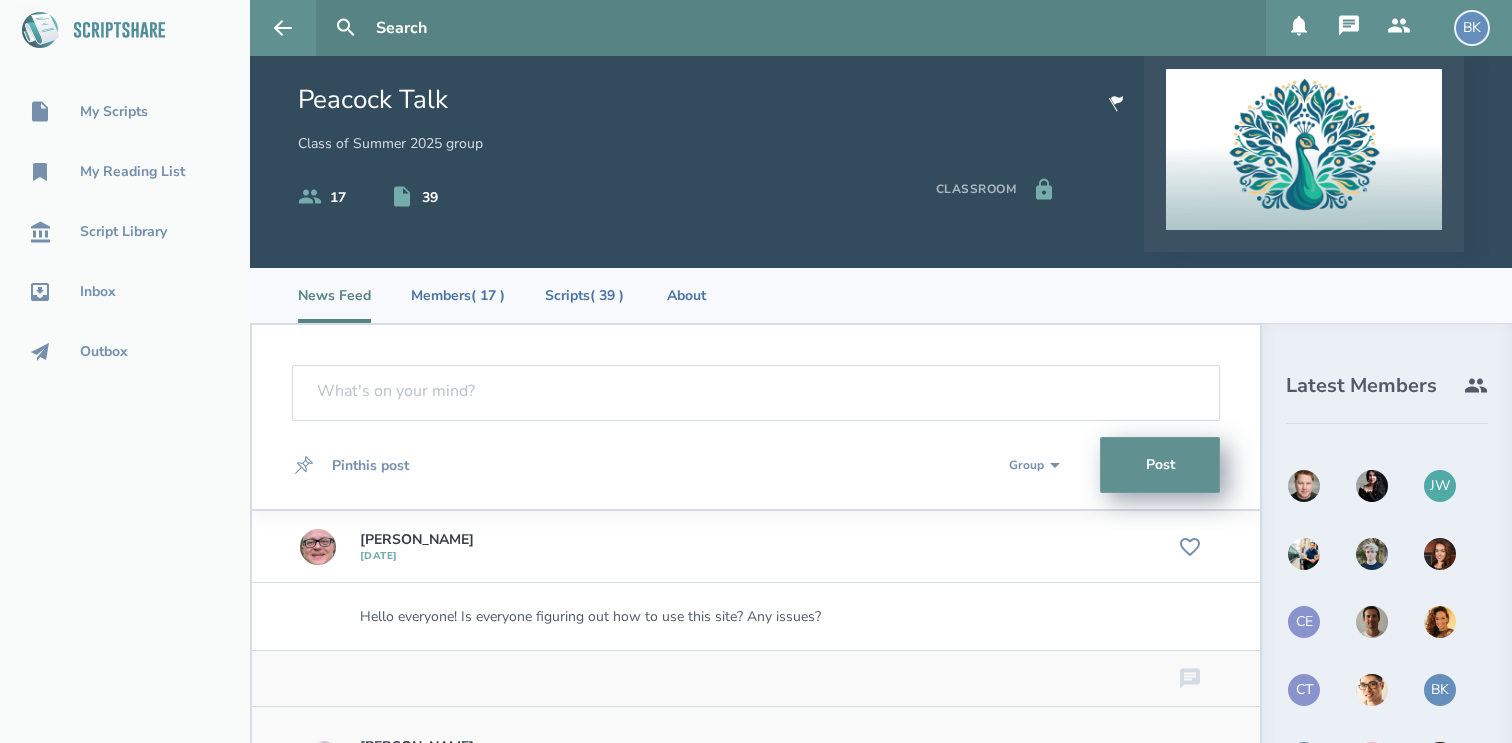 scroll, scrollTop: 31, scrollLeft: 0, axis: vertical 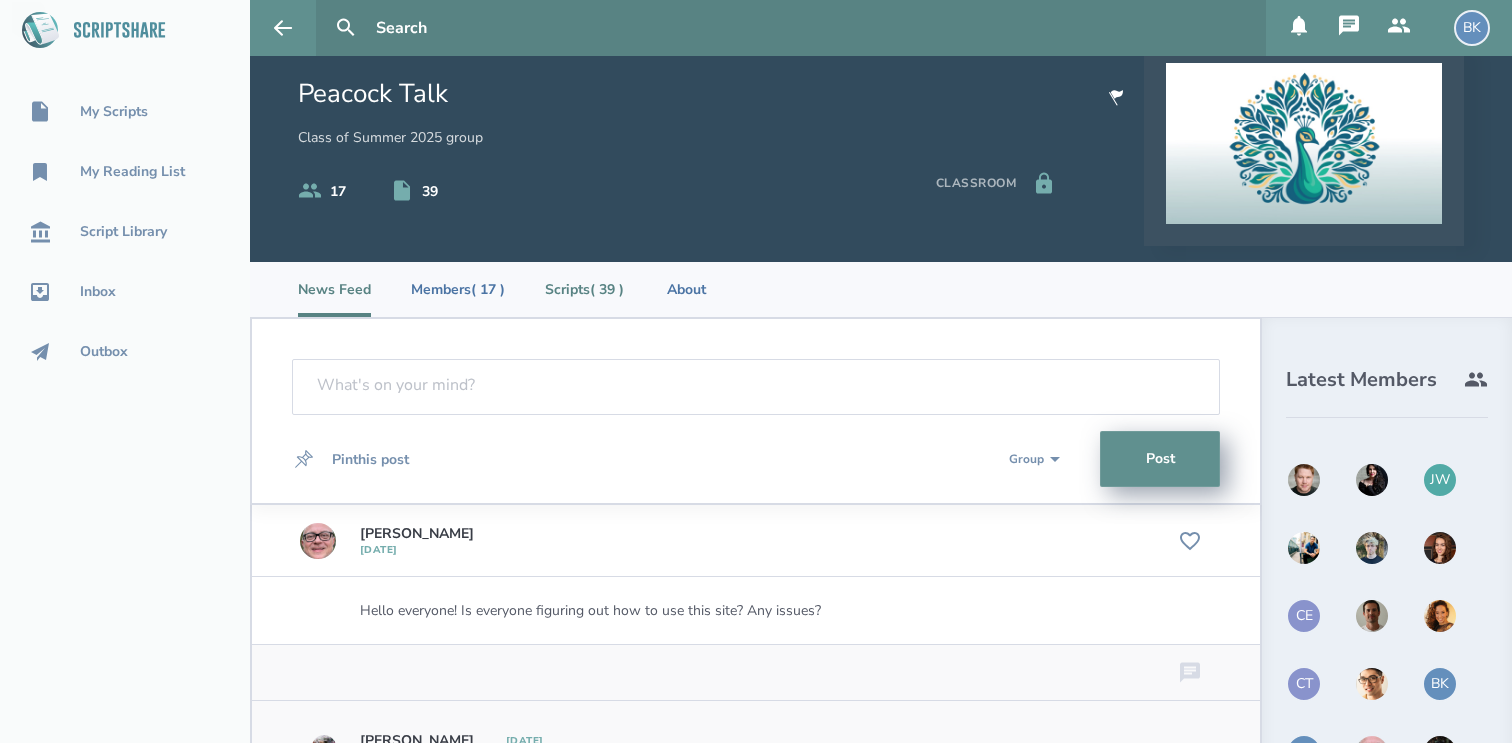 click on "Scripts  ( 39 )" at bounding box center [584, 289] 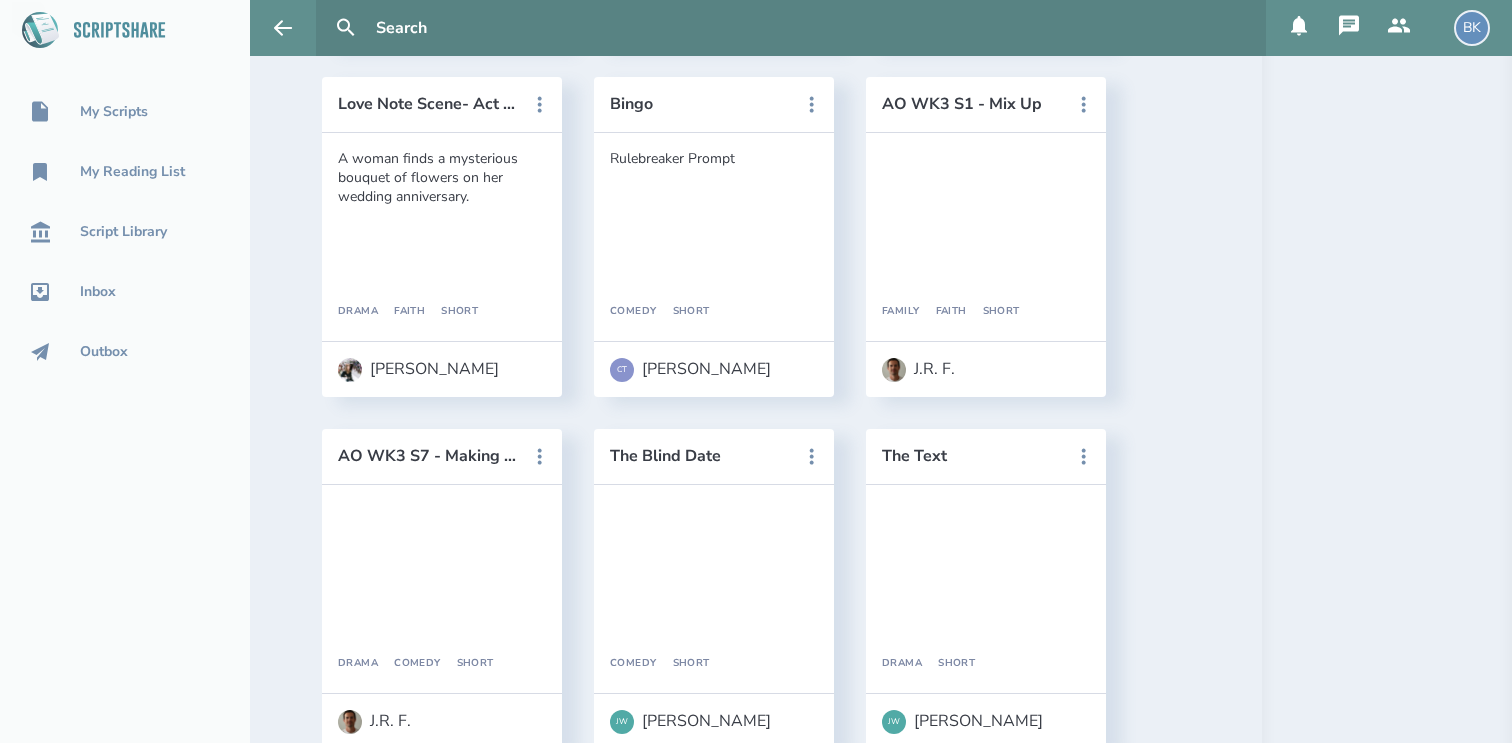scroll, scrollTop: 3122, scrollLeft: 0, axis: vertical 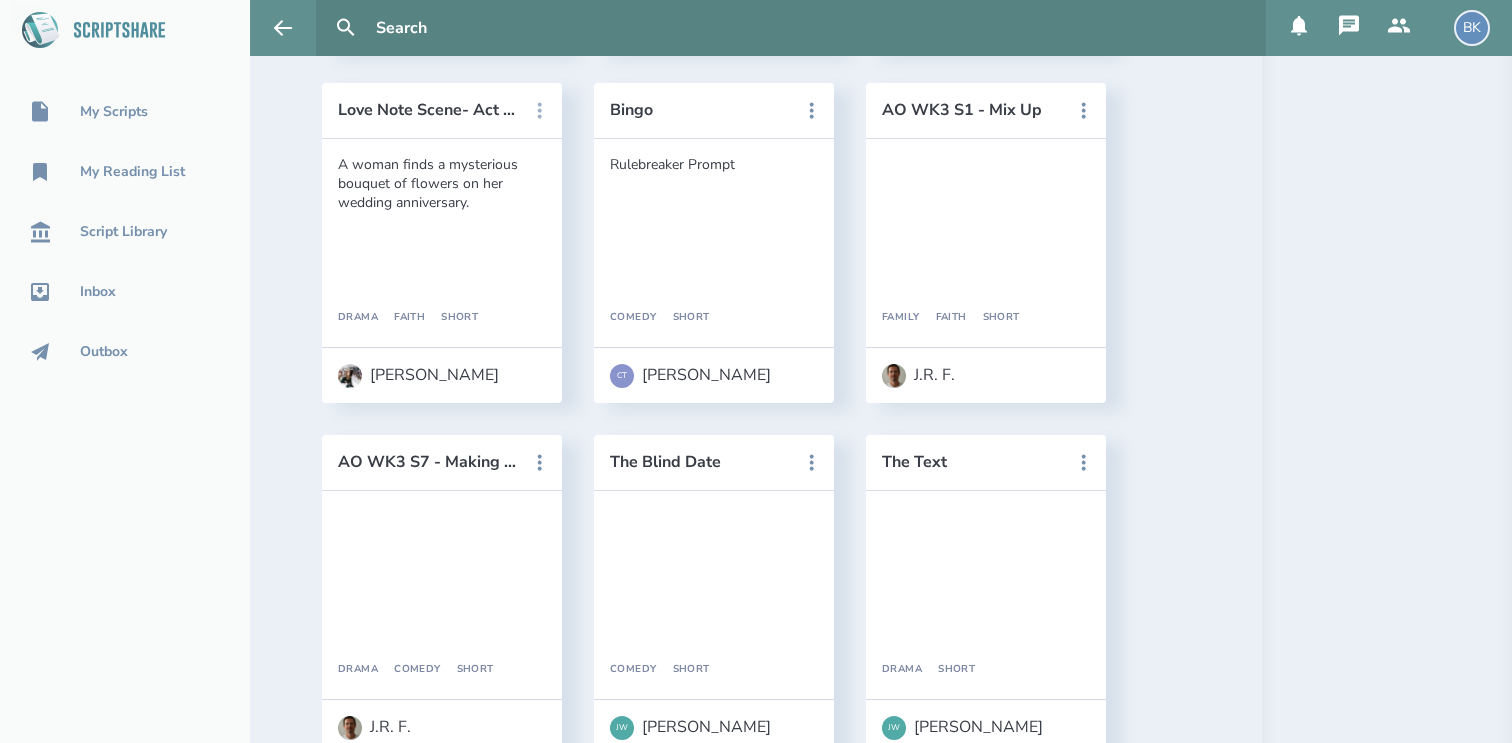 click 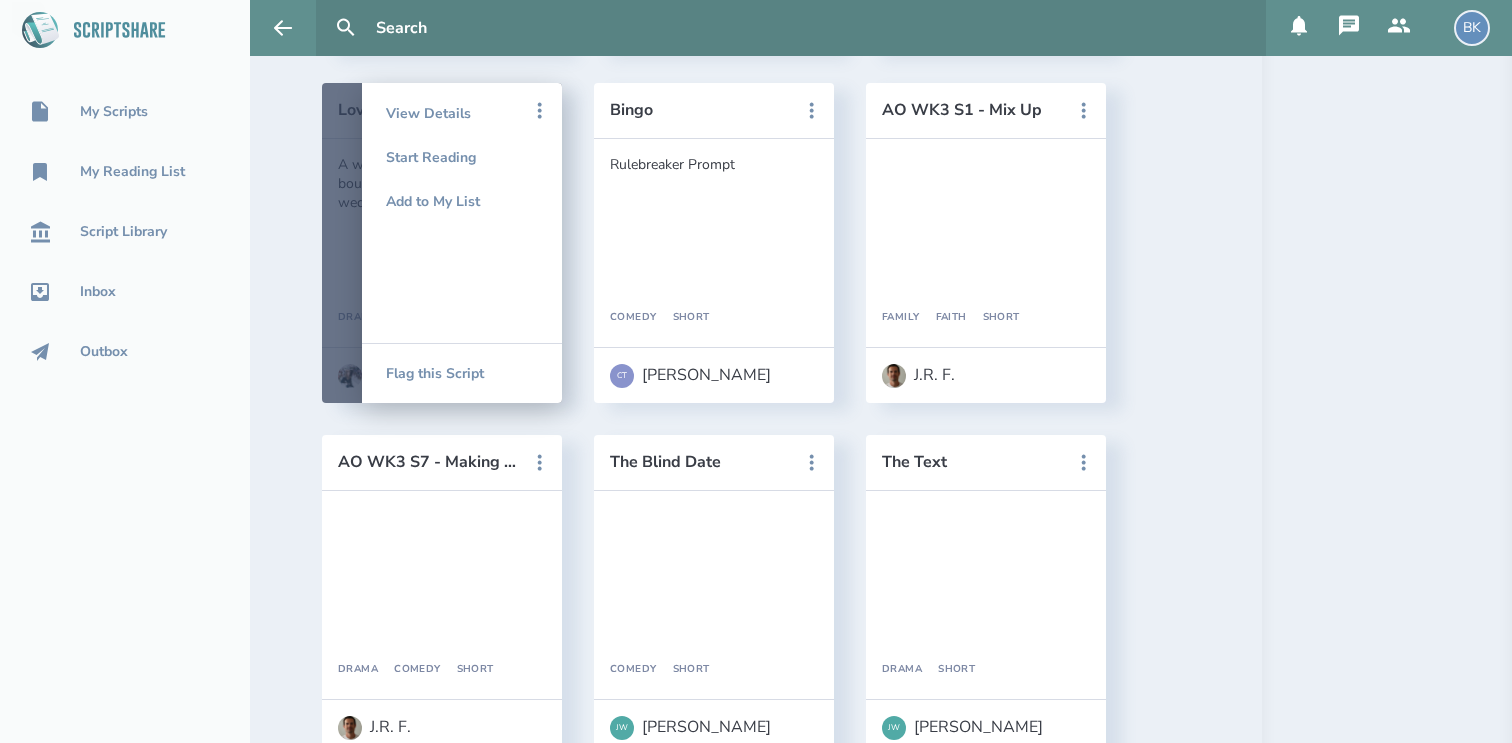 click at bounding box center [442, 243] 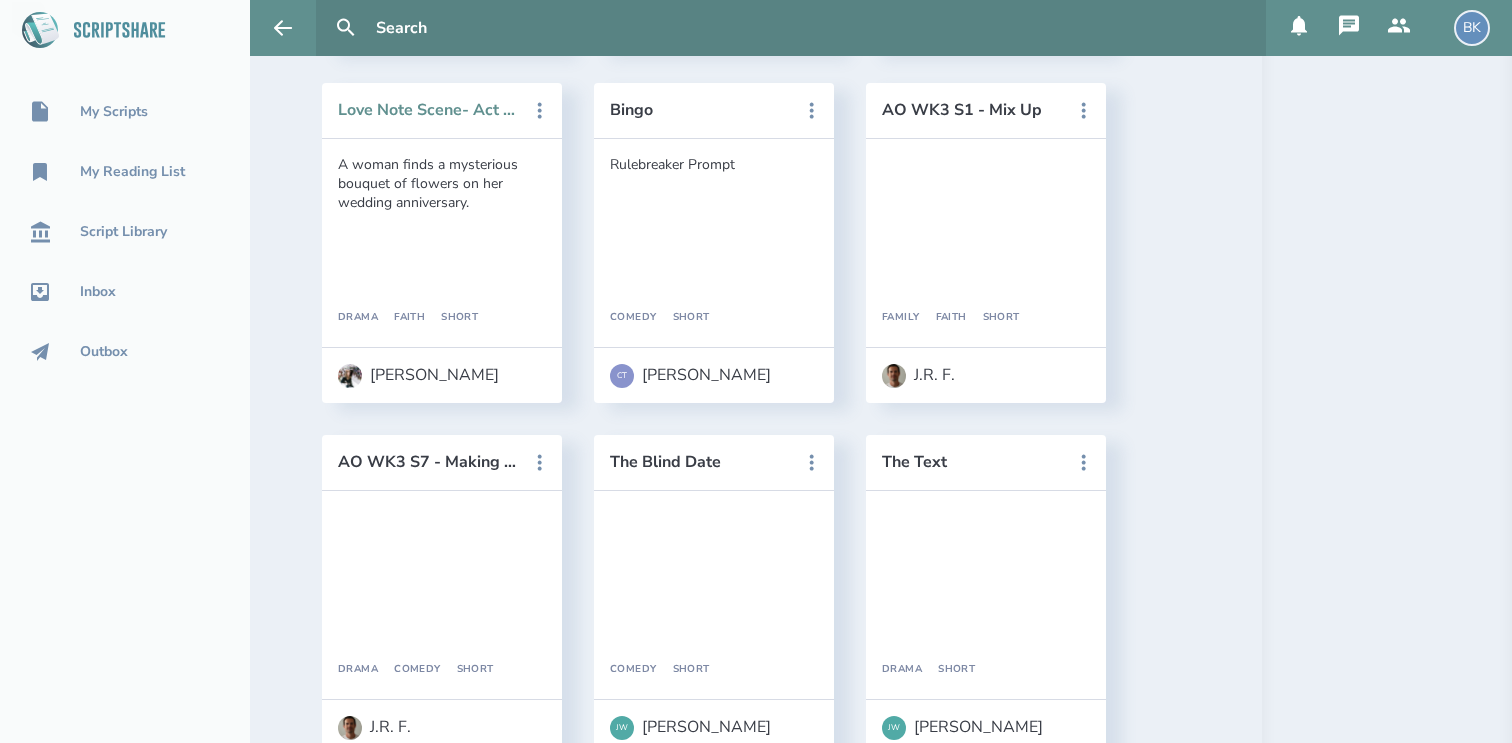 click on "Love Note Scene- Act One" at bounding box center [428, 110] 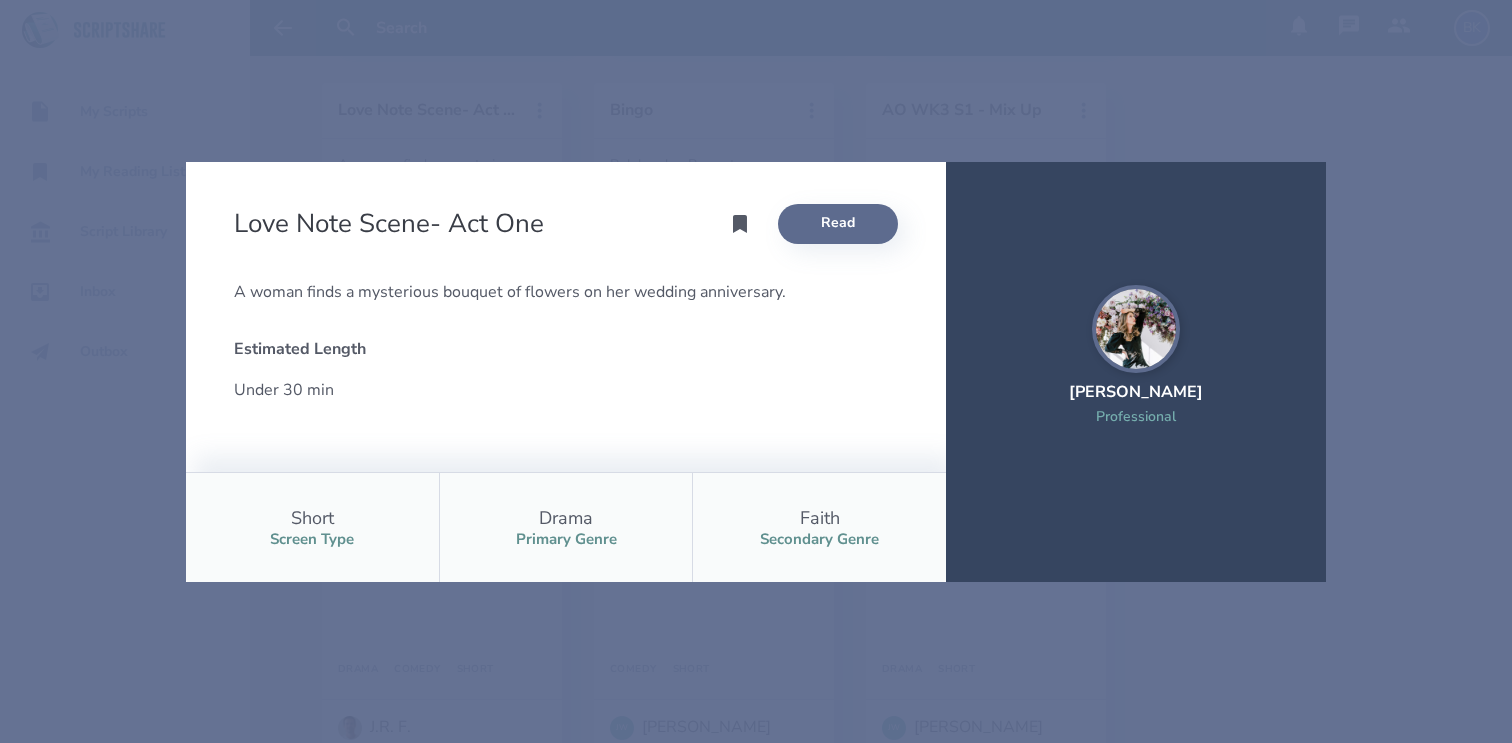 click on "Read" at bounding box center [838, 224] 